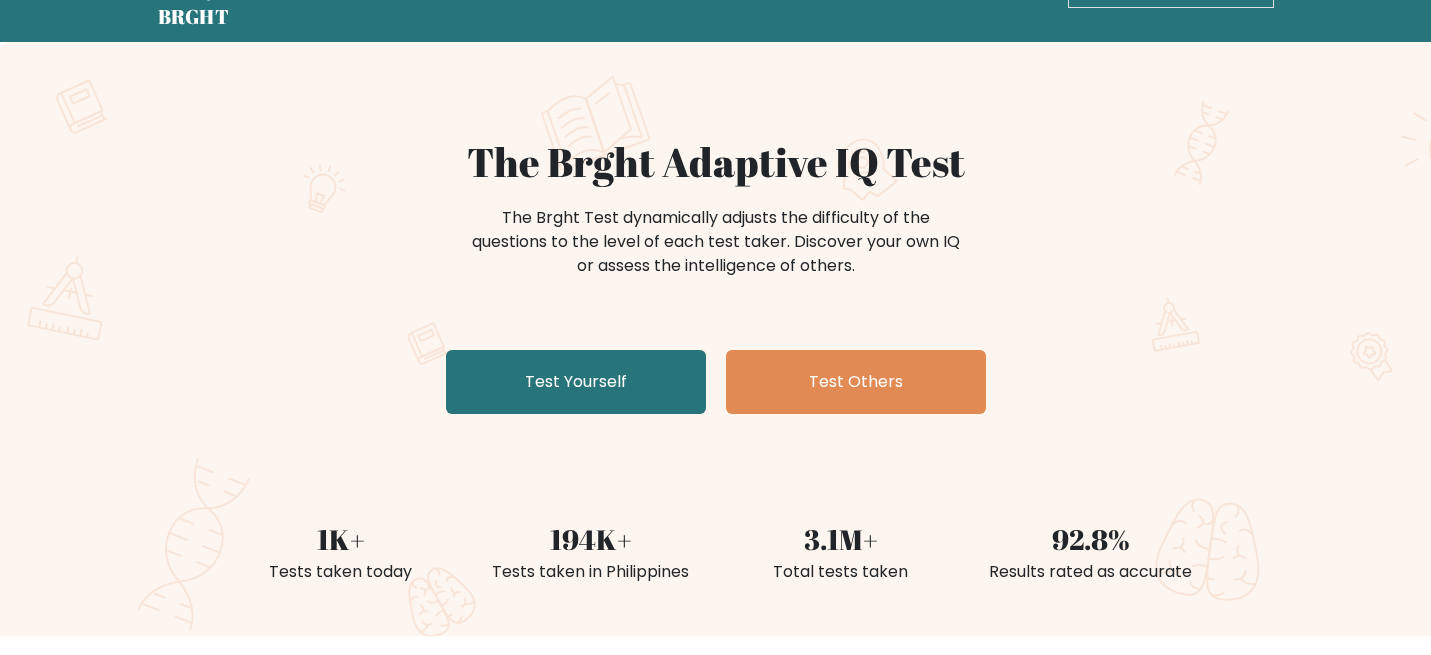 scroll, scrollTop: 97, scrollLeft: 0, axis: vertical 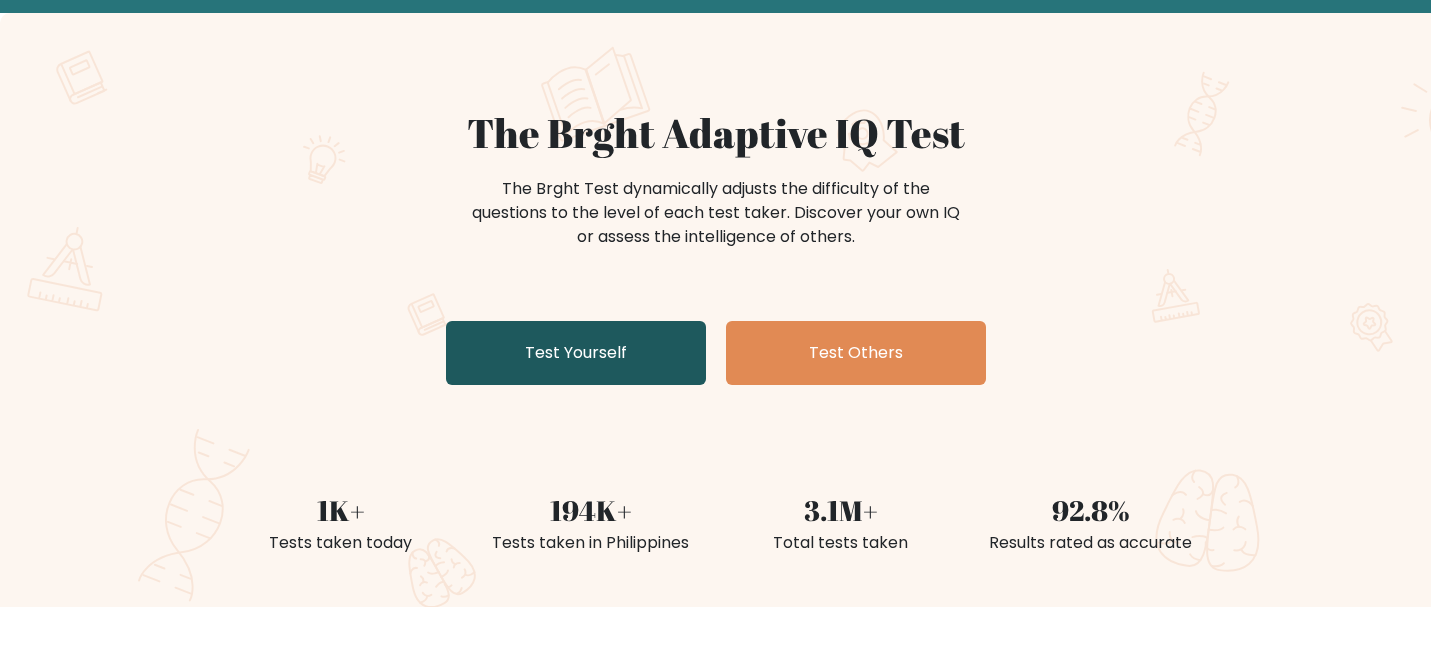click on "Test Yourself" at bounding box center (576, 353) 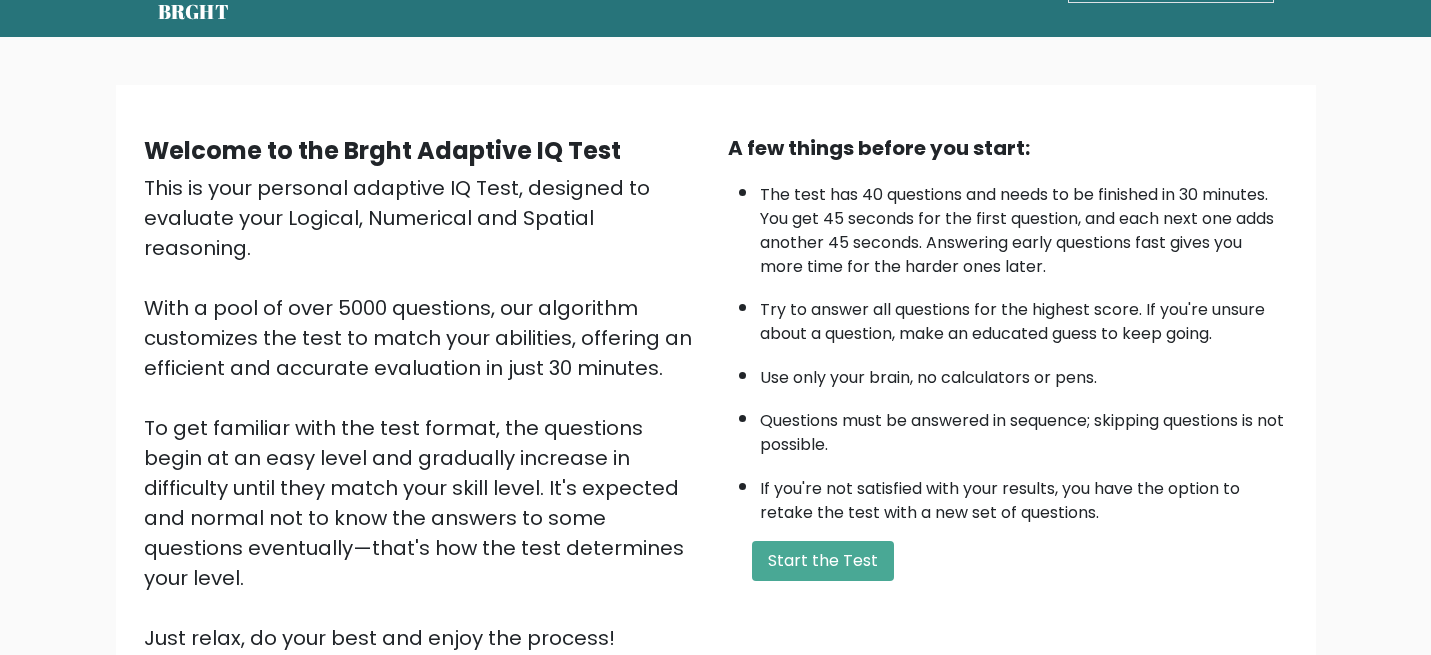 scroll, scrollTop: 74, scrollLeft: 0, axis: vertical 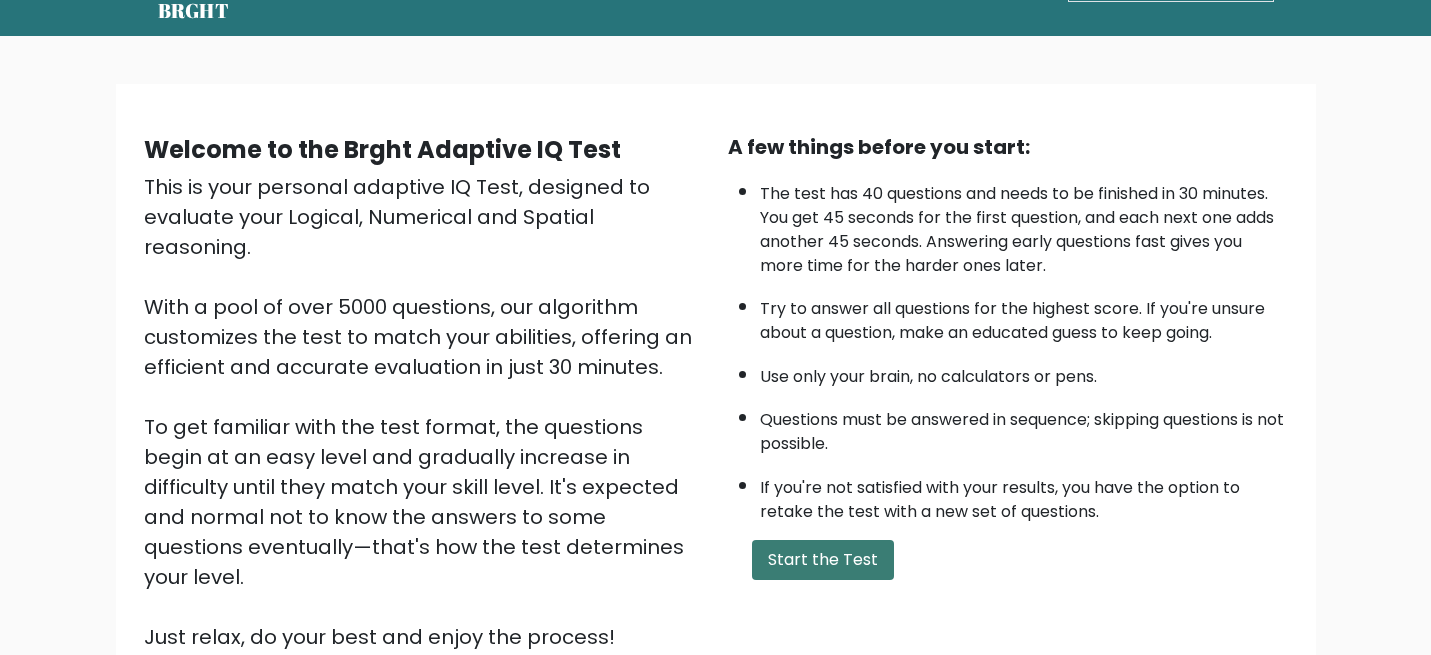 click on "Start the Test" at bounding box center [823, 560] 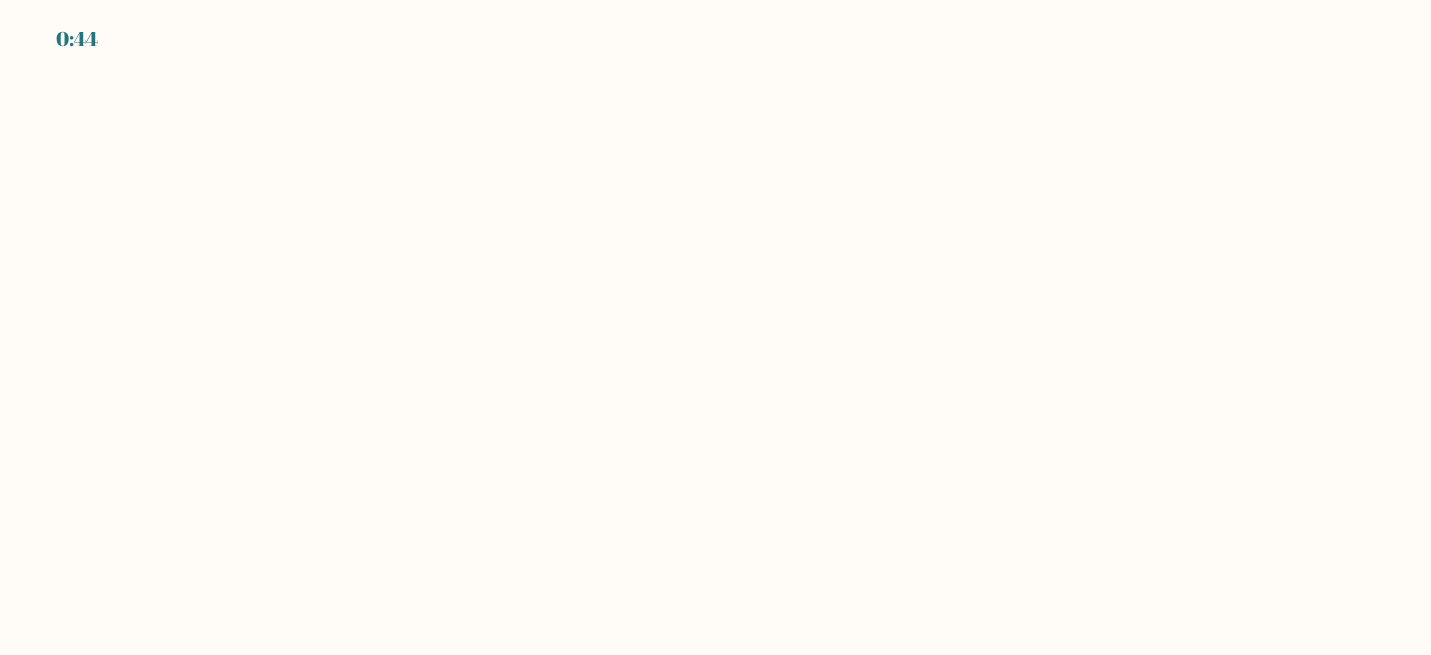 scroll, scrollTop: 0, scrollLeft: 0, axis: both 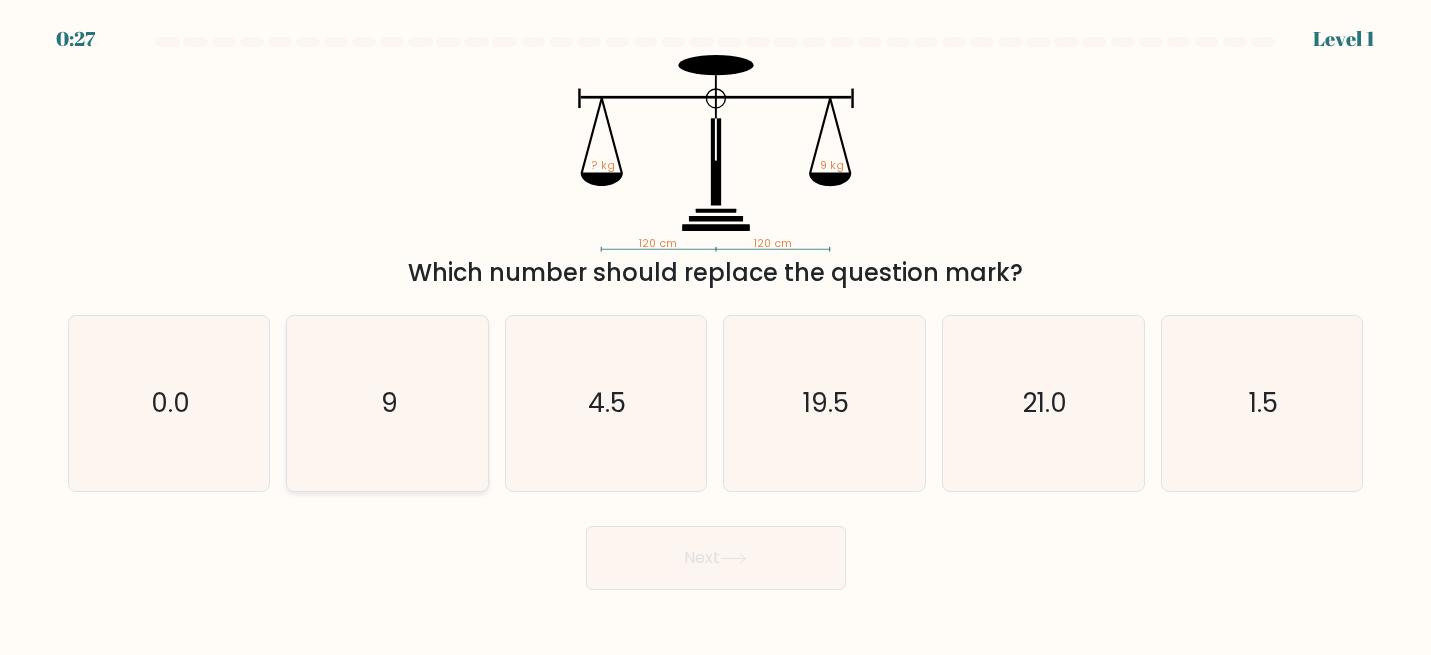 radio on "true" 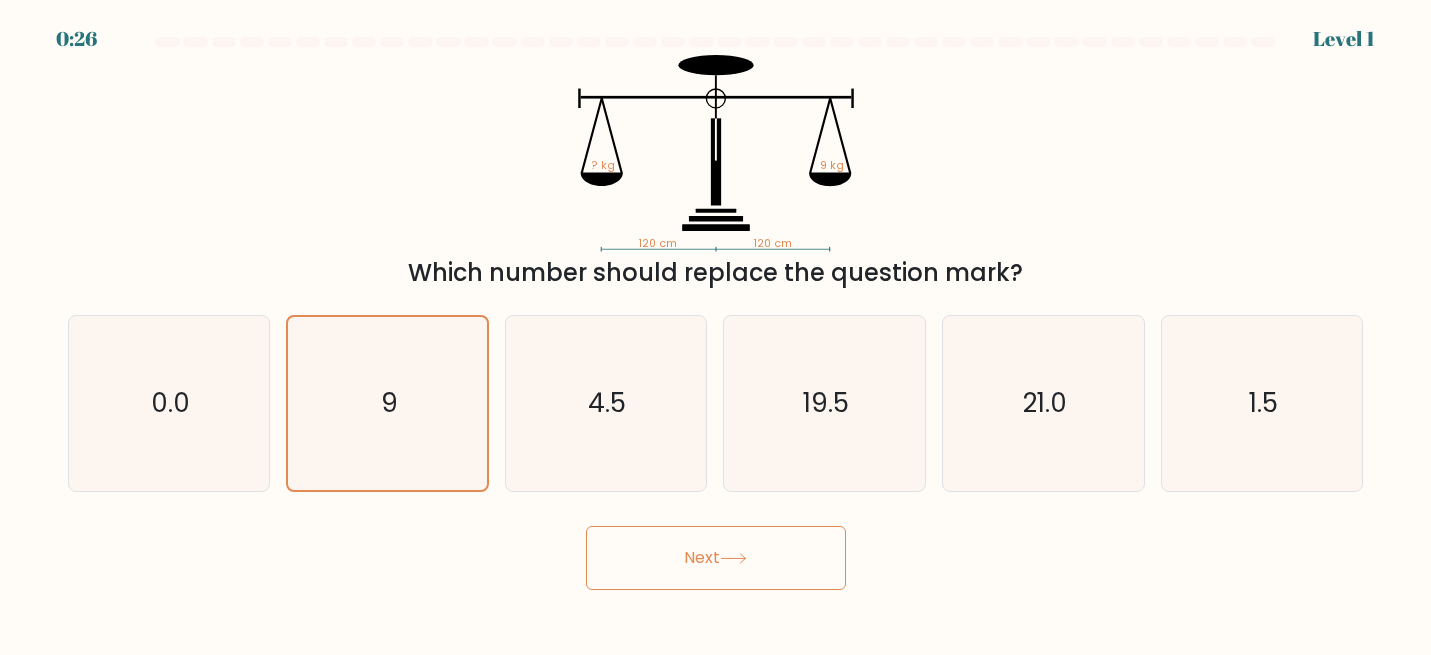 click on "Next" at bounding box center [716, 558] 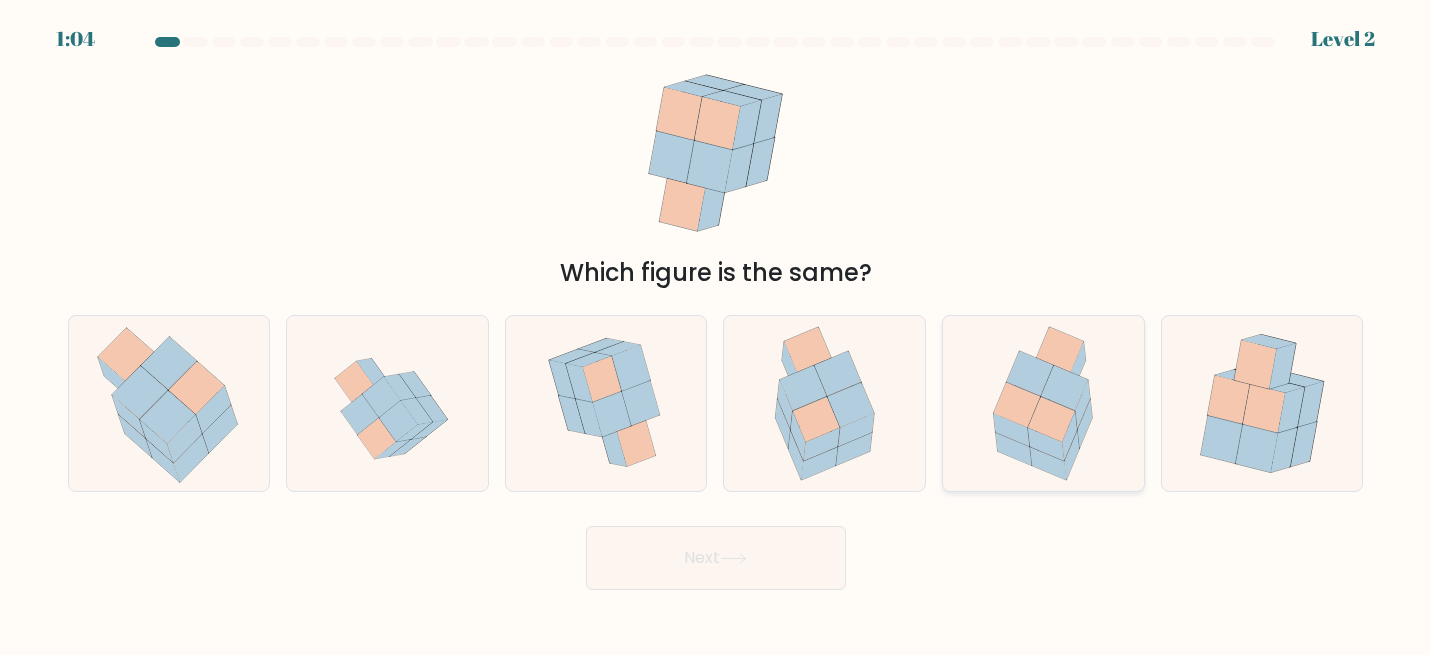 click at bounding box center [1083, 404] 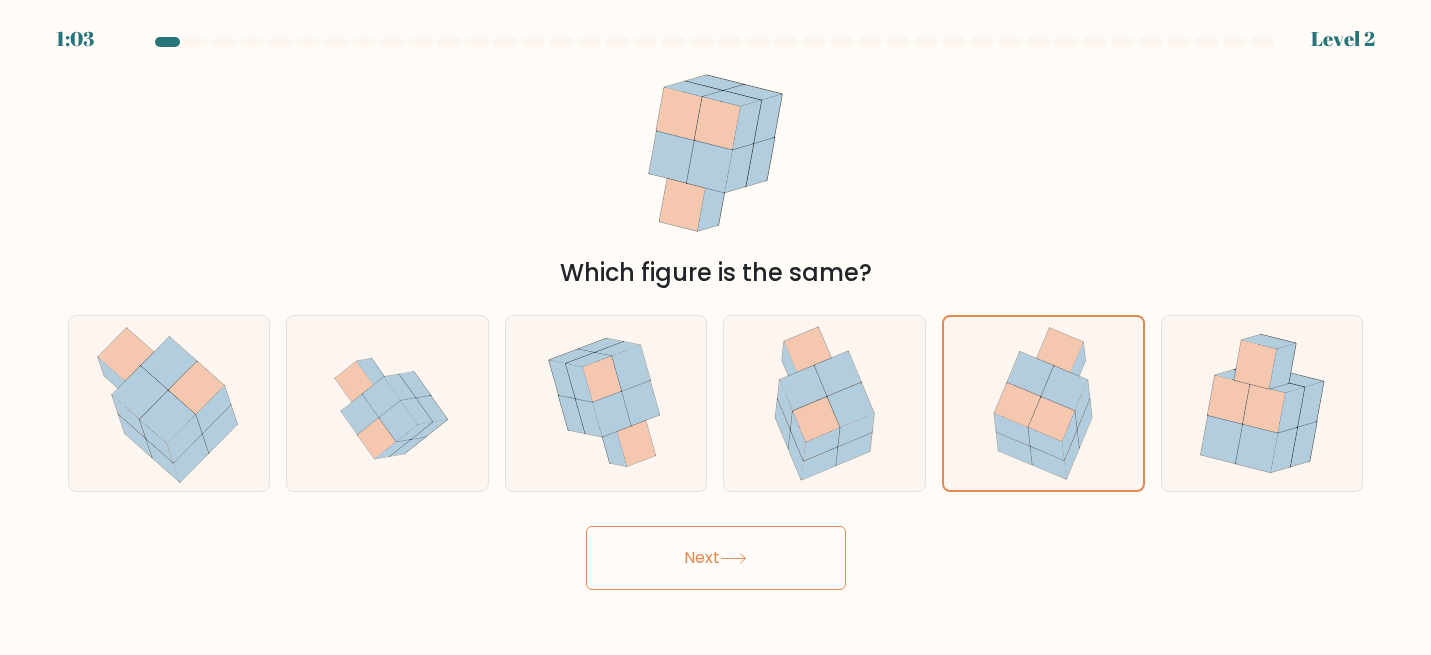 click on "Next" at bounding box center [716, 558] 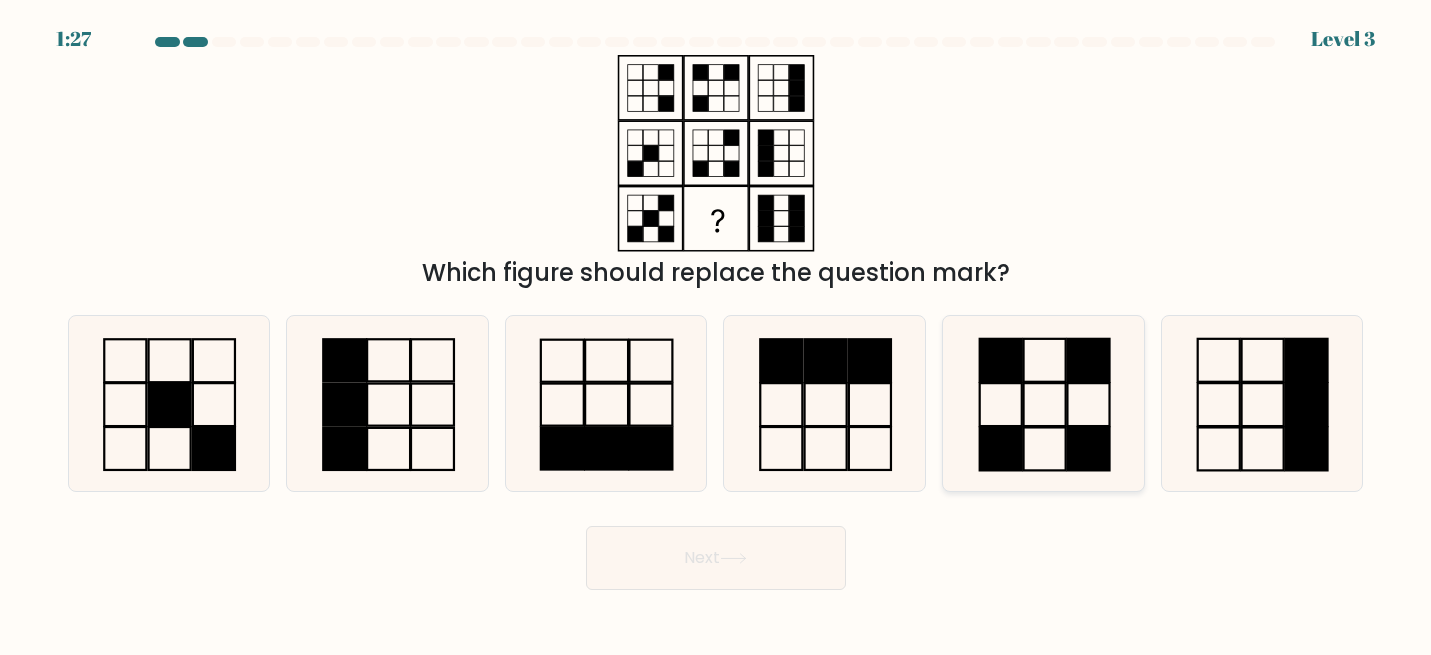 click at bounding box center [1043, 403] 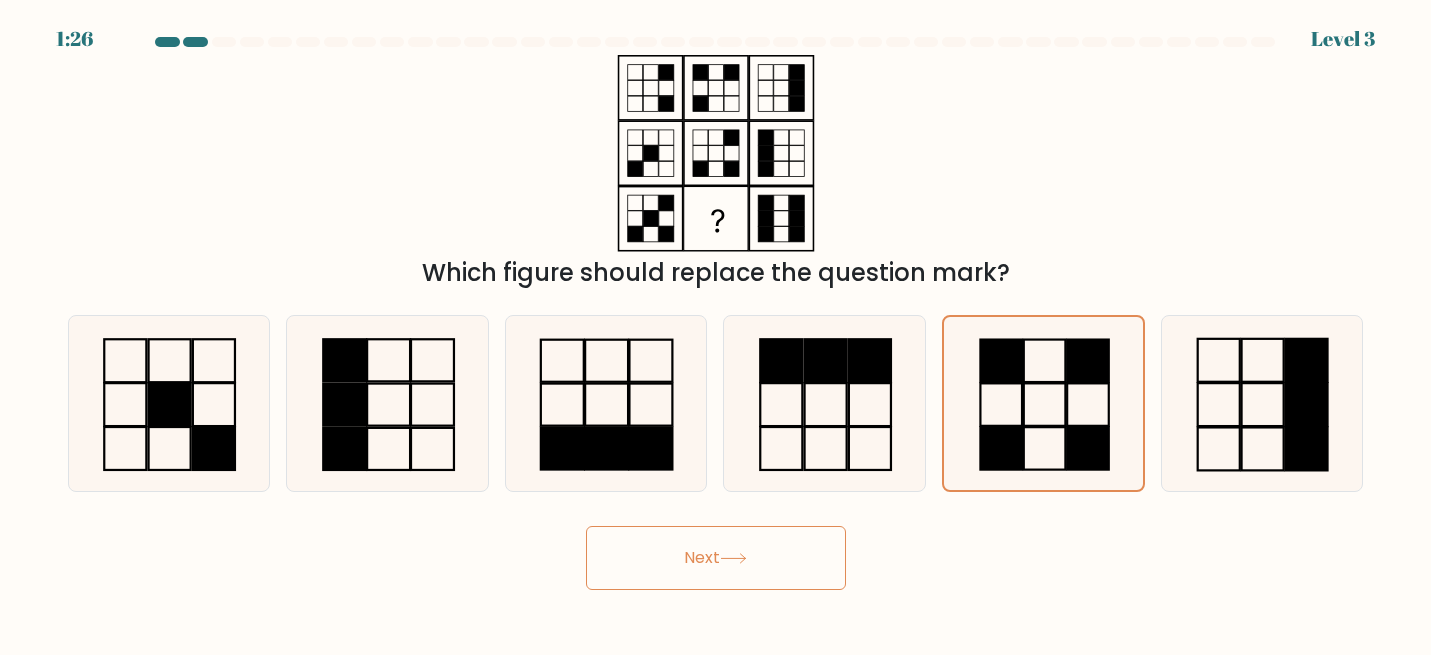 click on "Next" at bounding box center [716, 558] 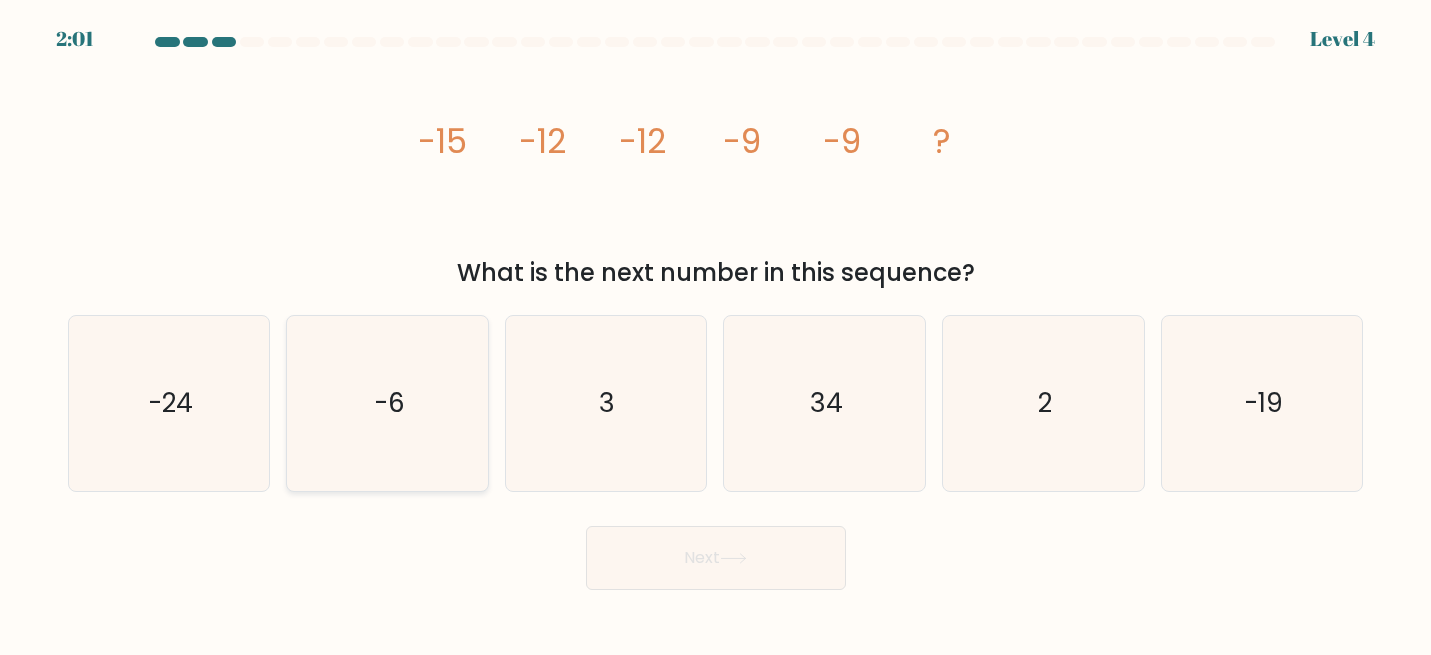 click on "-6" at bounding box center [387, 403] 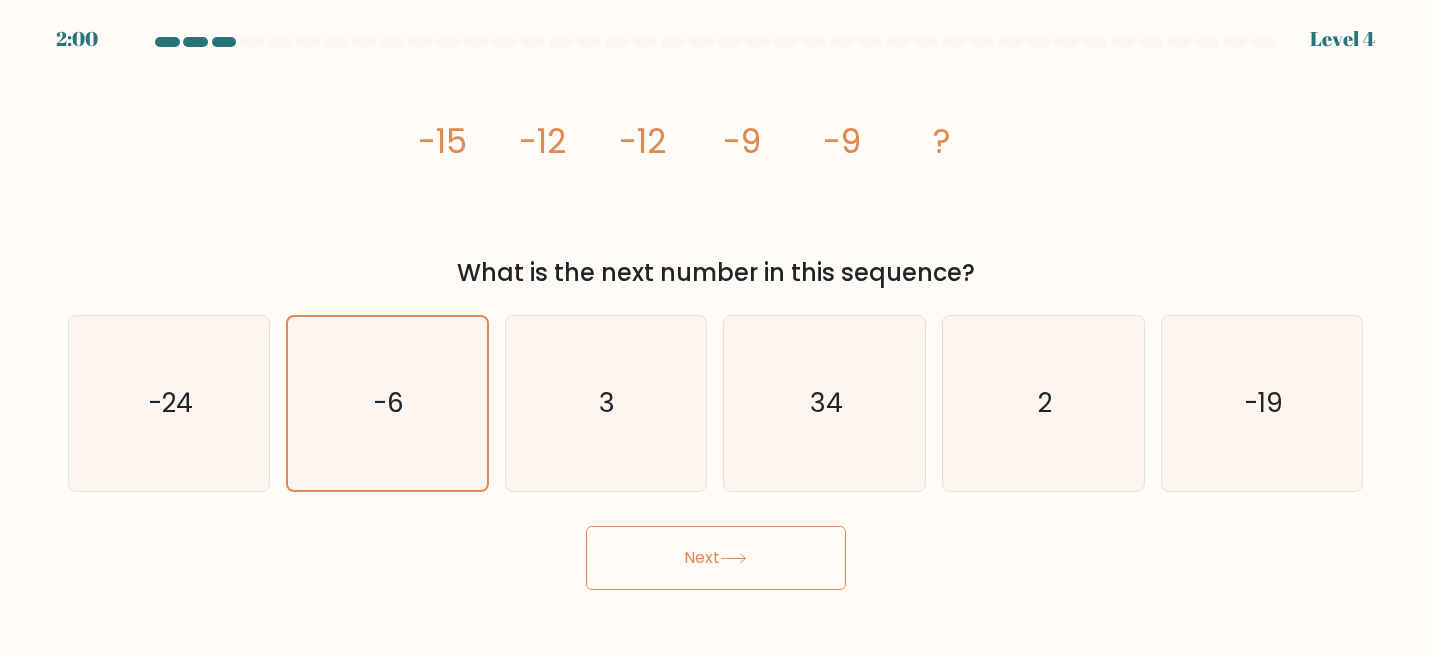 click on "Next" at bounding box center [716, 558] 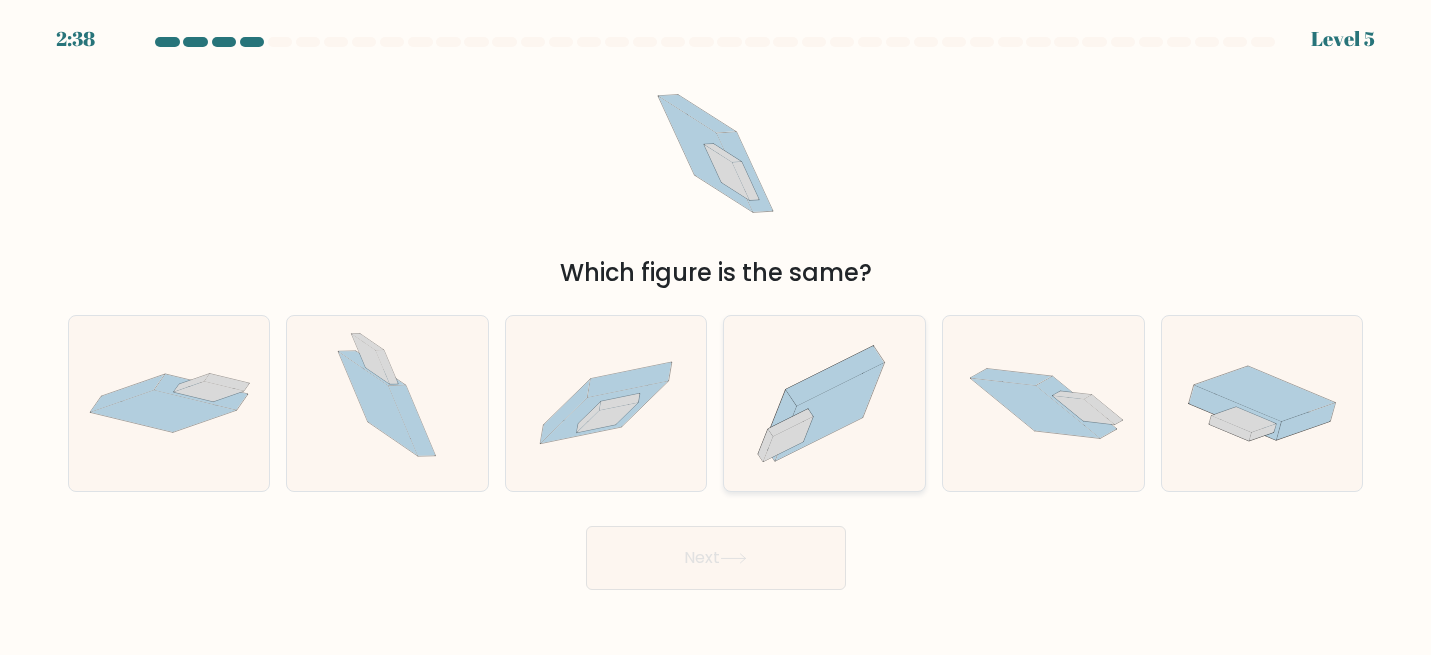 click at bounding box center (766, 445) 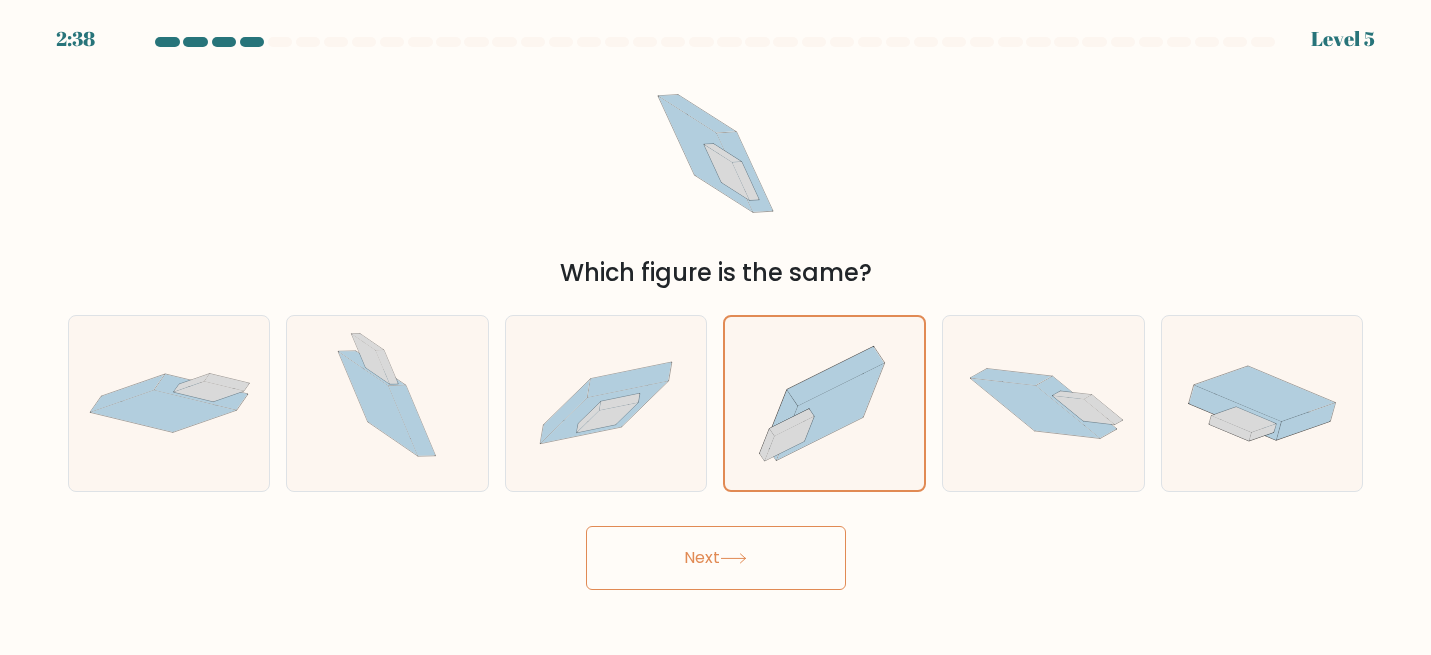 click on "Next" at bounding box center [716, 558] 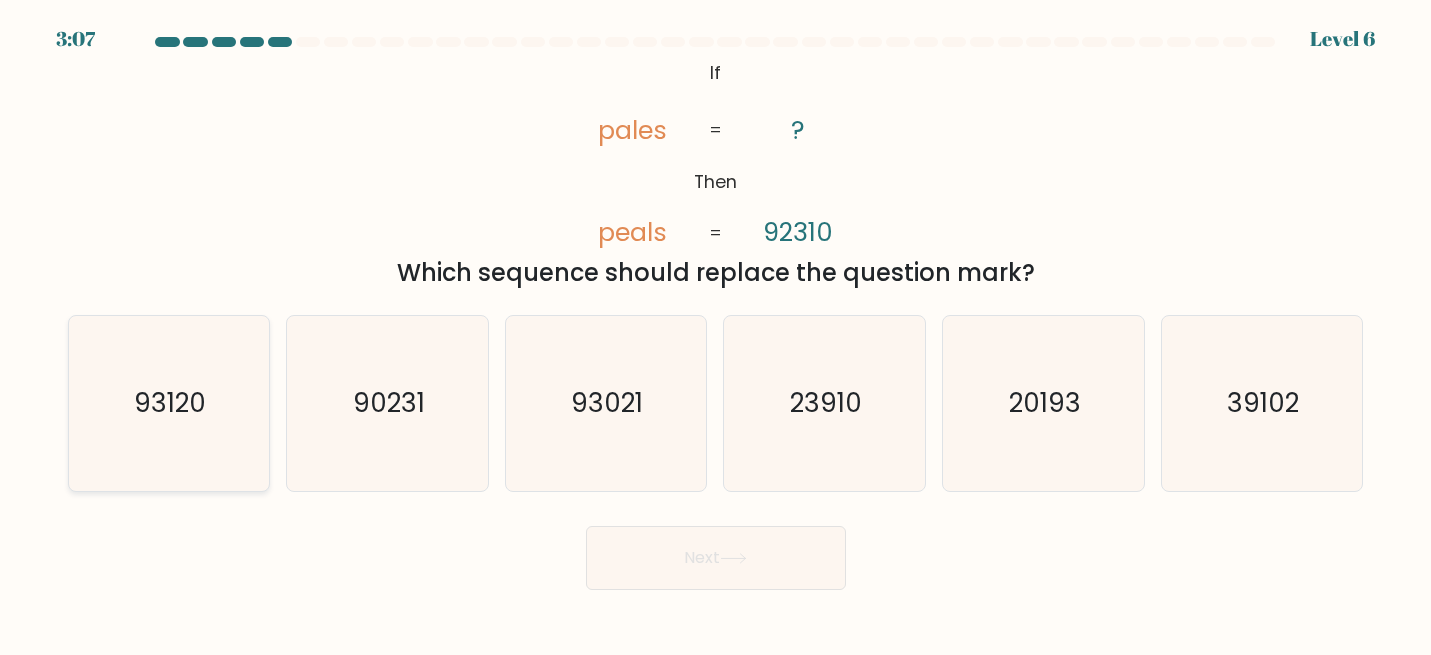 click on "93120" at bounding box center [171, 402] 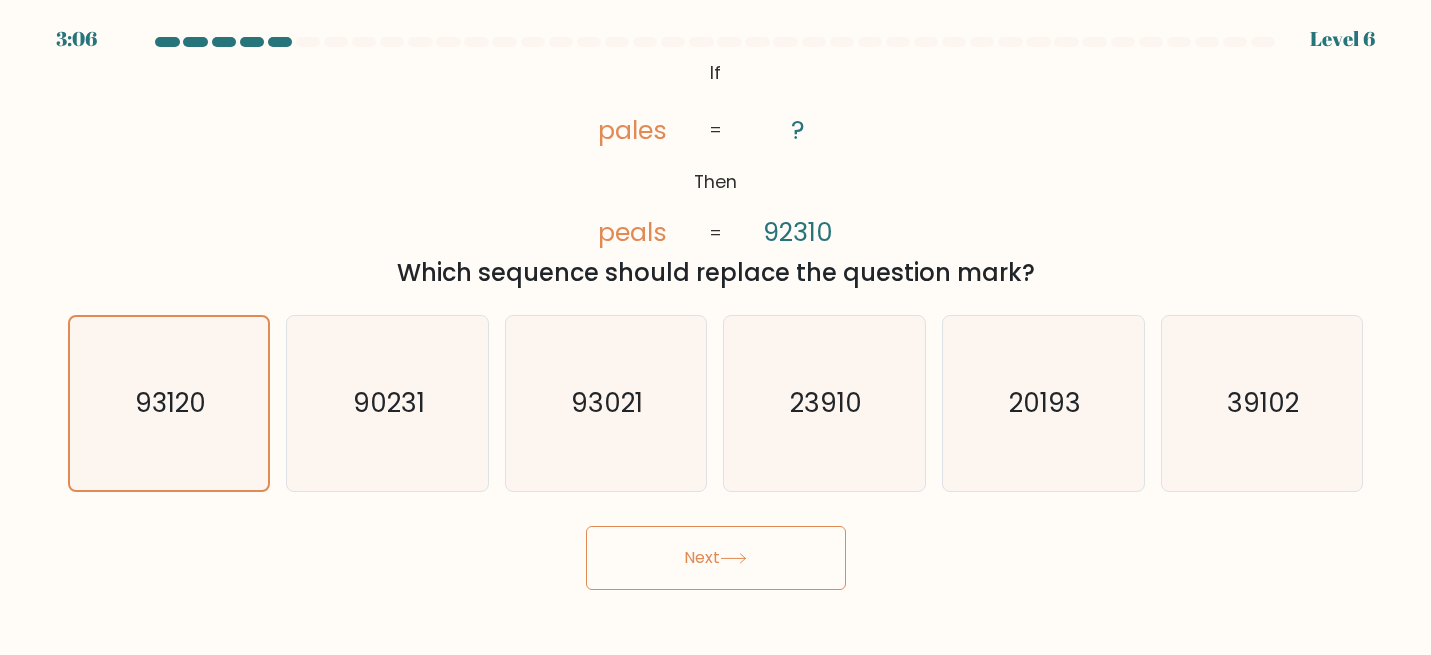 click on "Next" at bounding box center (716, 558) 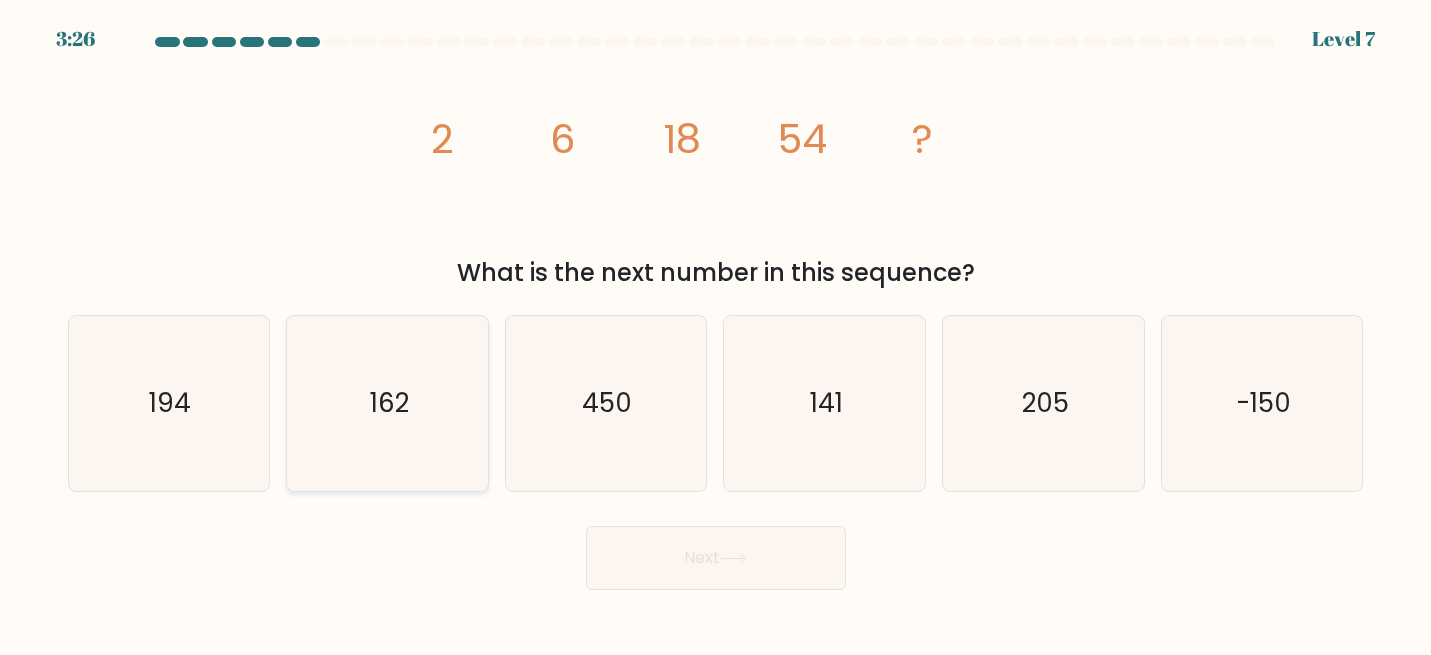 click on "162" at bounding box center (387, 403) 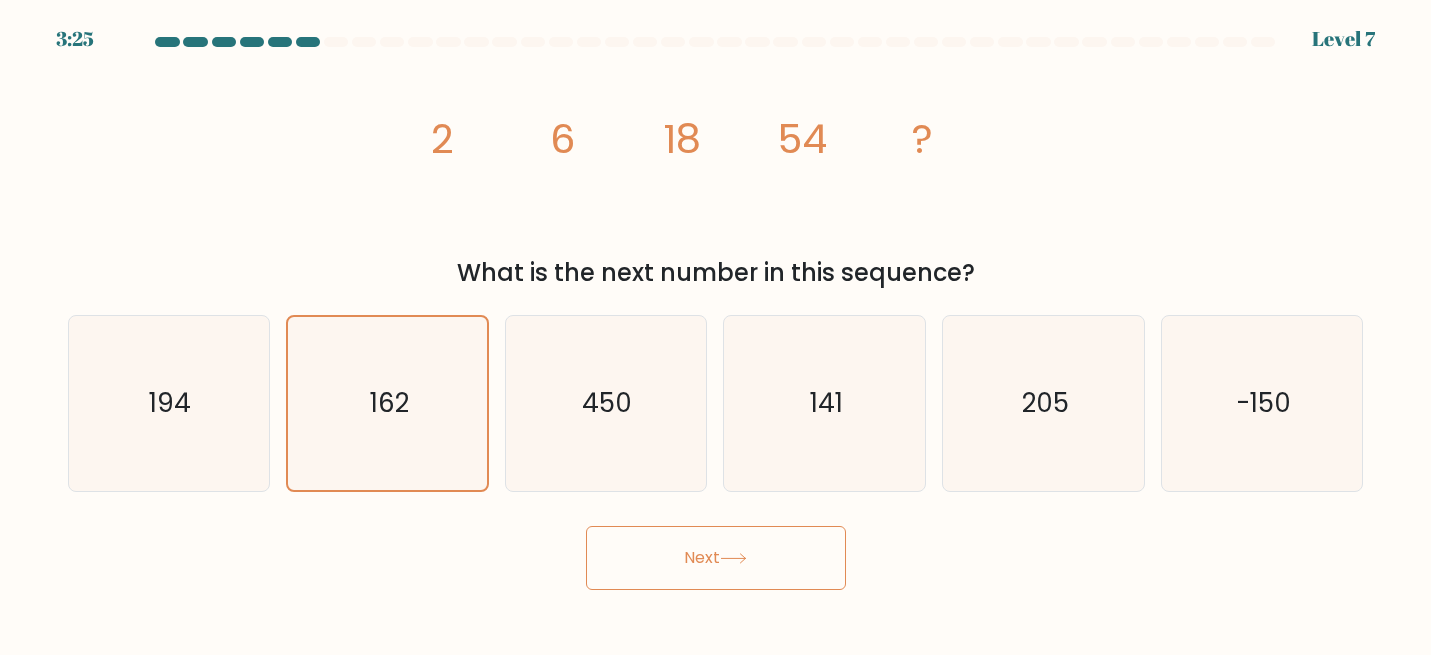 click on "Next" at bounding box center (716, 558) 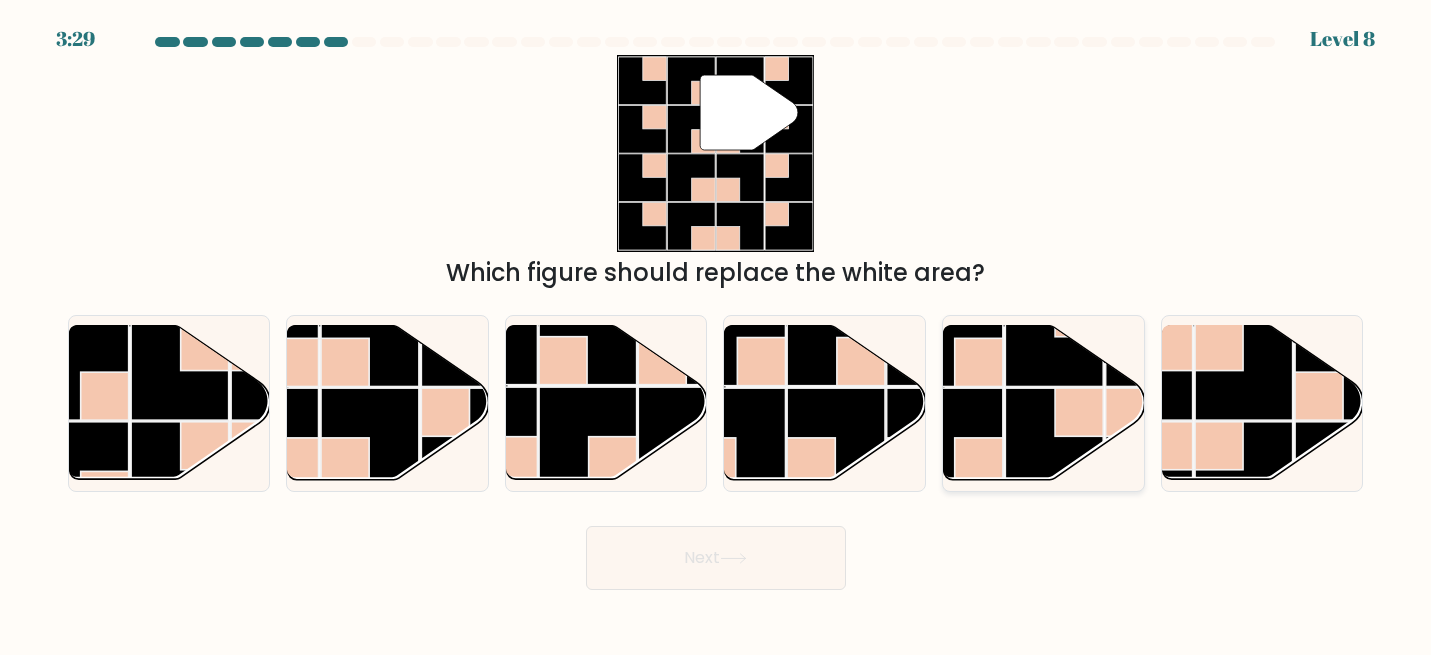 click at bounding box center (1054, 338) 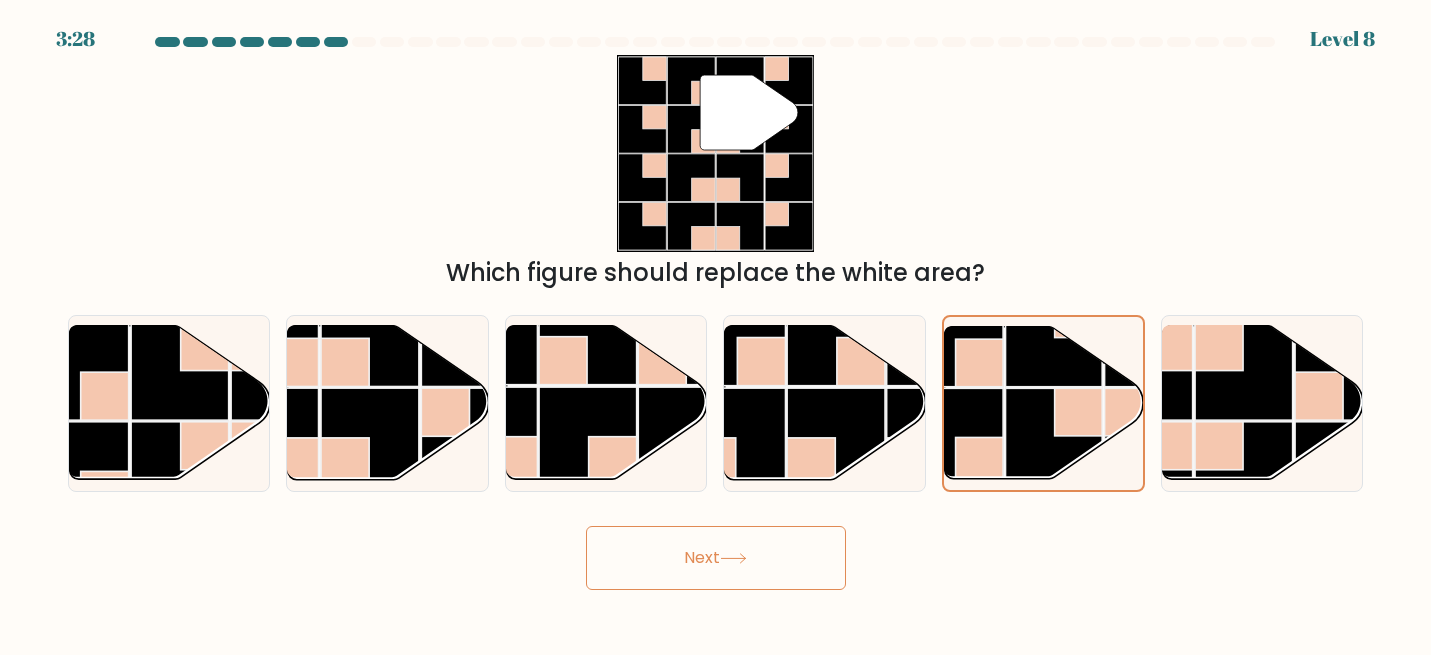 click on "Next" at bounding box center (716, 558) 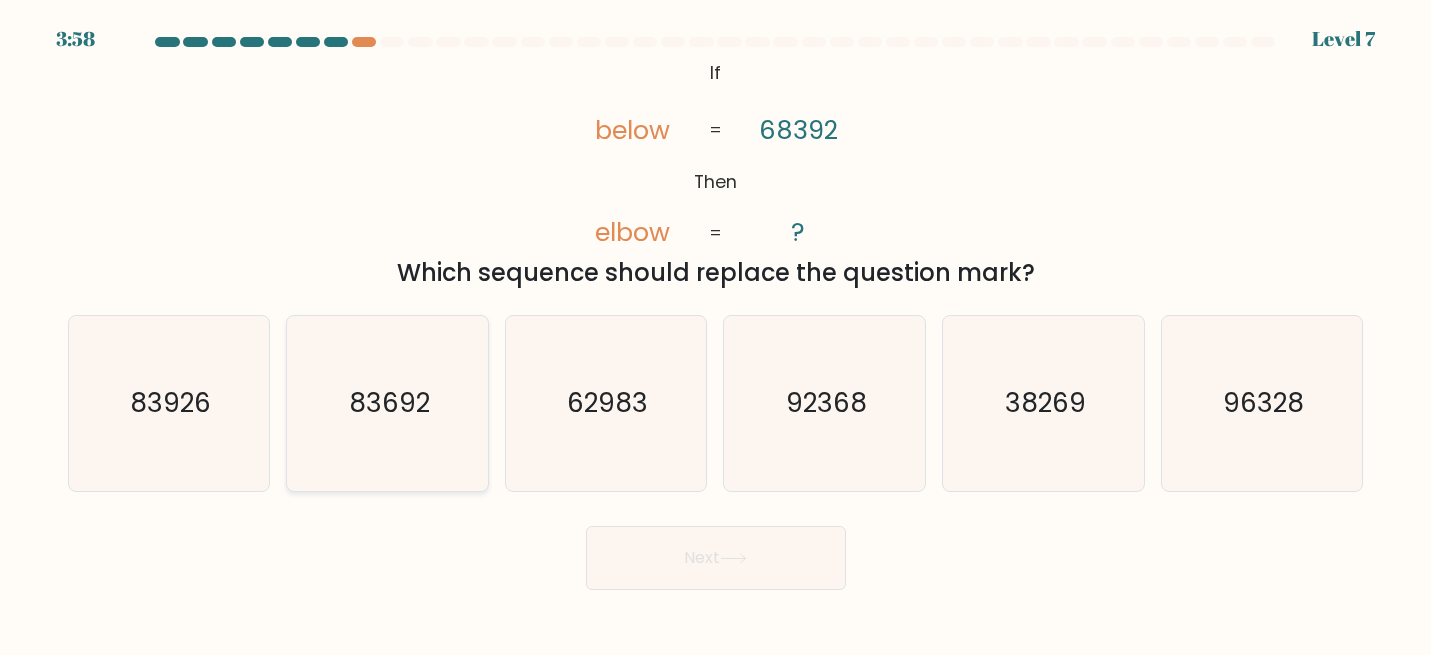 click on "83692" at bounding box center (387, 403) 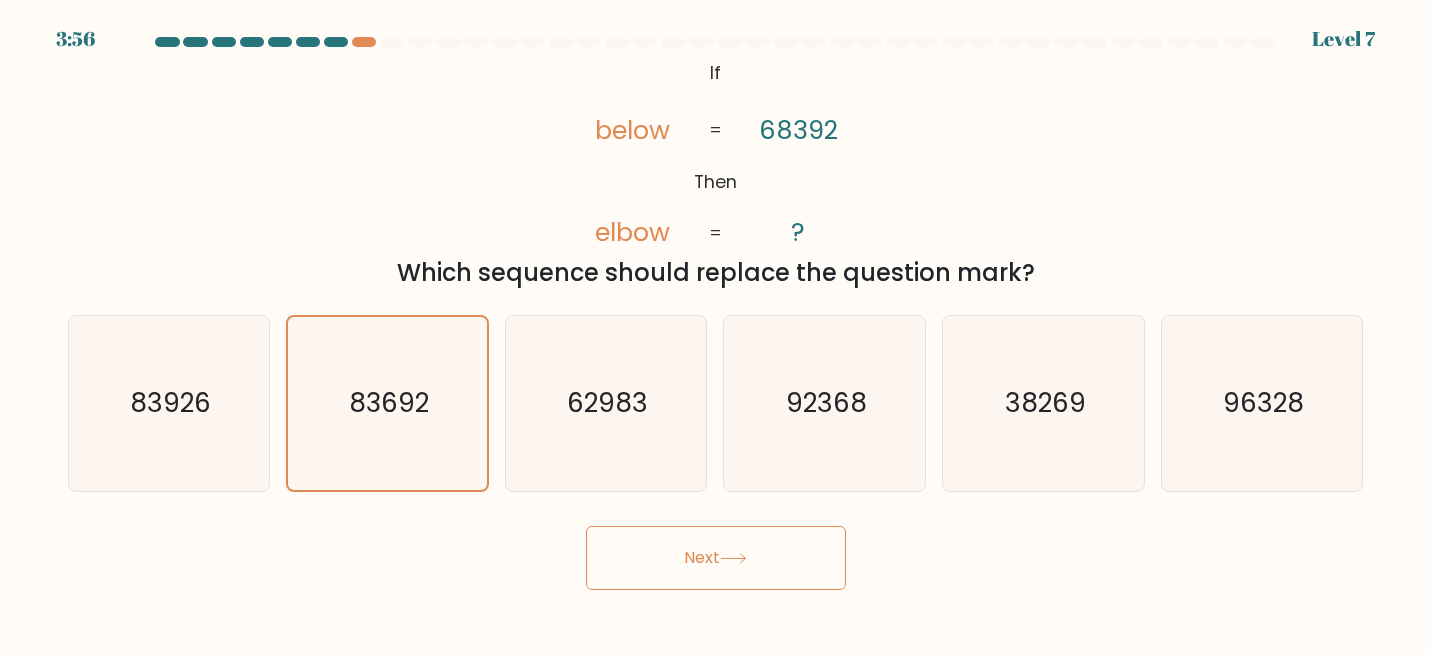 click on "Next" at bounding box center (716, 558) 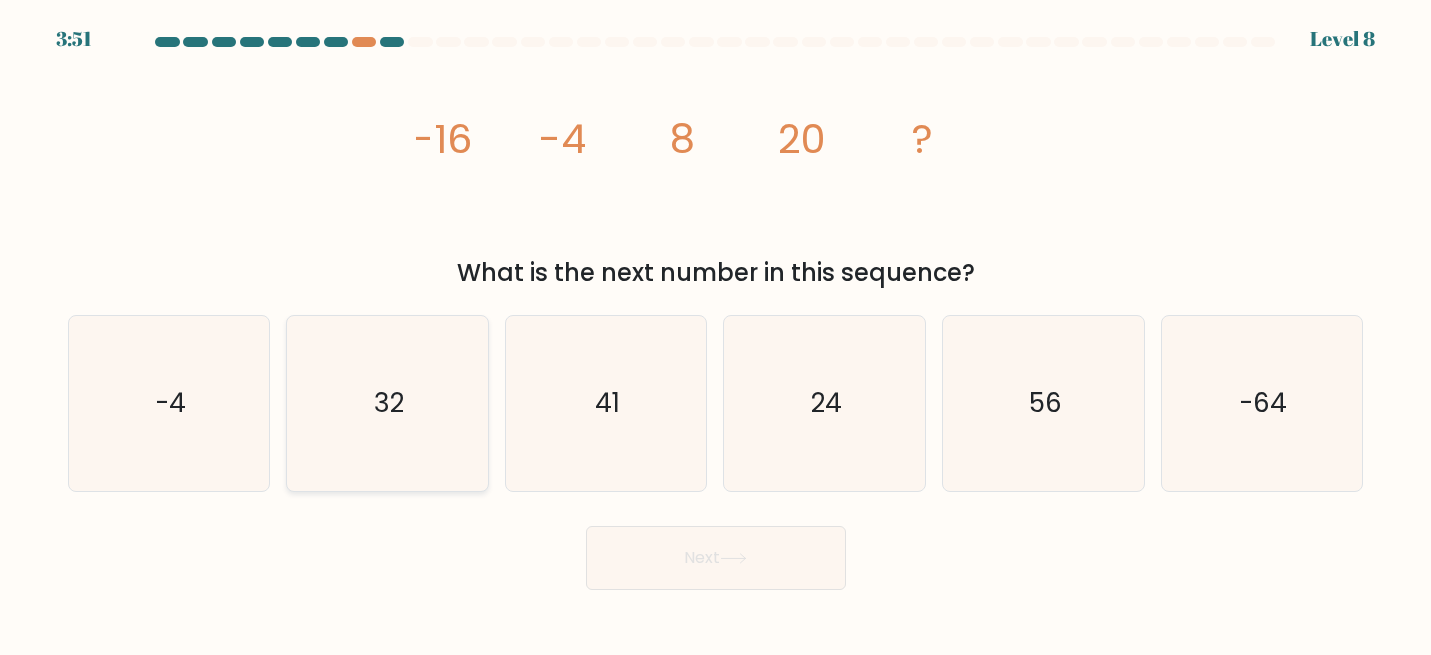 click on "32" at bounding box center [387, 403] 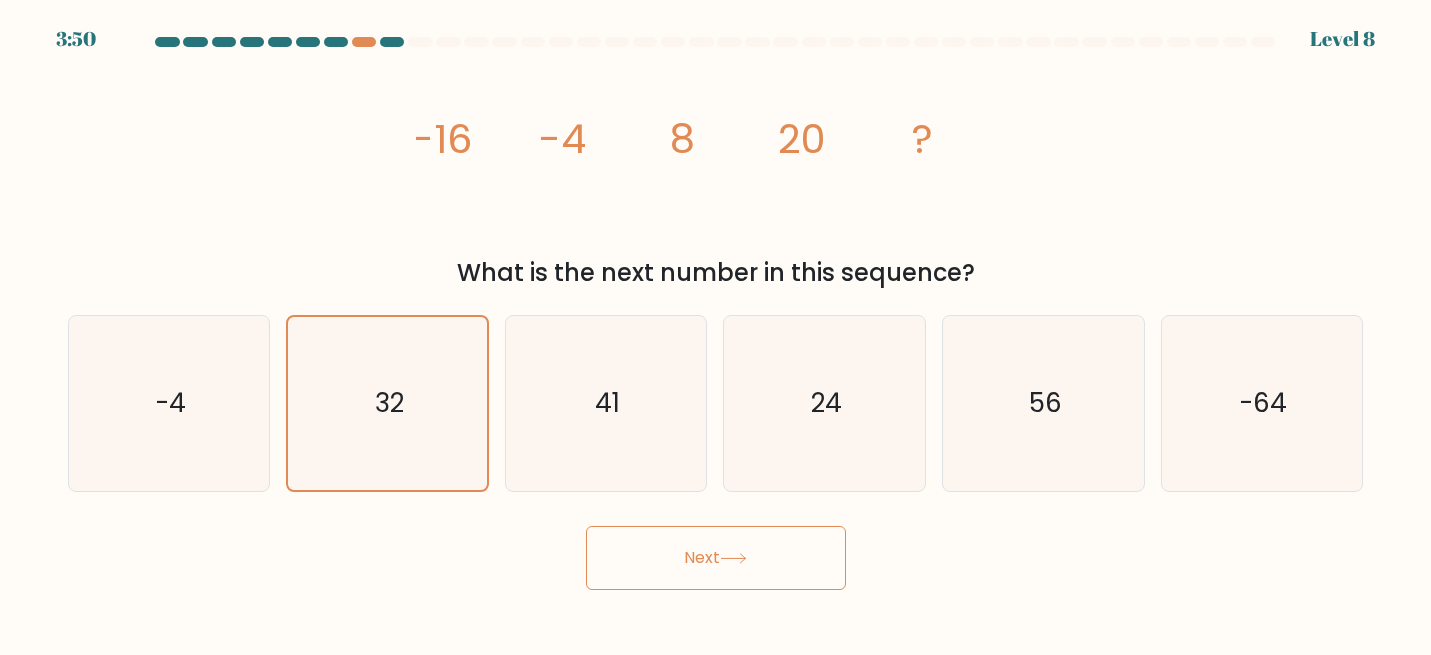 click on "Next" at bounding box center (716, 558) 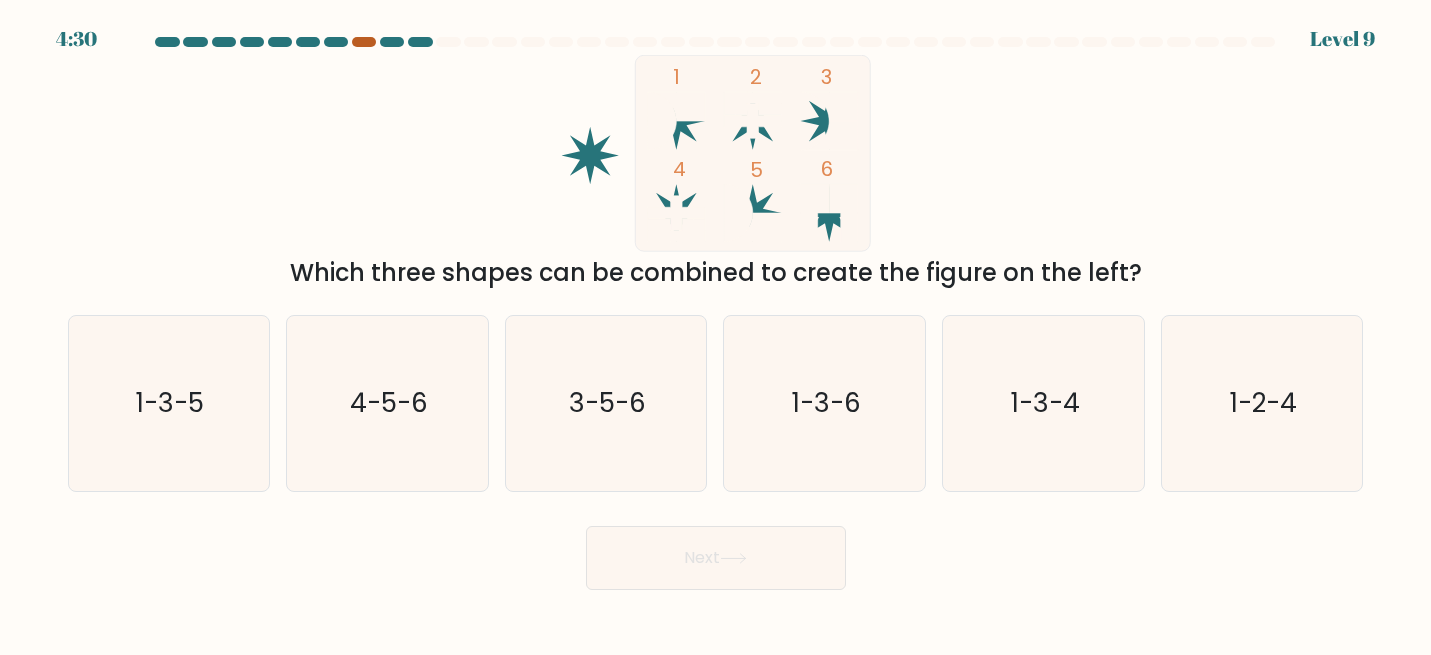 click at bounding box center (364, 42) 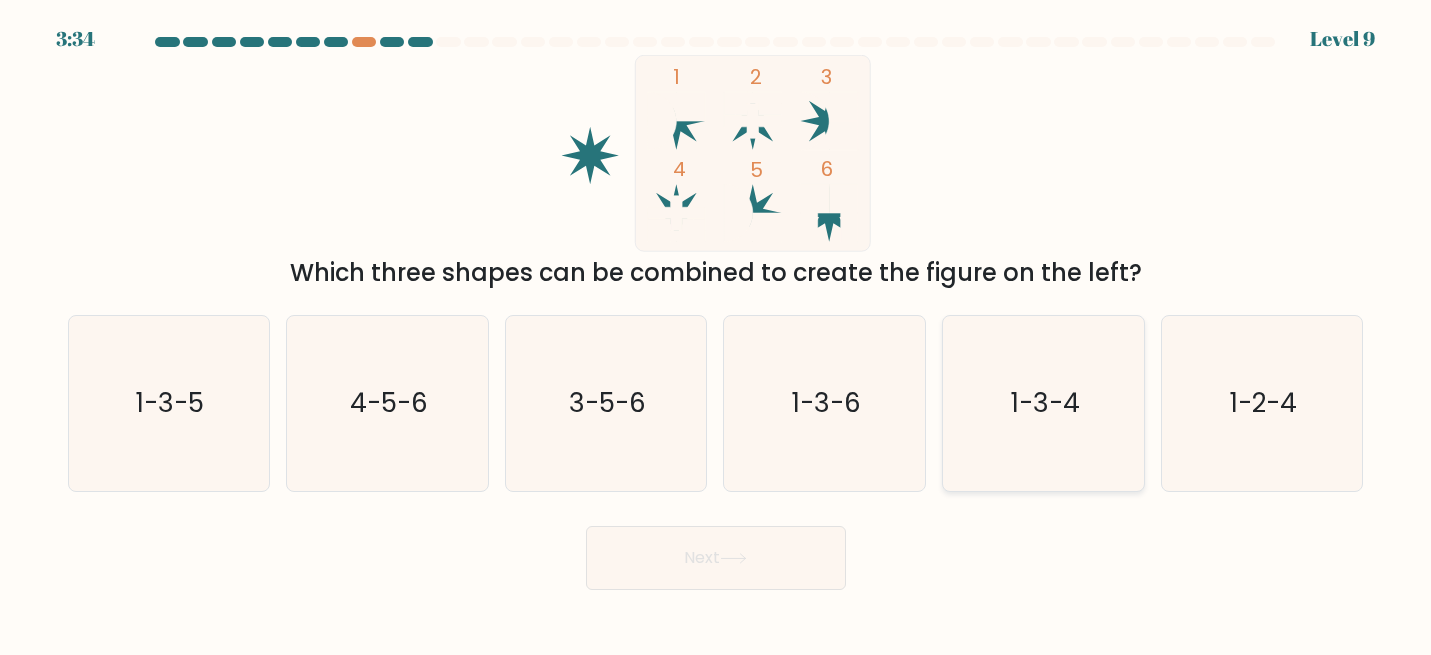 click on "1-3-4" at bounding box center (1043, 403) 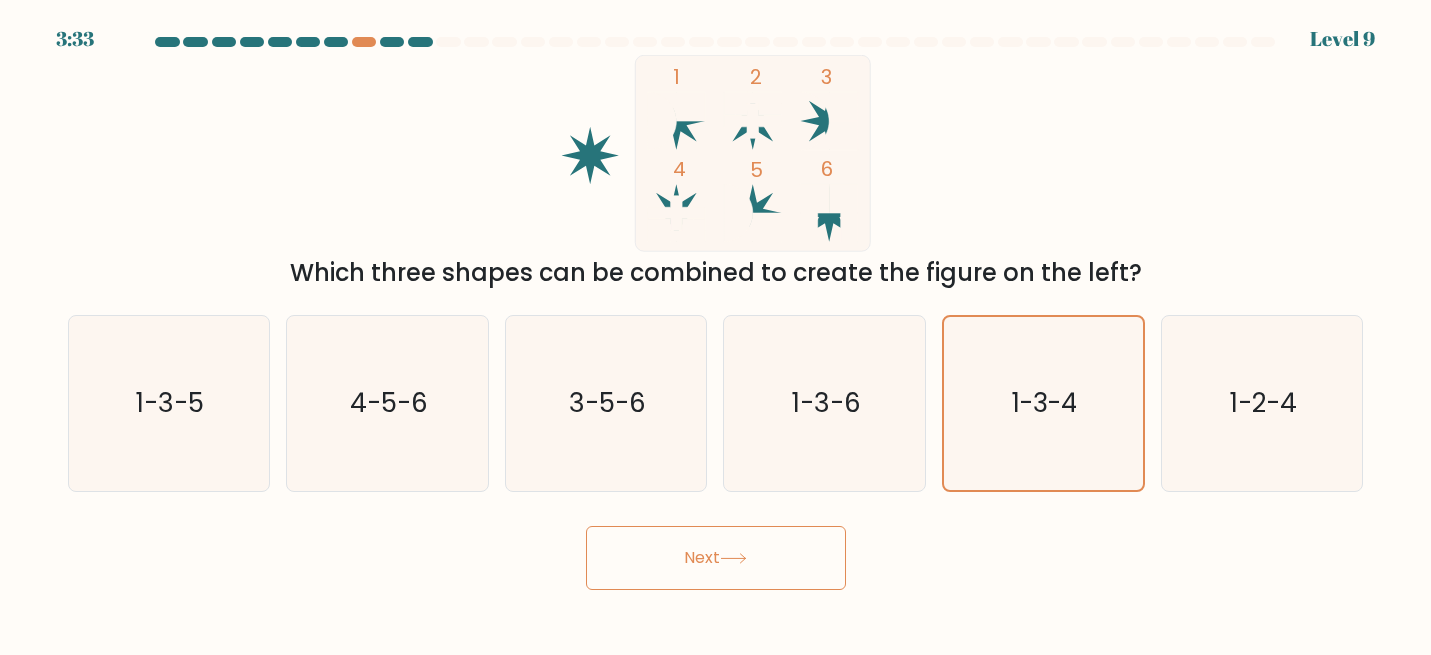 click on "Next" at bounding box center [716, 558] 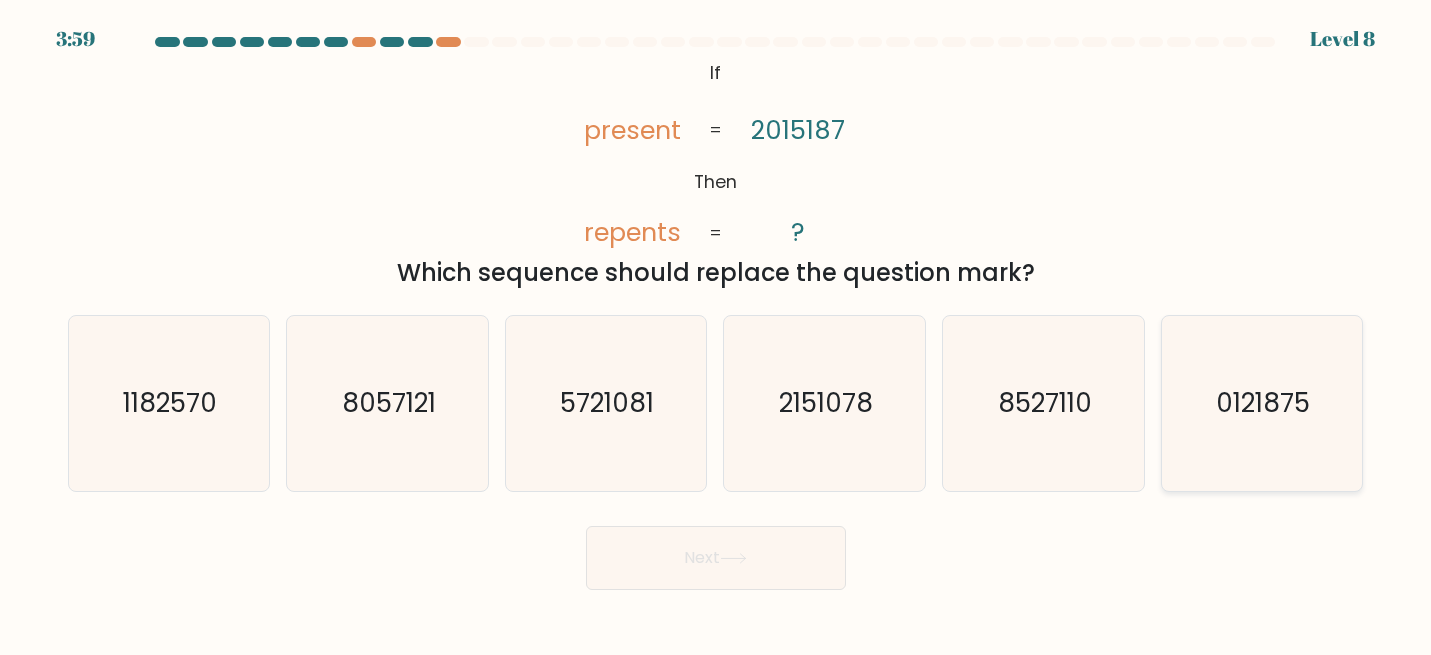 click on "0121875" at bounding box center [1261, 403] 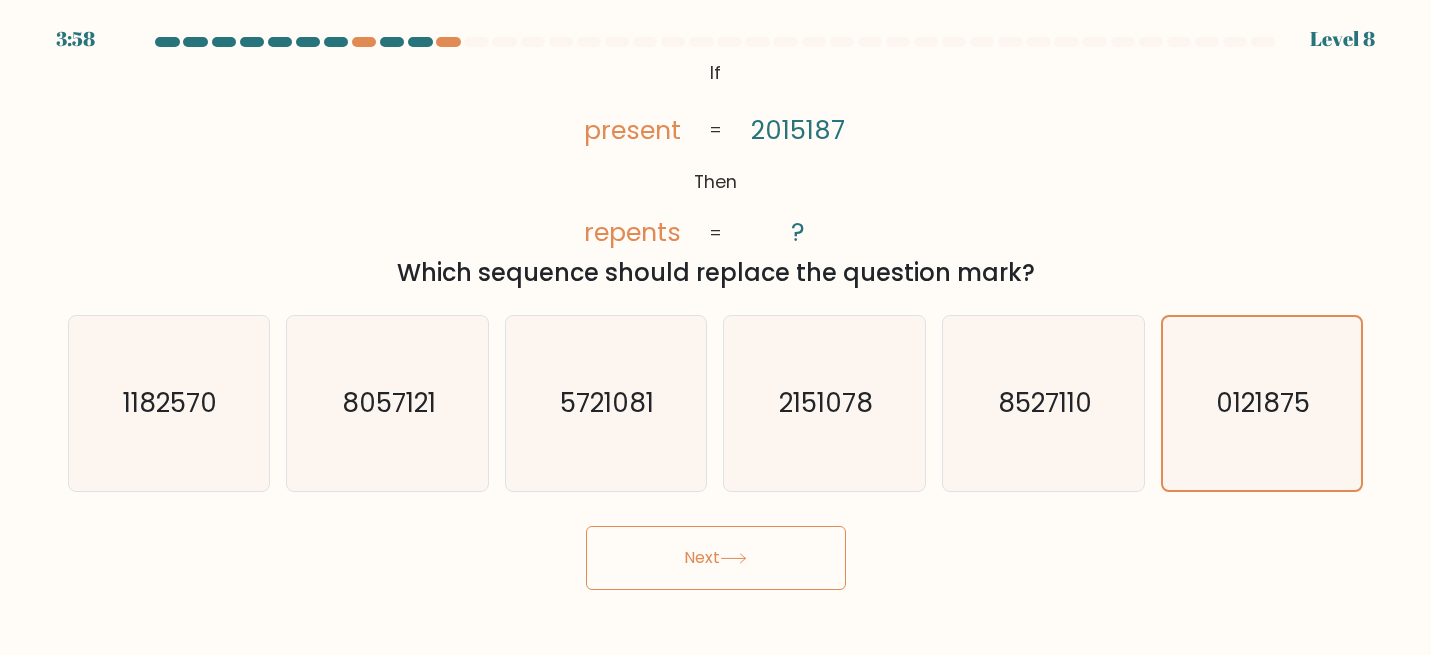 click on "Next" at bounding box center [716, 558] 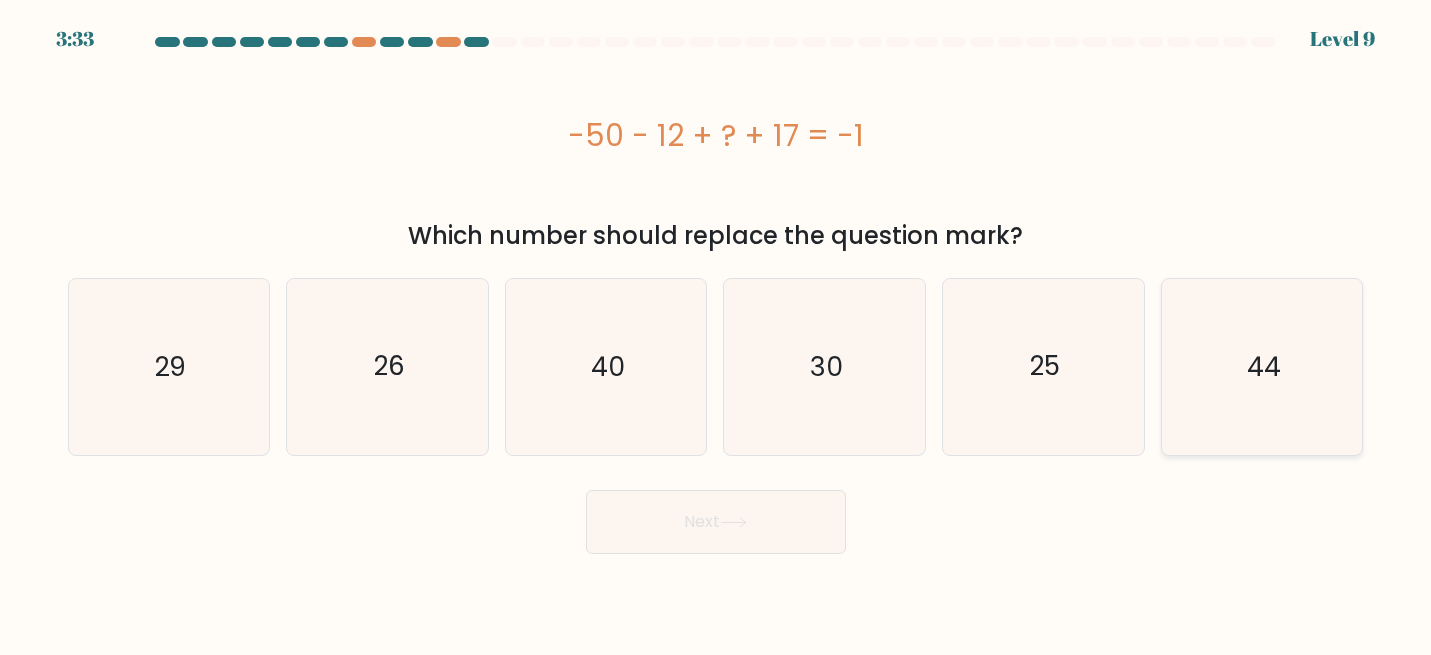 click on "44" at bounding box center (1261, 366) 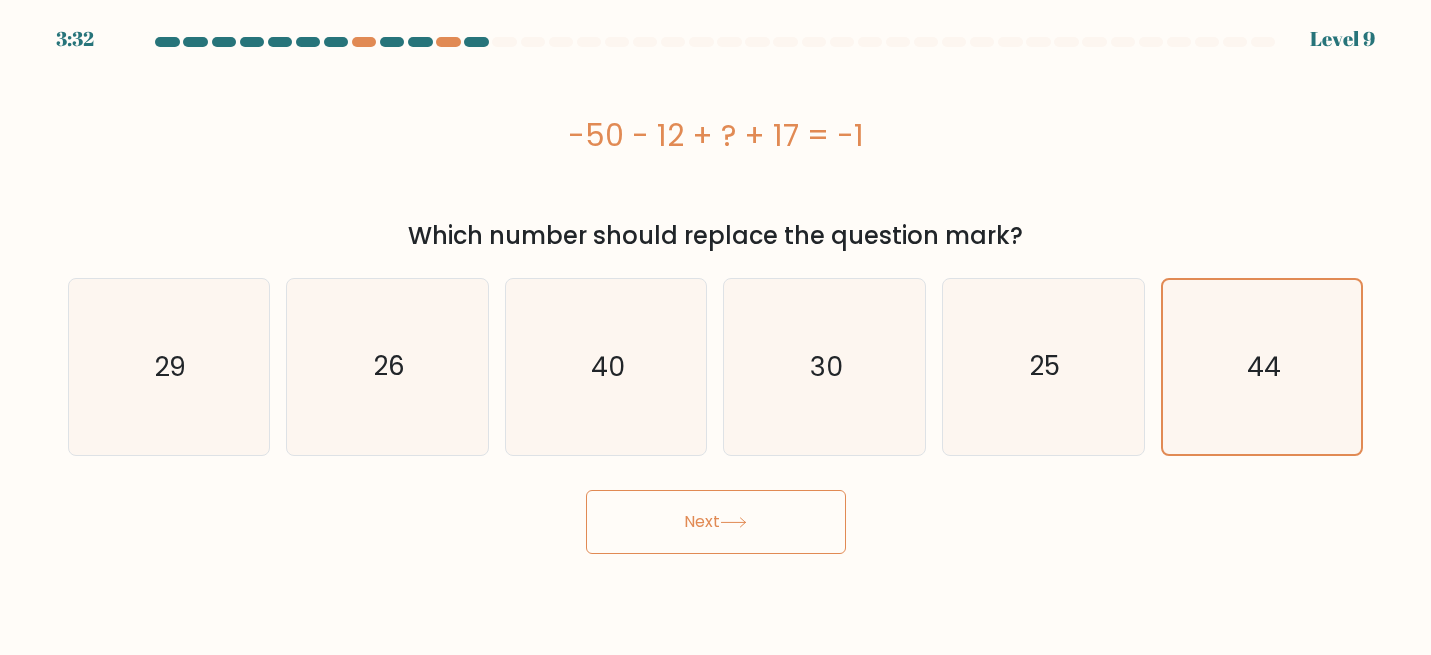 click on "Next" at bounding box center (716, 522) 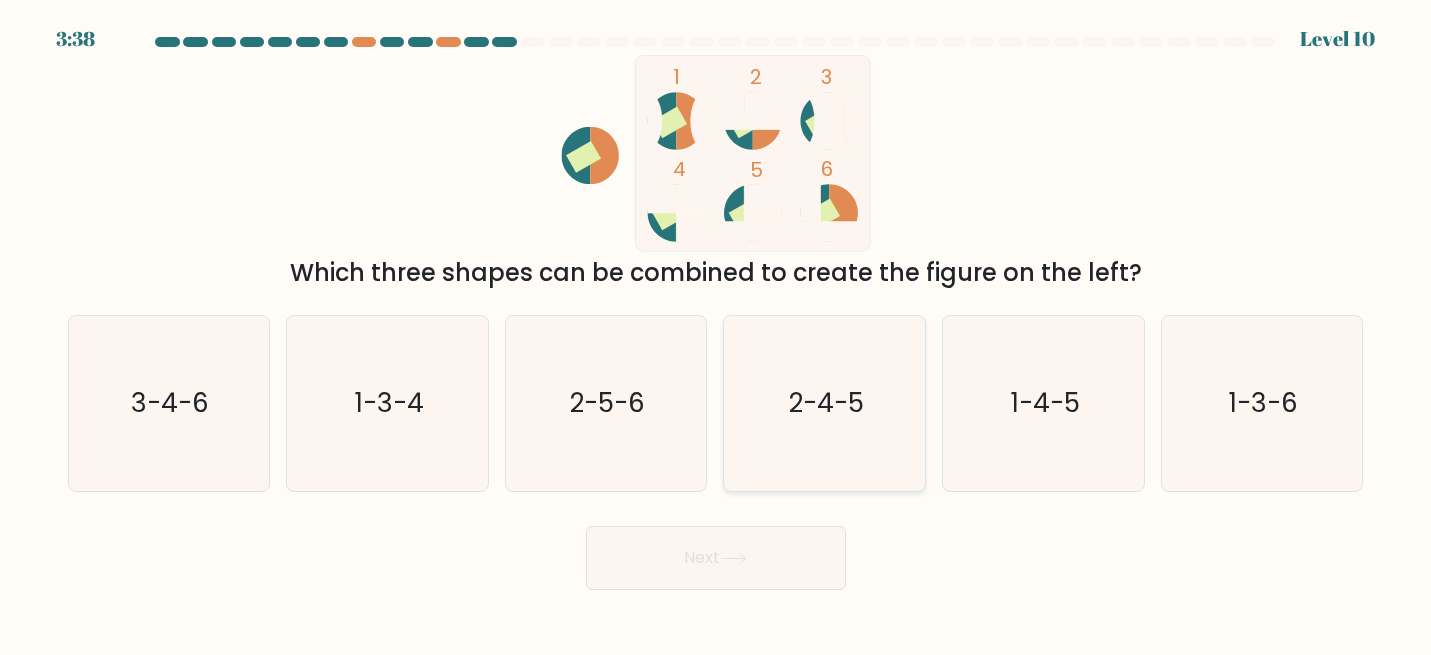 click on "2-4-5" at bounding box center [824, 403] 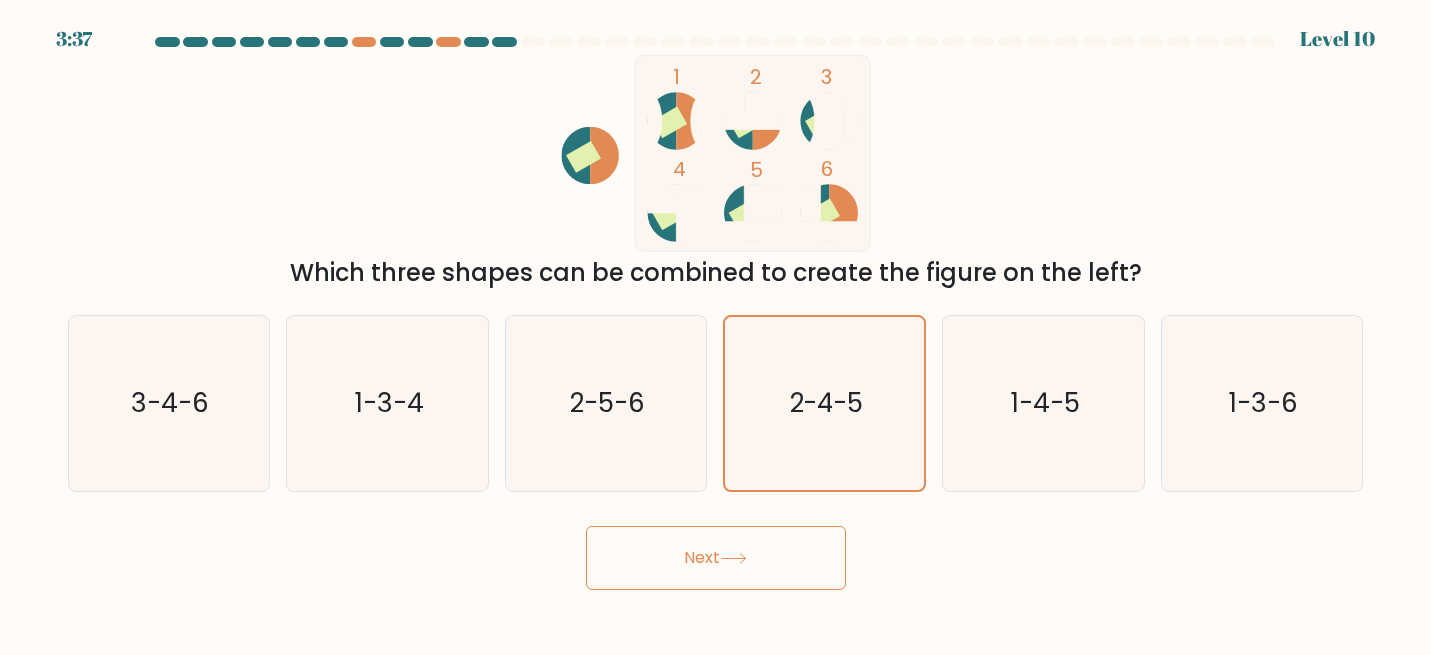 click on "Next" at bounding box center (716, 558) 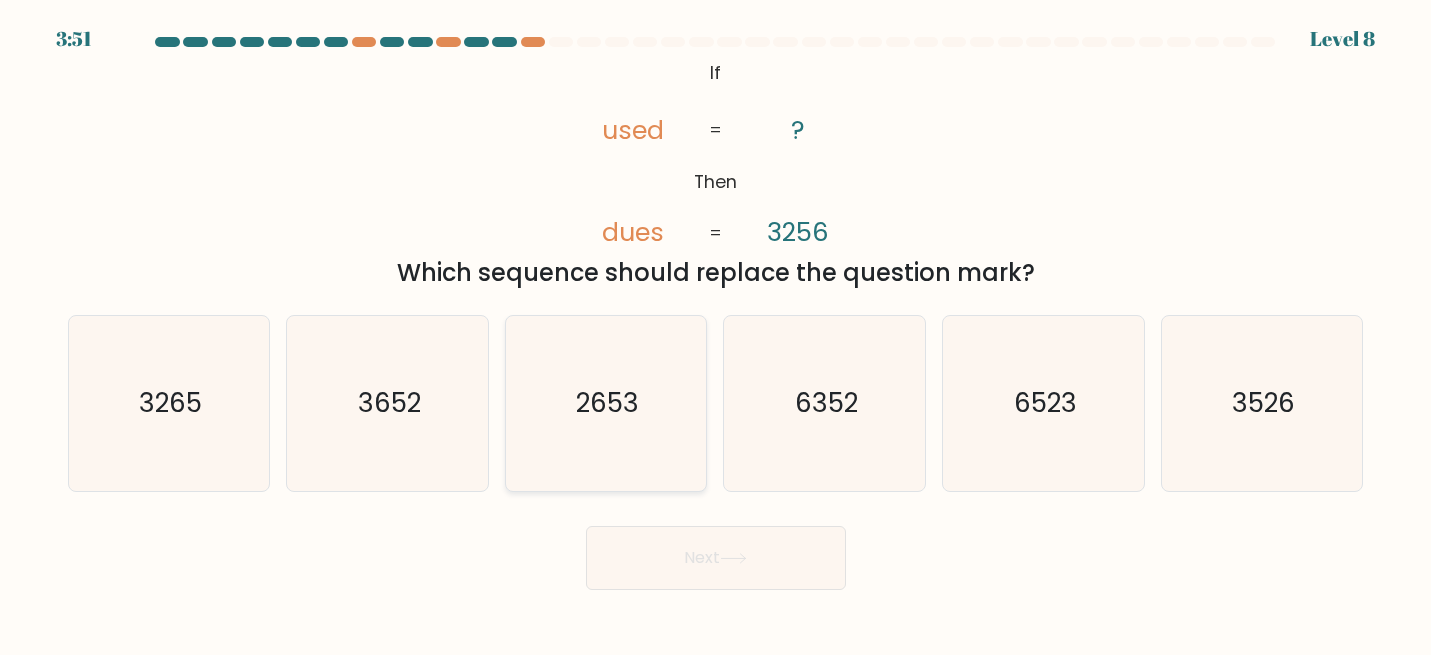 click on "2653" at bounding box center (605, 403) 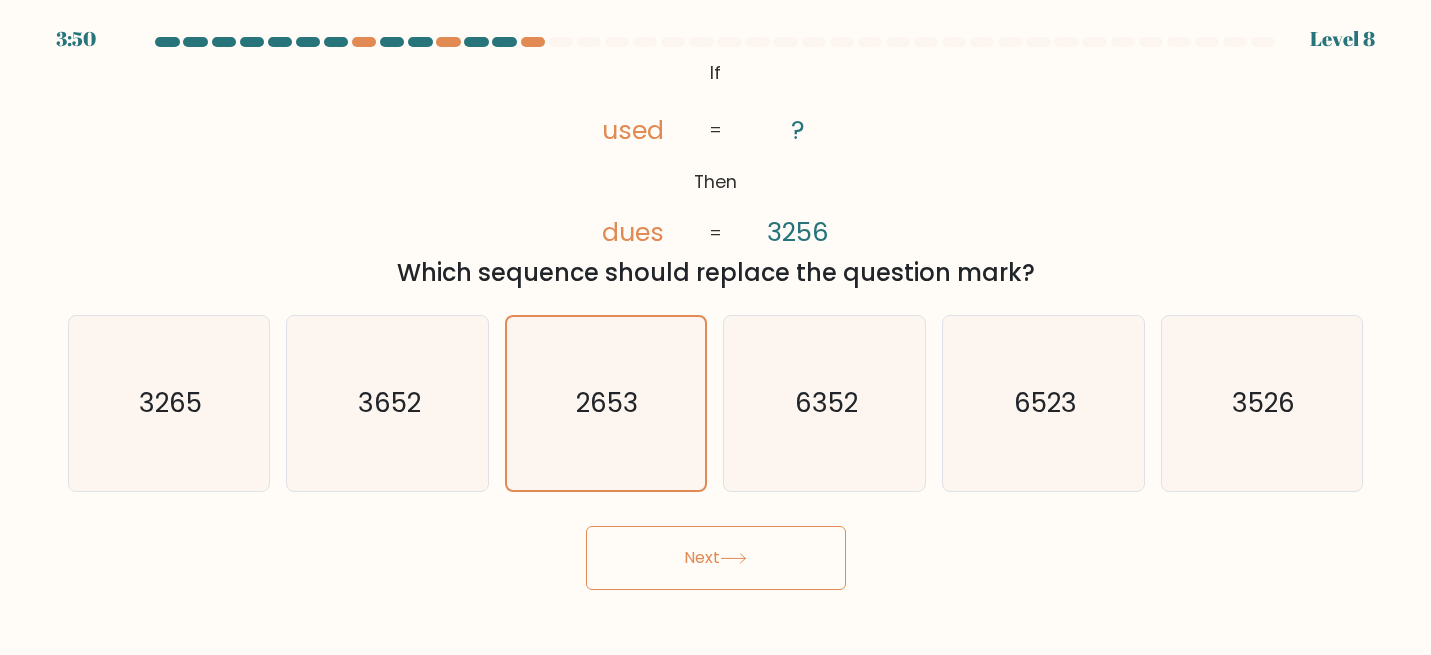 click on "Next" at bounding box center [716, 558] 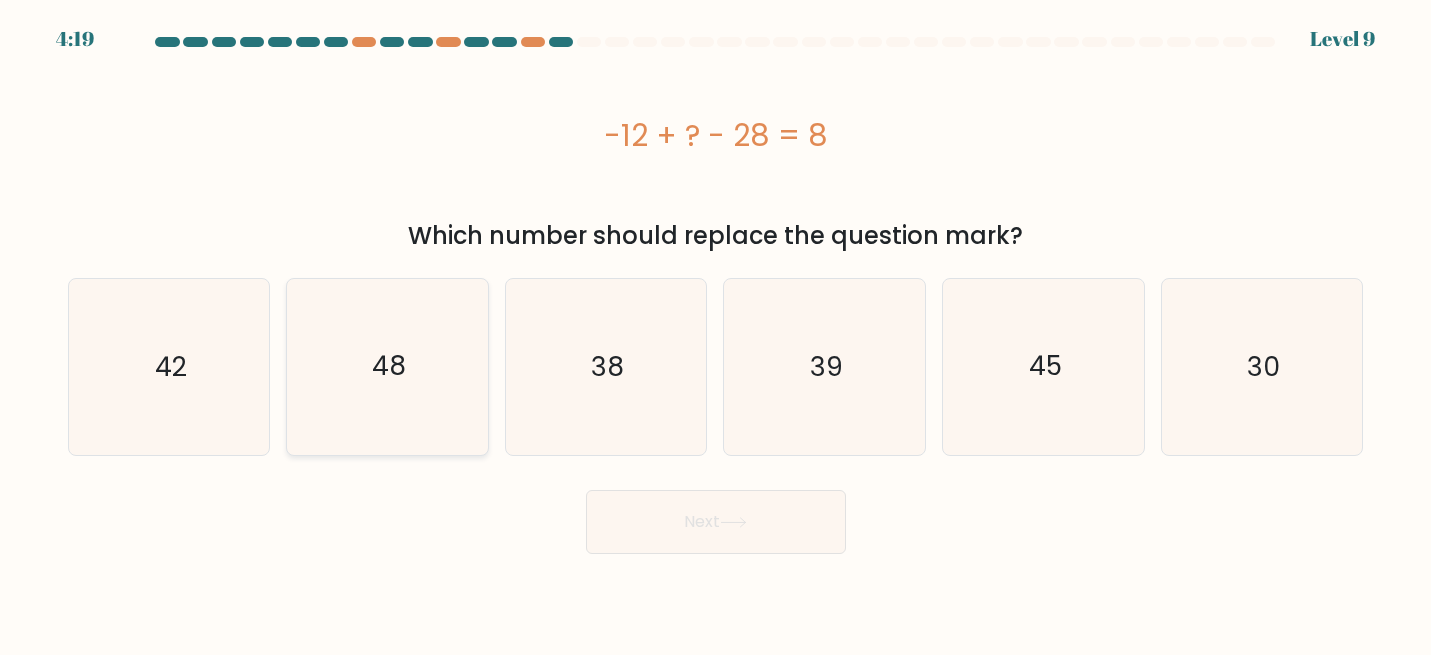 click on "48" at bounding box center (387, 366) 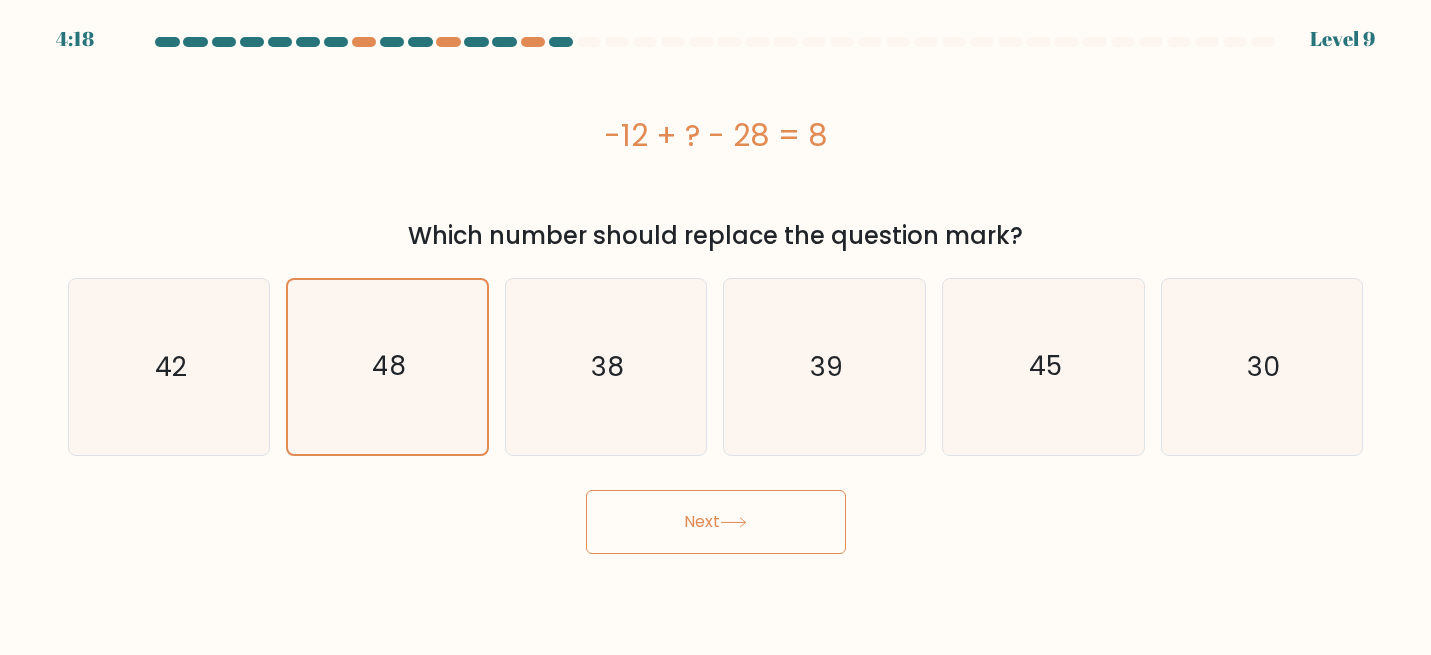 click on "Next" at bounding box center (716, 522) 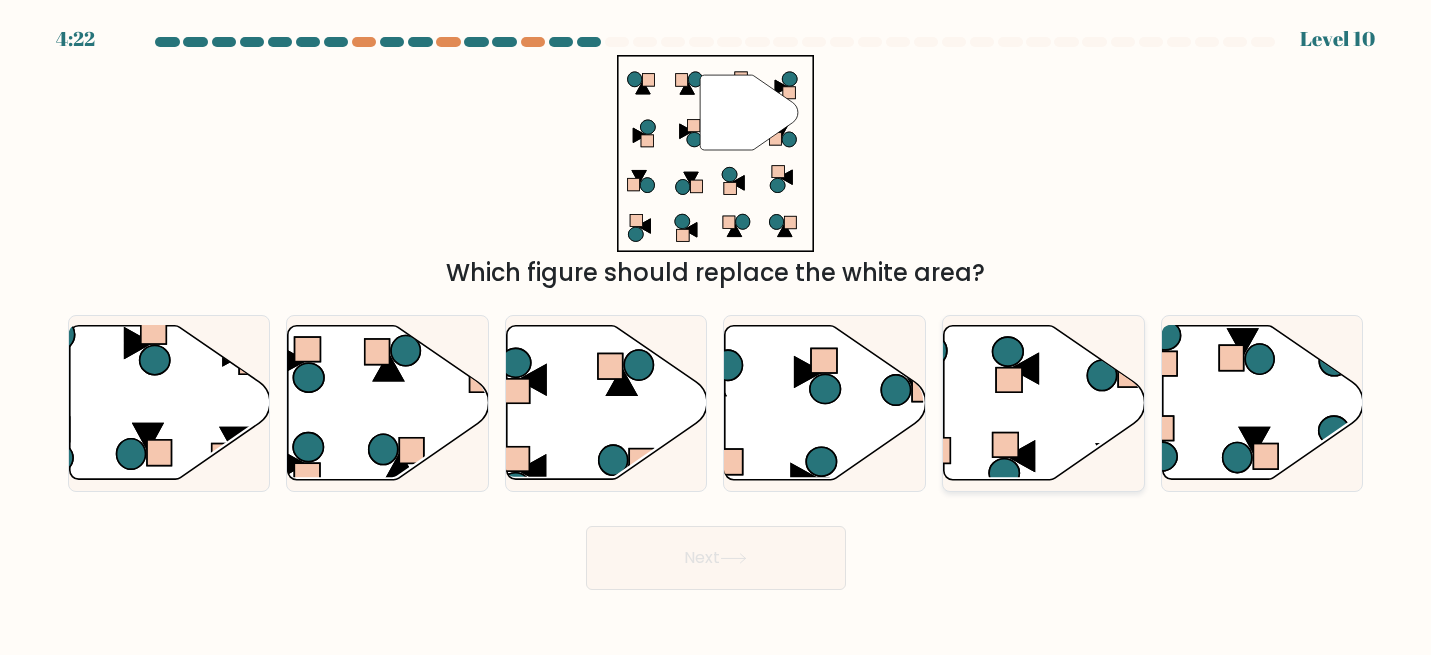 click at bounding box center (1044, 403) 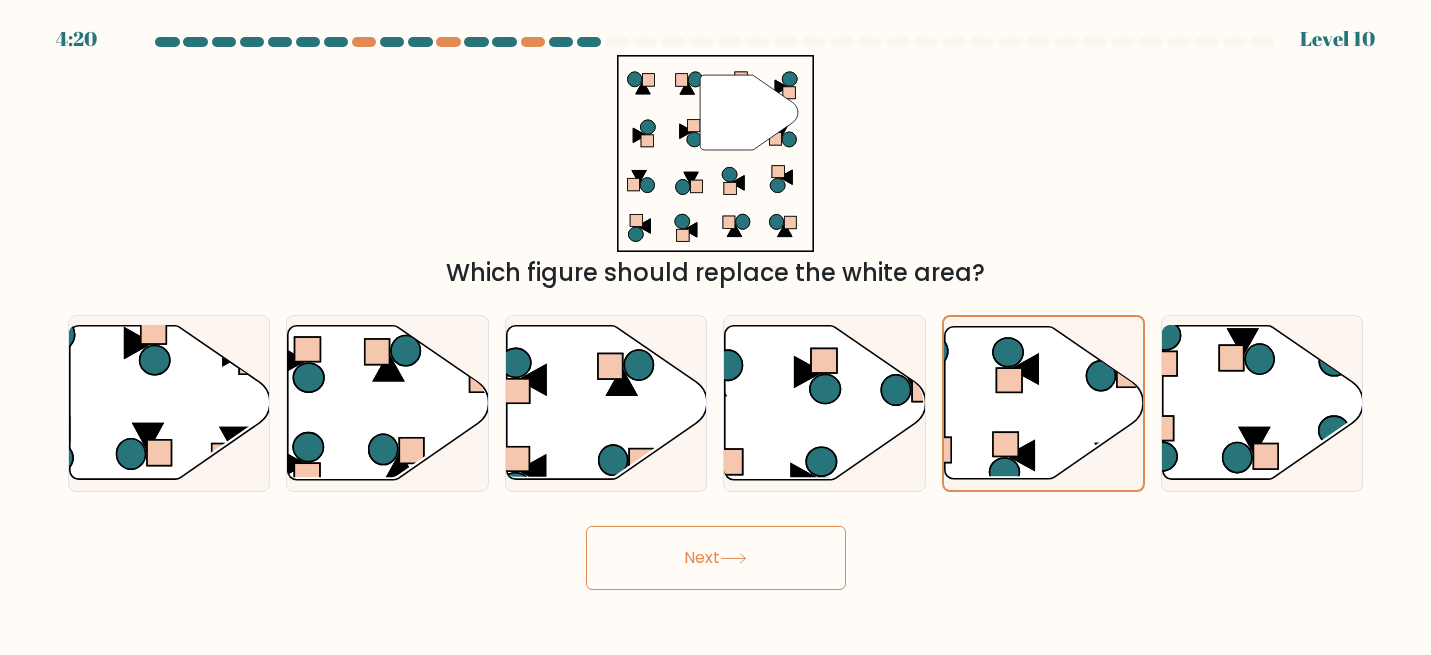 click at bounding box center [733, 558] 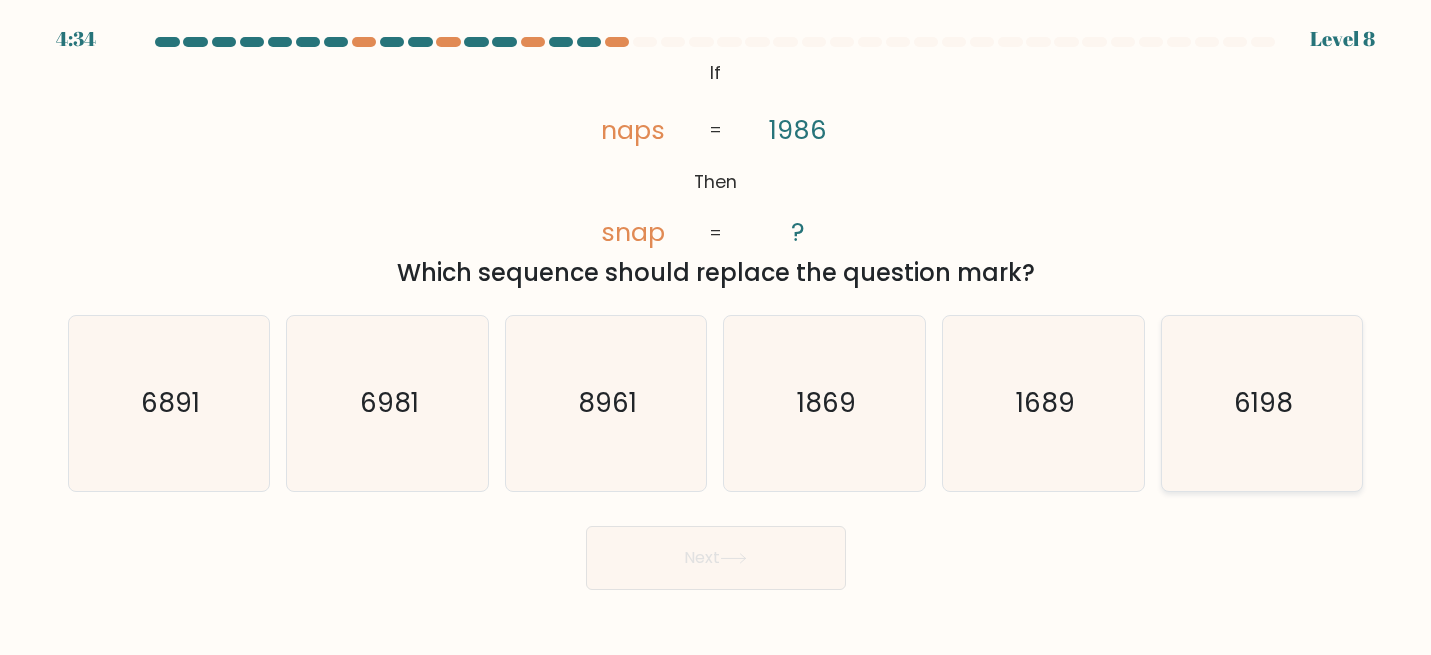 click on "6198" at bounding box center [1261, 403] 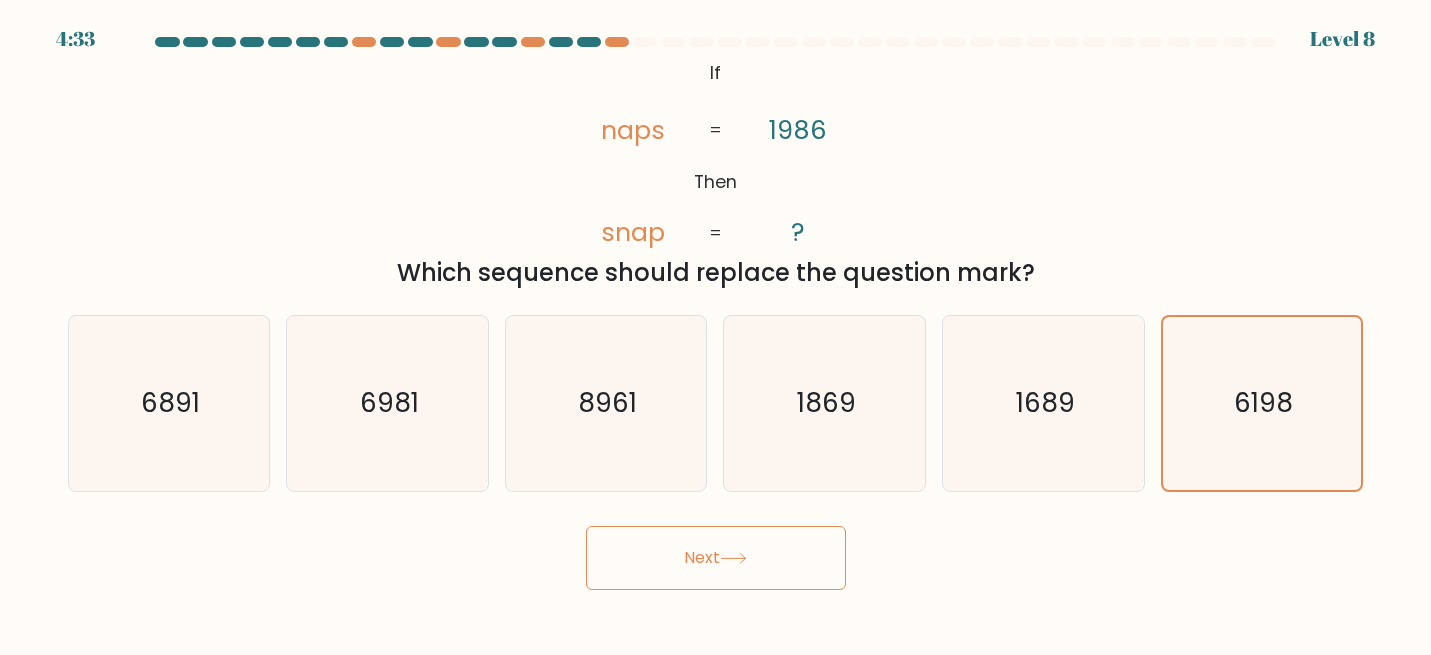 click on "Next" at bounding box center [716, 558] 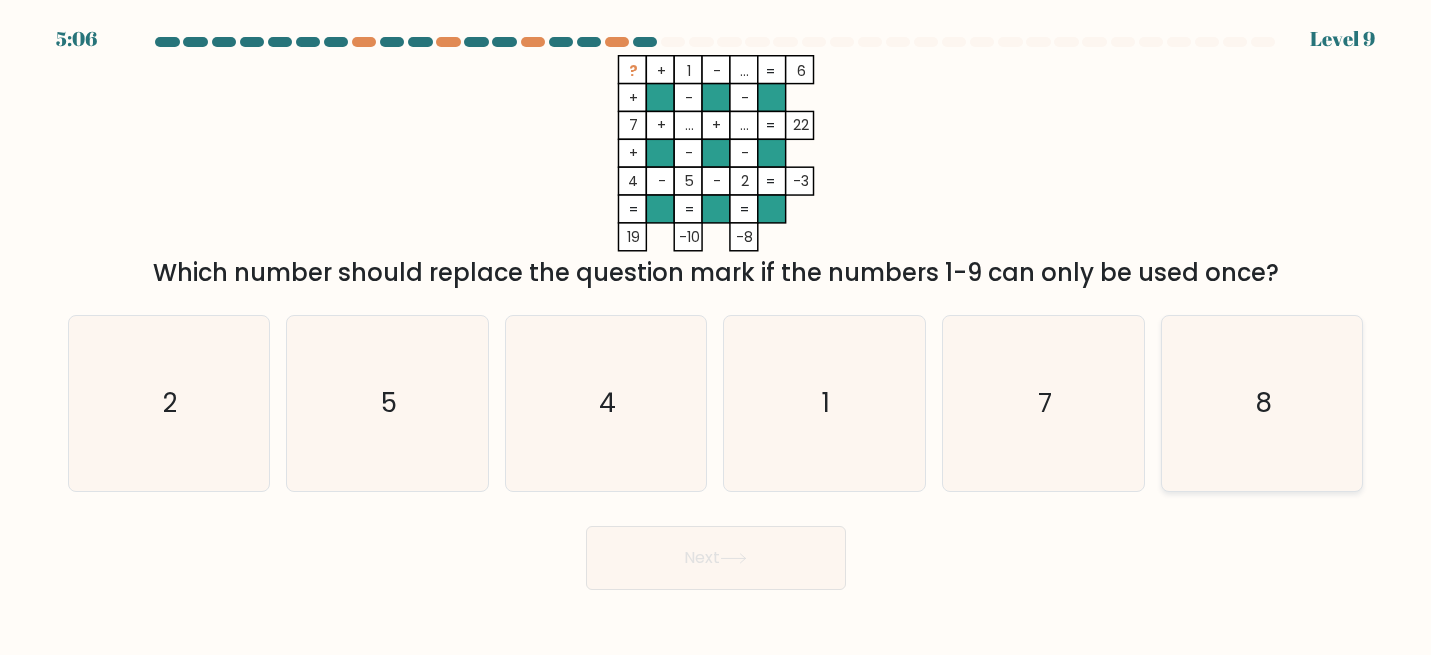 click on "8" at bounding box center [1261, 403] 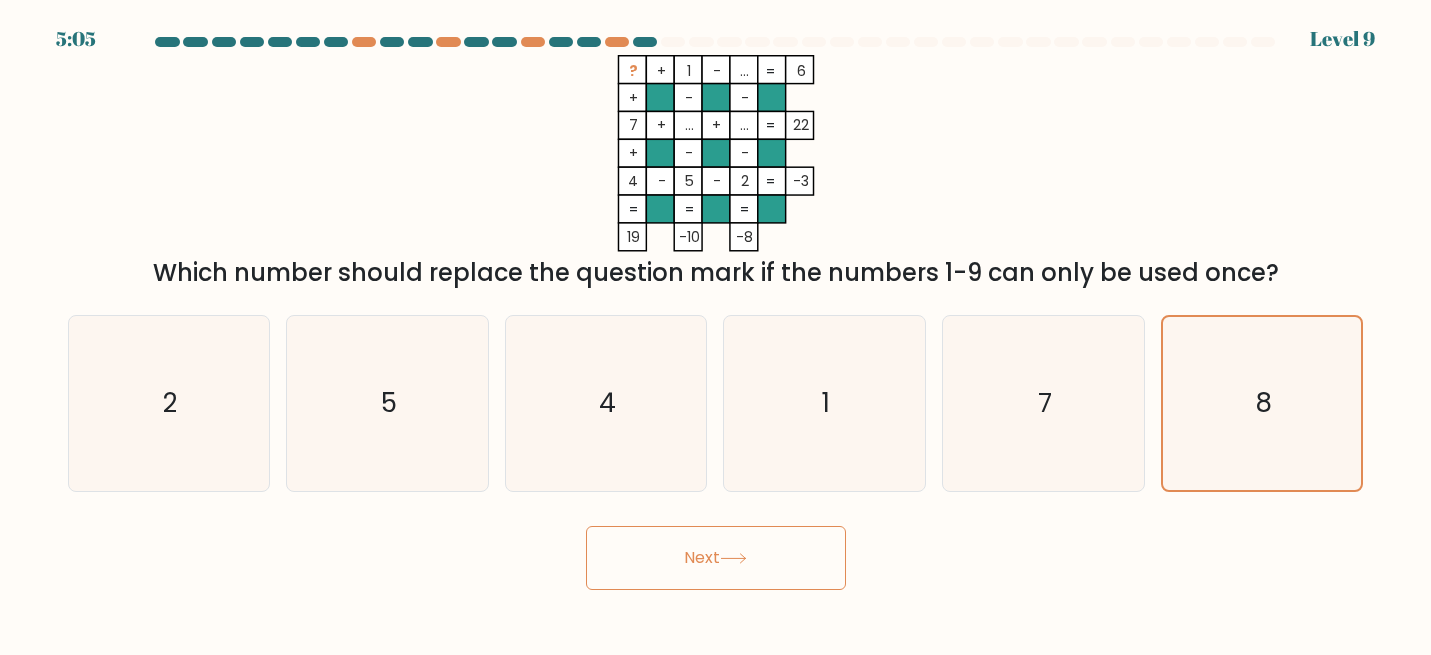 click on "Next" at bounding box center (716, 558) 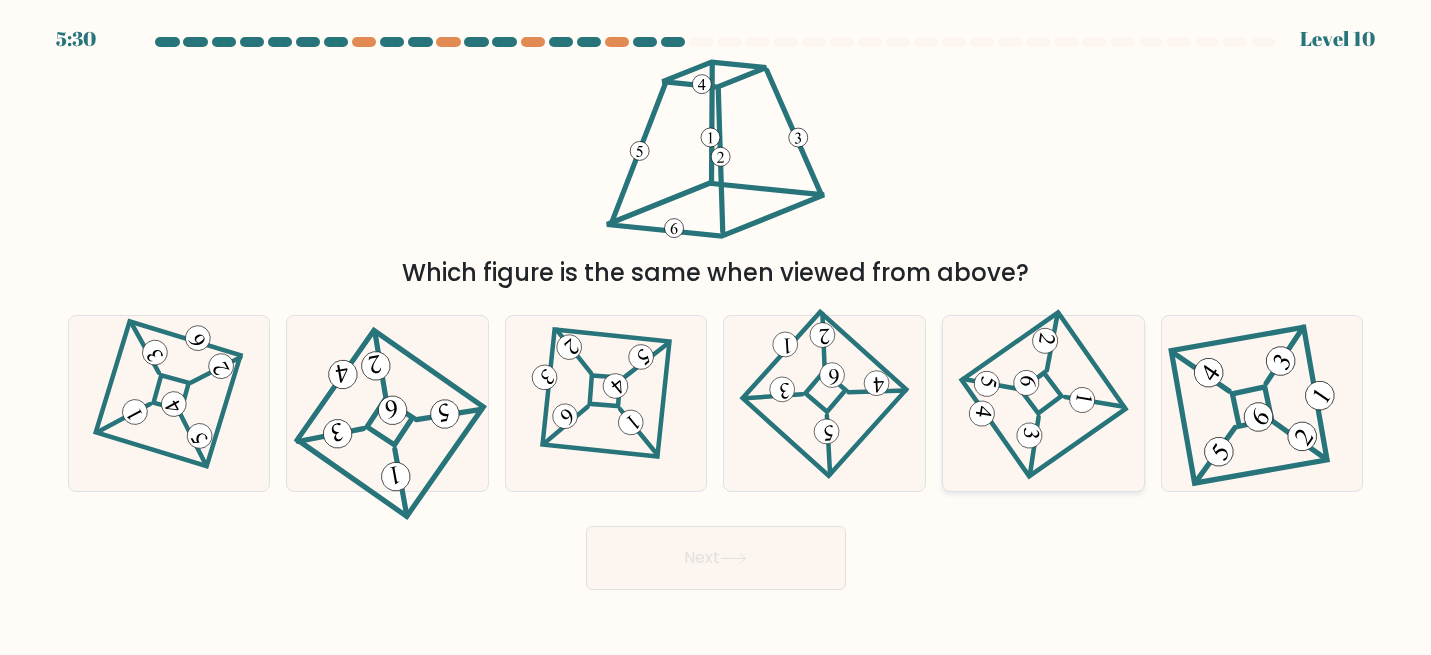 click at bounding box center (1043, 403) 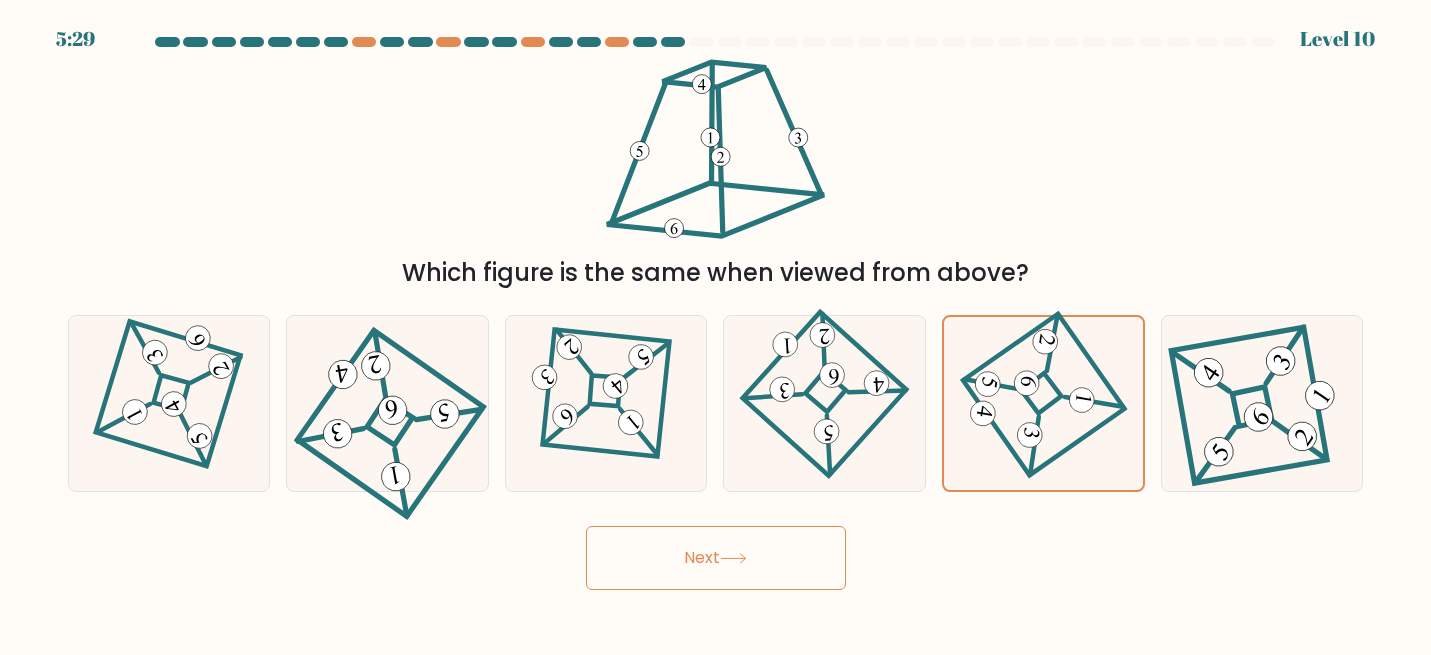 click on "Next" at bounding box center (716, 558) 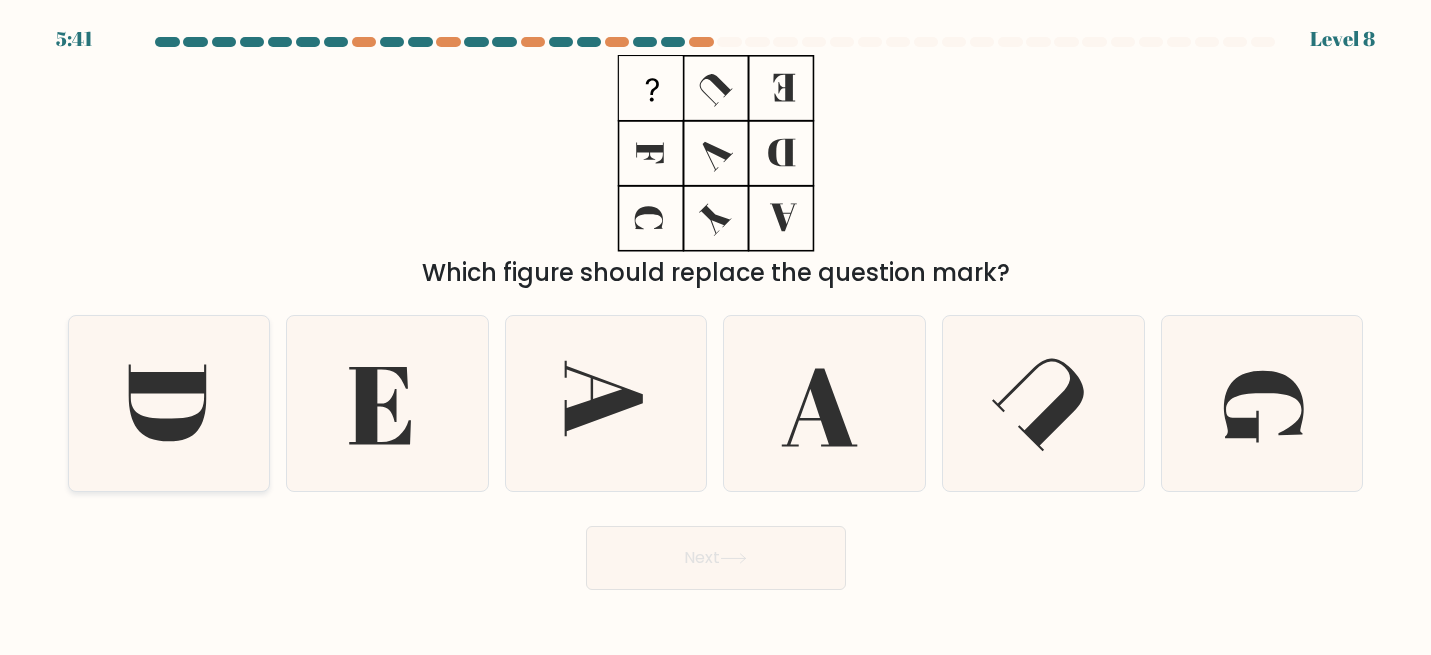 click at bounding box center (168, 403) 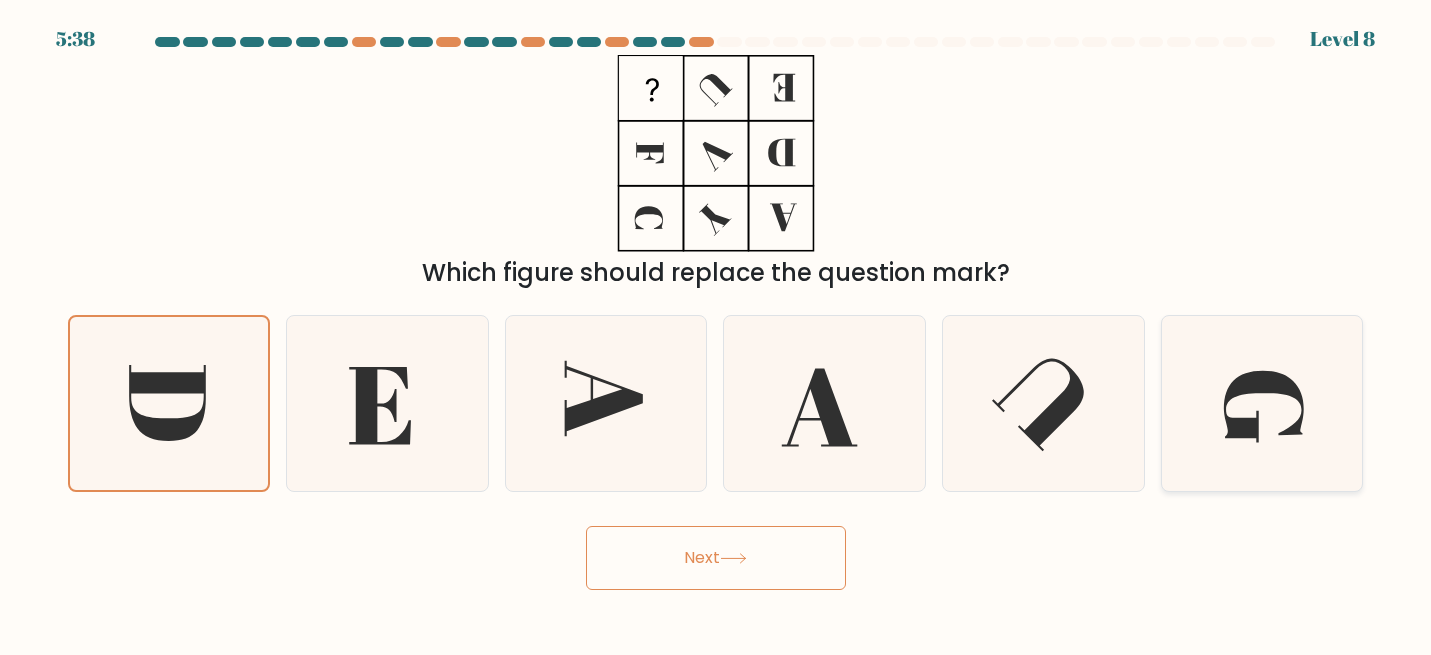 click at bounding box center (1261, 403) 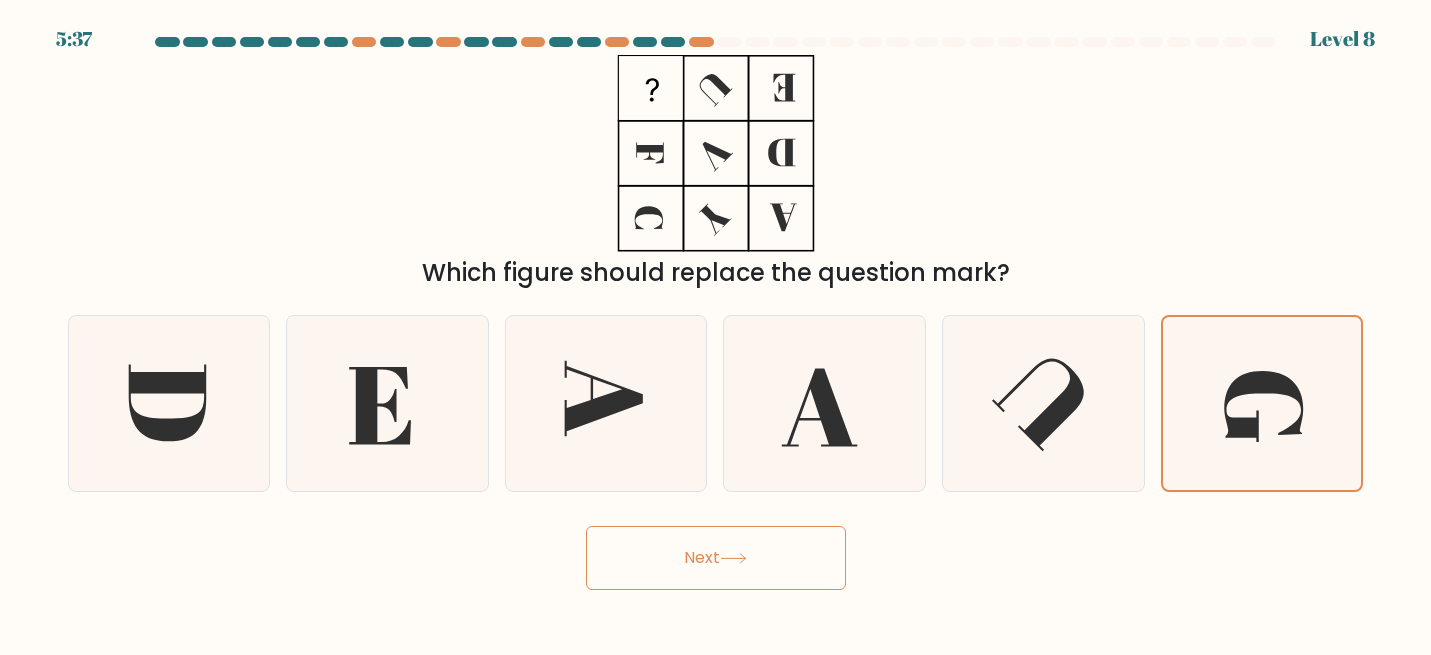 click on "Next" at bounding box center (716, 558) 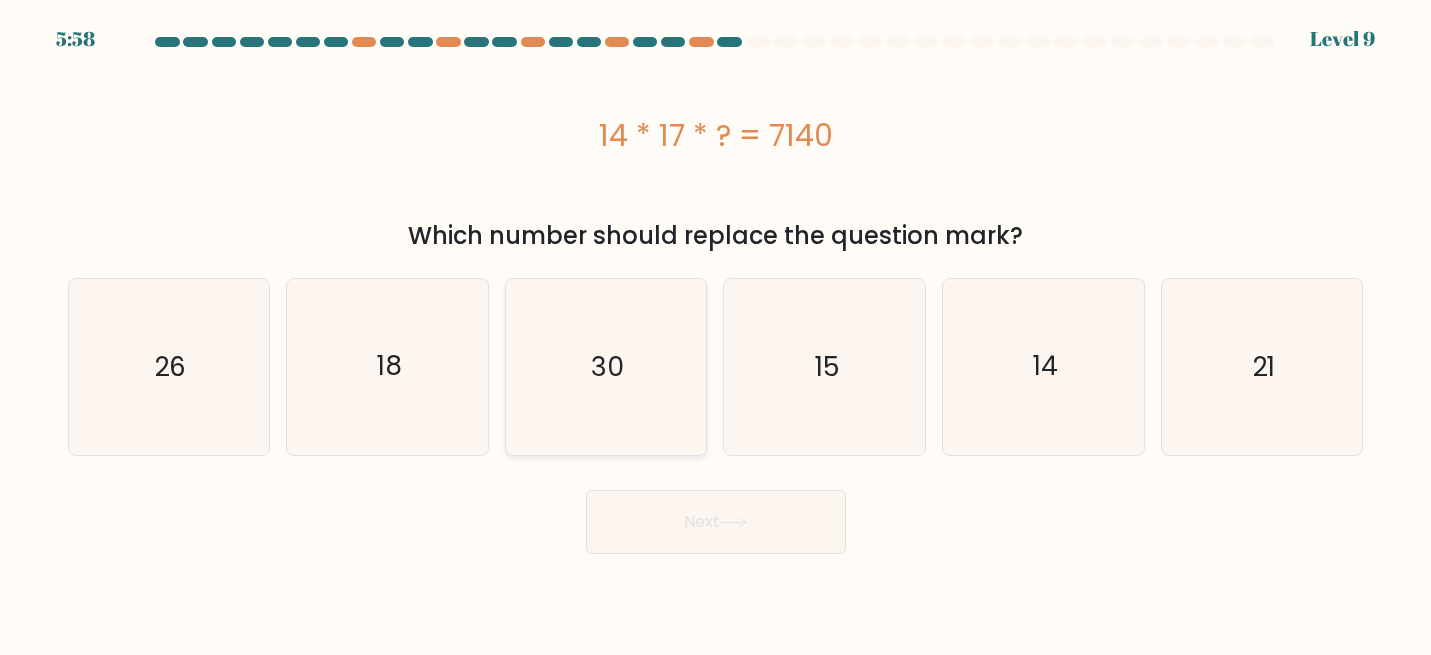 click on "30" at bounding box center (605, 366) 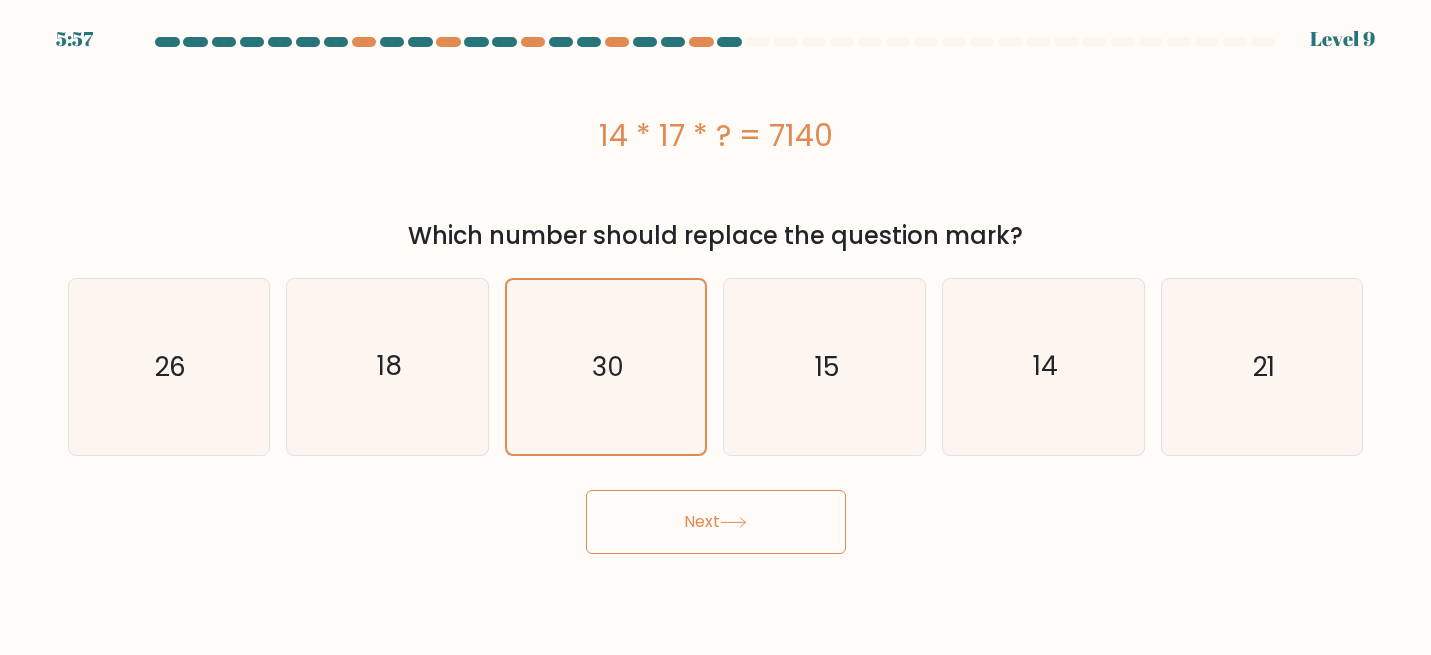 click on "Next" at bounding box center (716, 522) 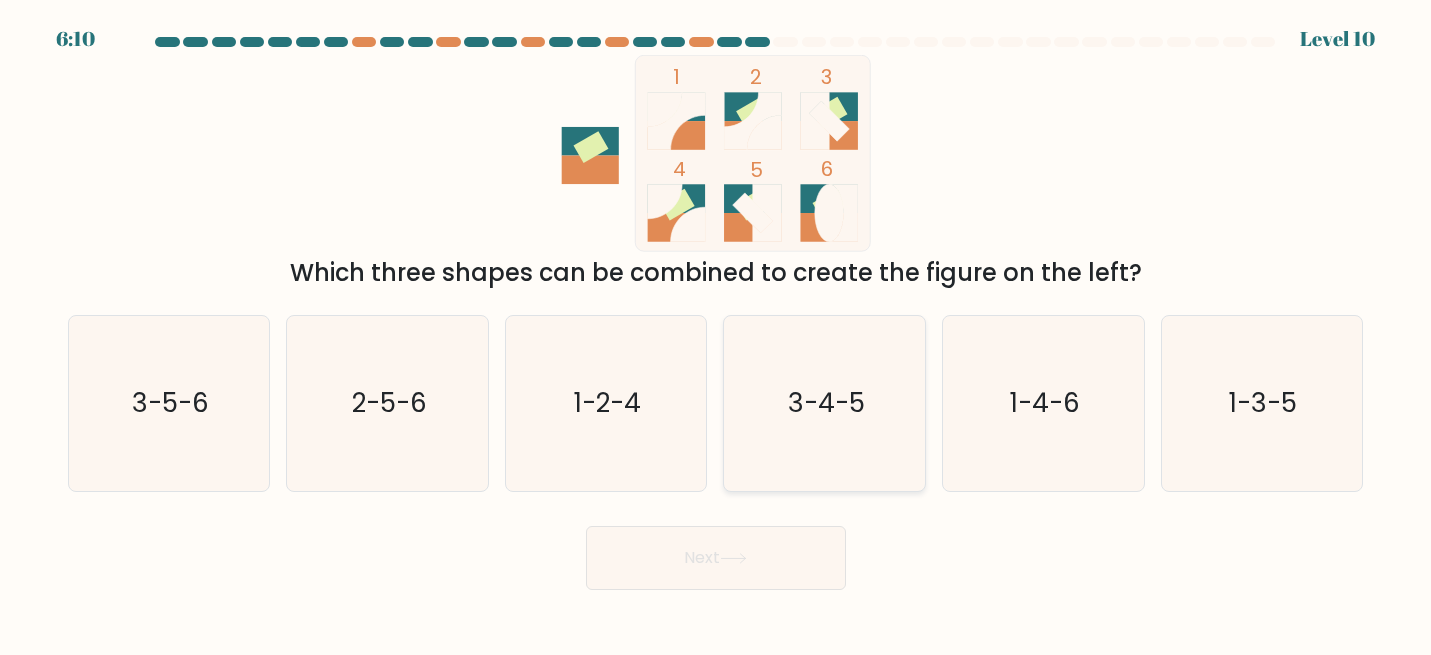 click on "3-4-5" at bounding box center (824, 403) 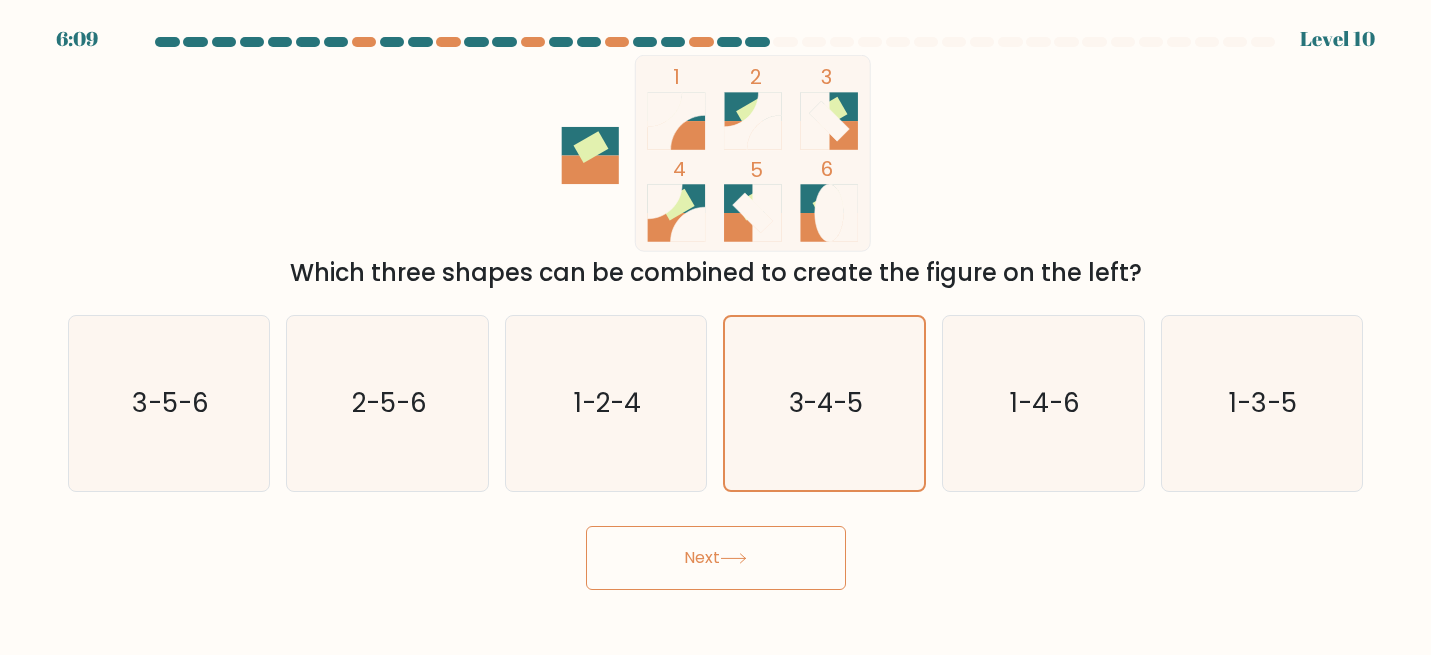 click on "Next" at bounding box center (716, 558) 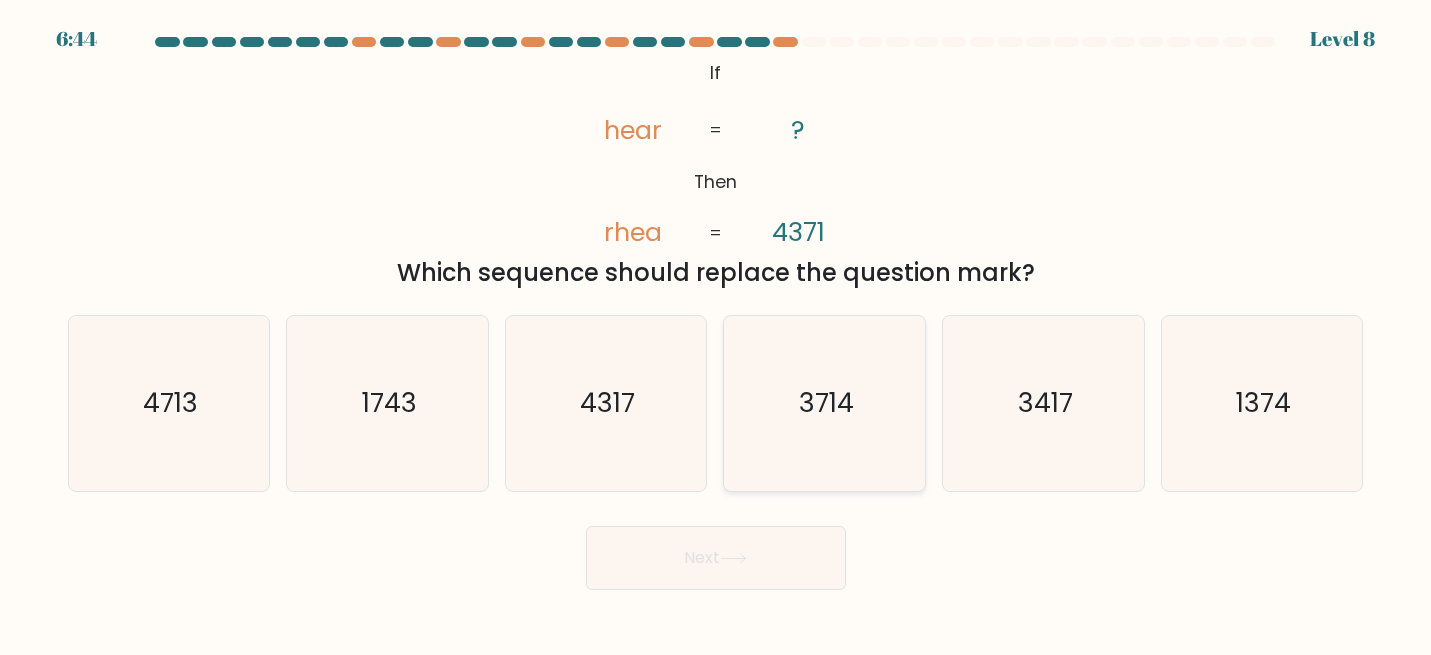 click on "3714" at bounding box center (824, 403) 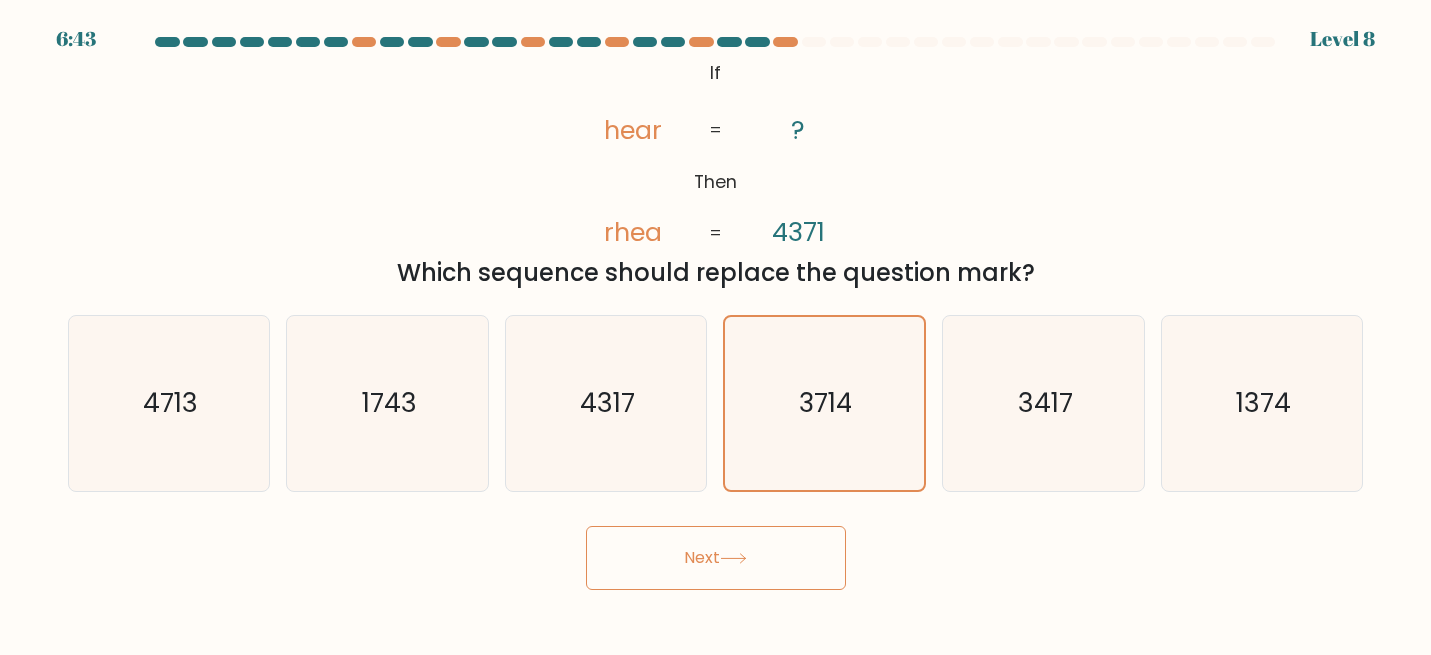 click on "Next" at bounding box center [716, 558] 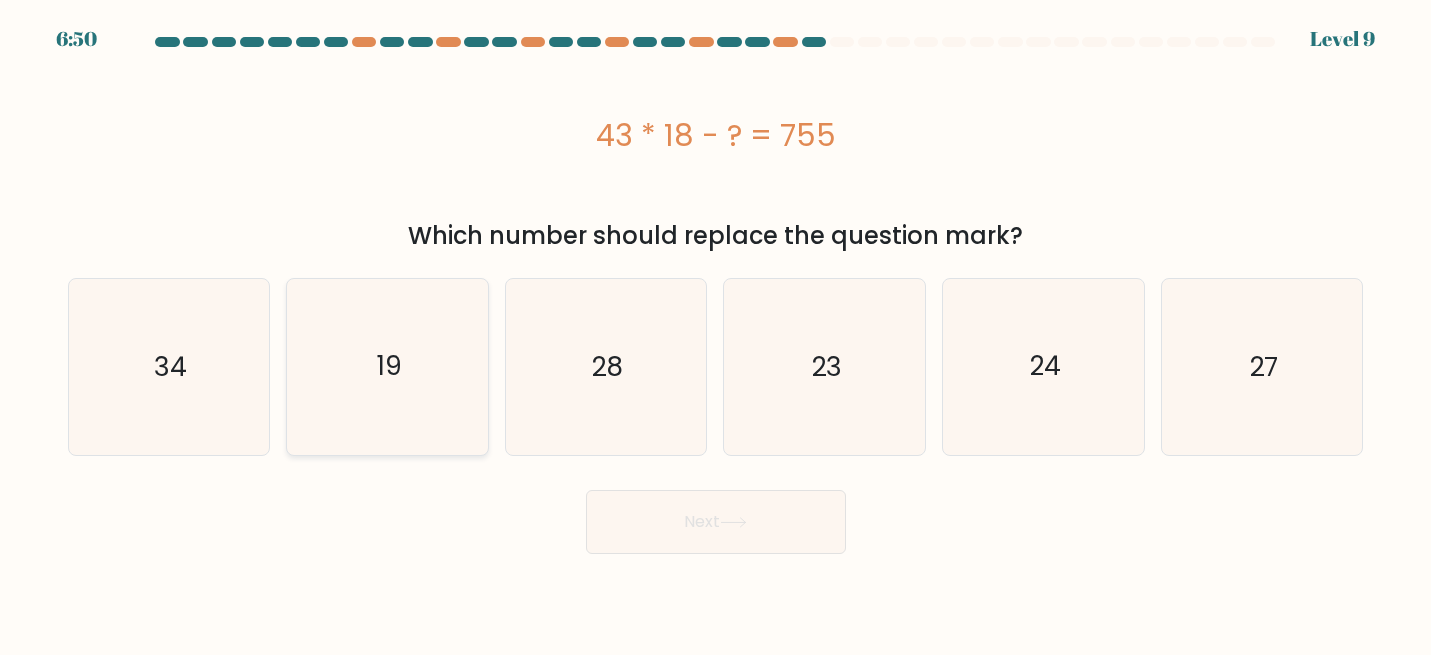 click on "19" at bounding box center [387, 366] 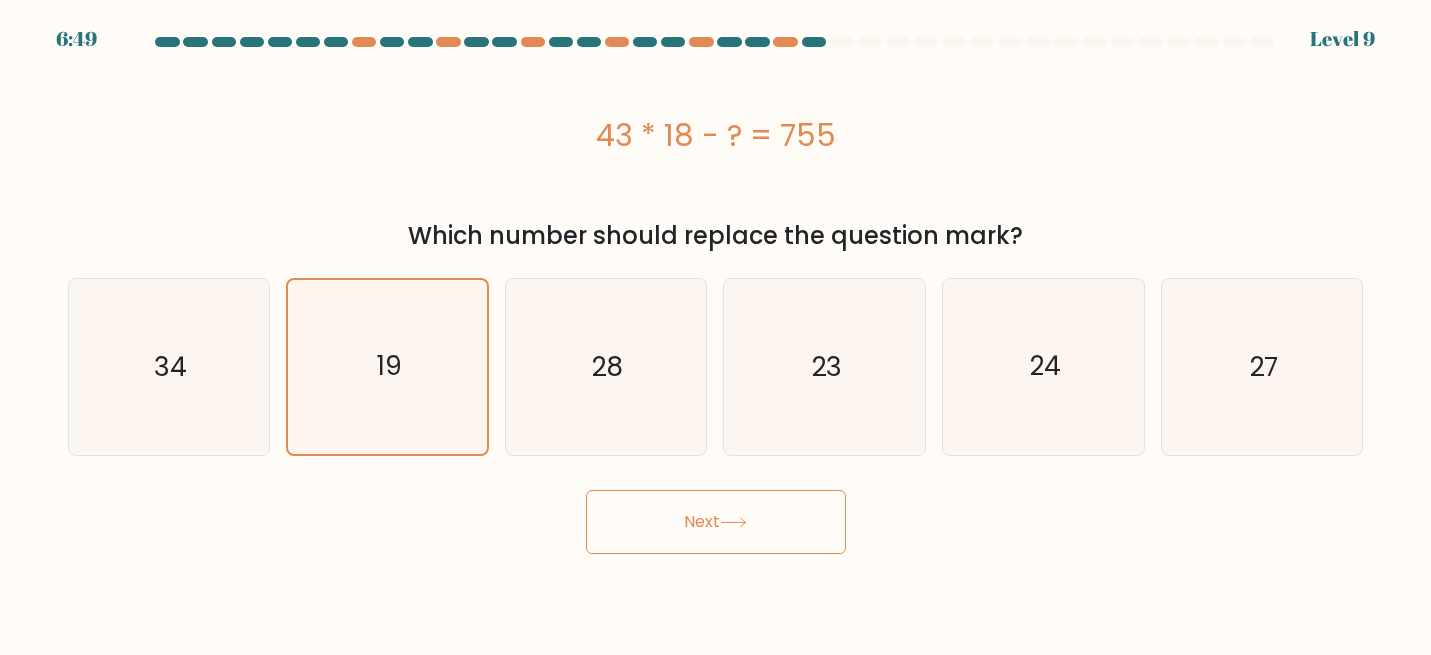 click on "Next" at bounding box center [716, 522] 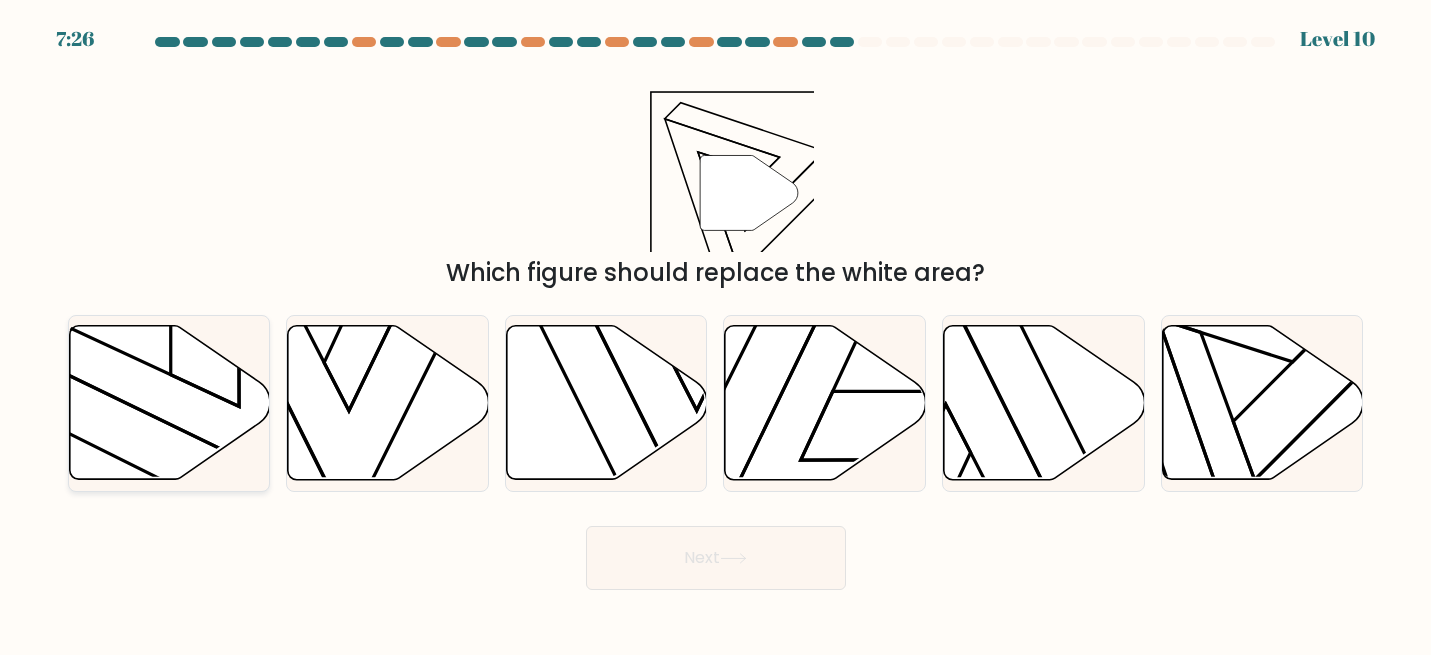 click at bounding box center (169, 403) 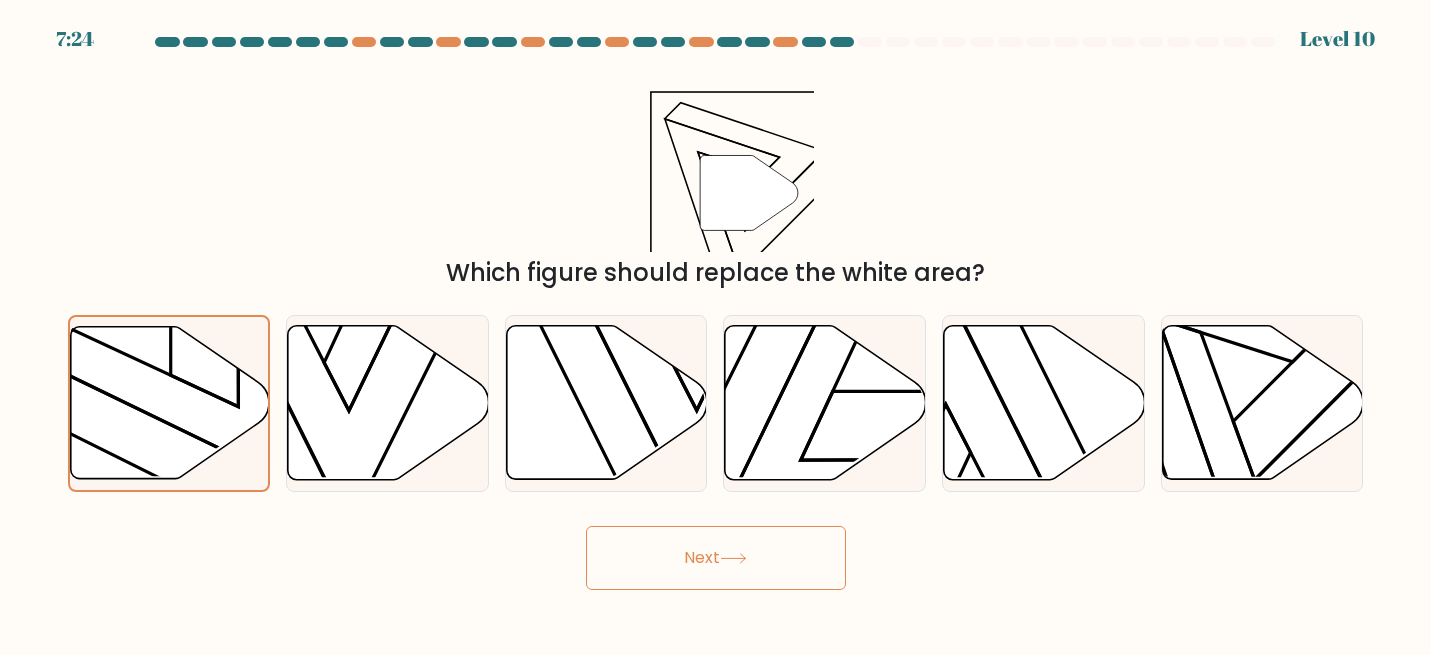 click on "Next" at bounding box center (716, 558) 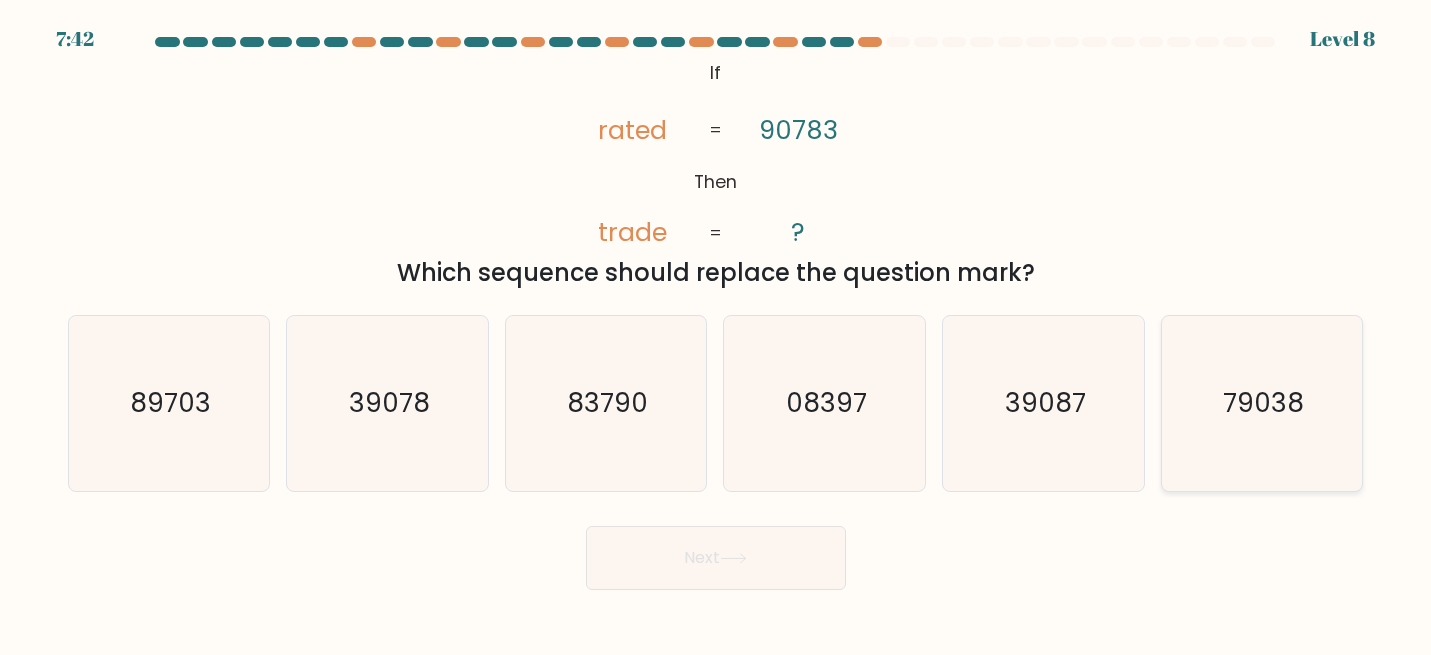 click on "79038" at bounding box center [1261, 403] 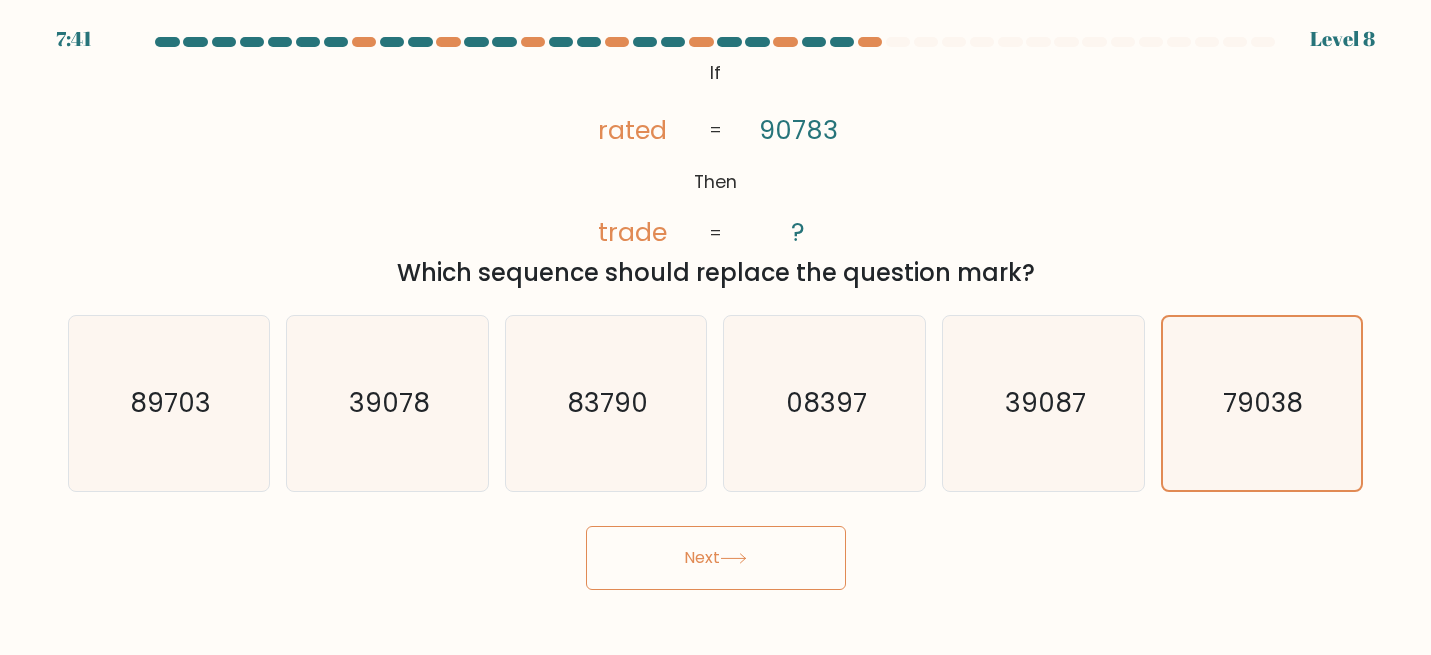 click on "Next" at bounding box center [716, 558] 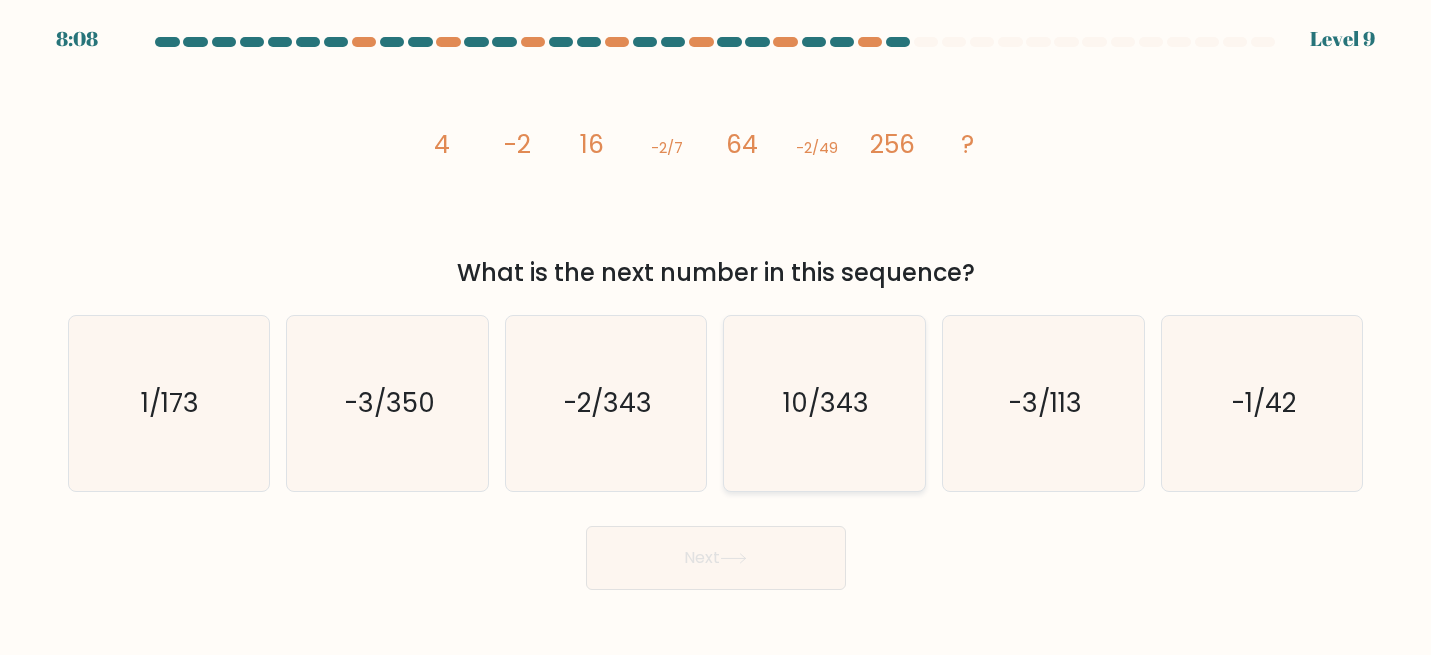 click on "10/343" at bounding box center (827, 402) 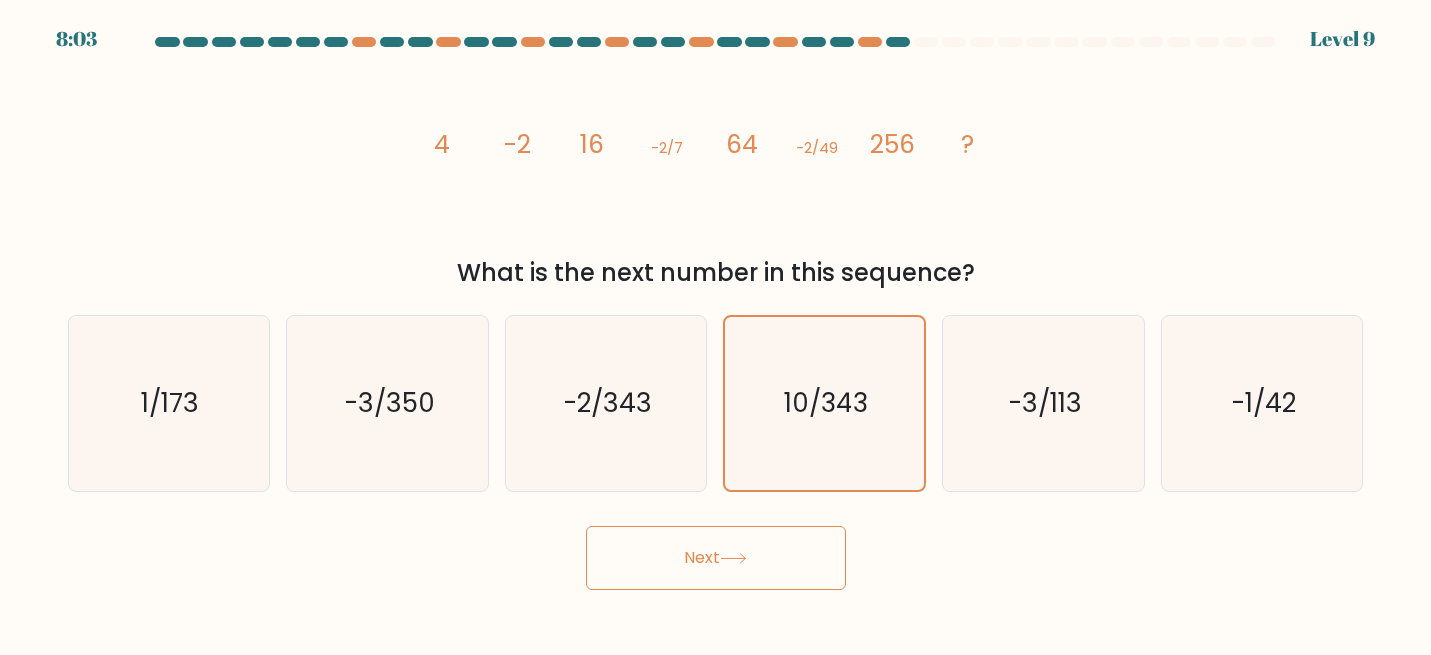 click on "Next" at bounding box center (716, 558) 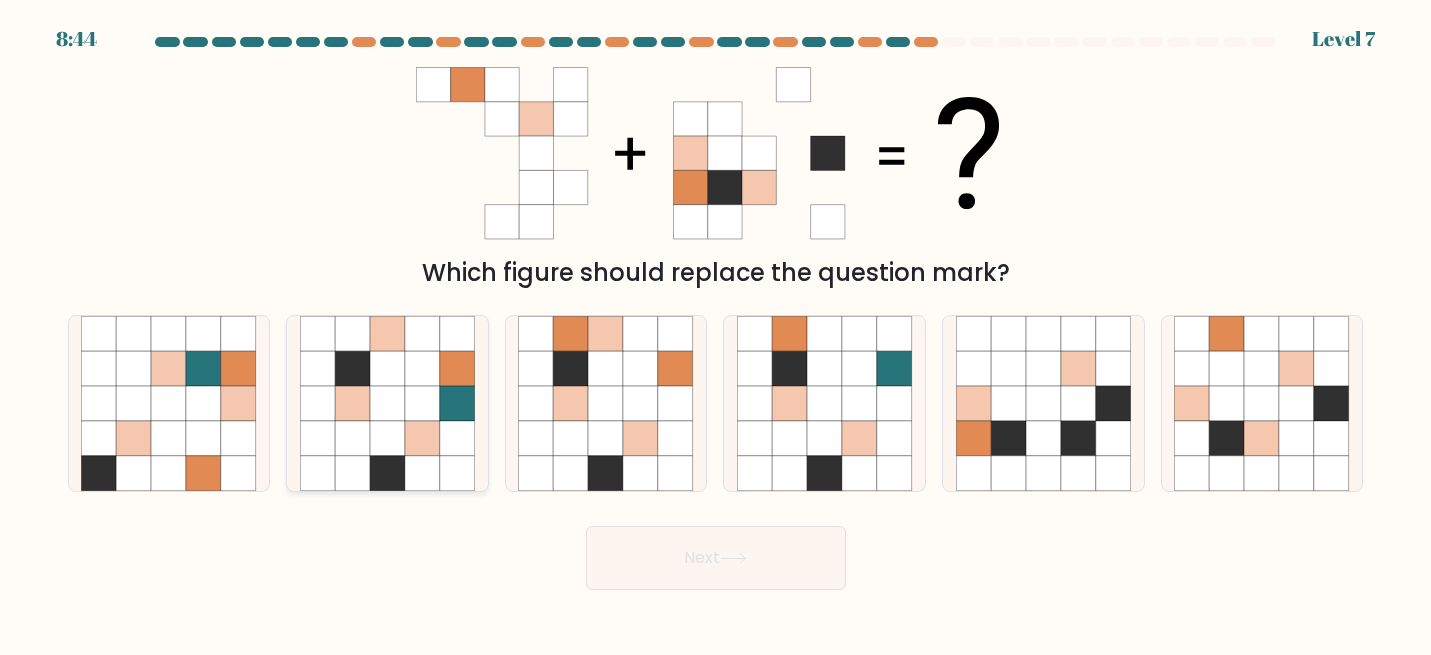click at bounding box center (387, 403) 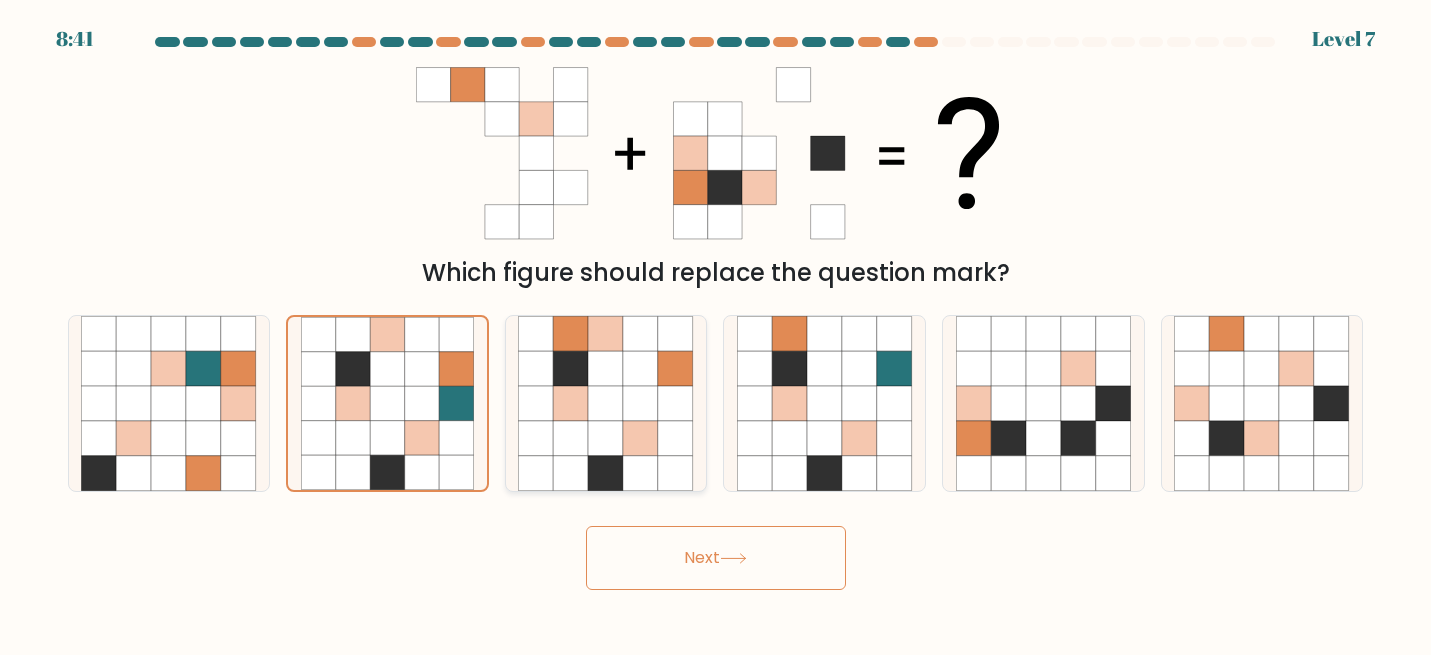 click at bounding box center (606, 438) 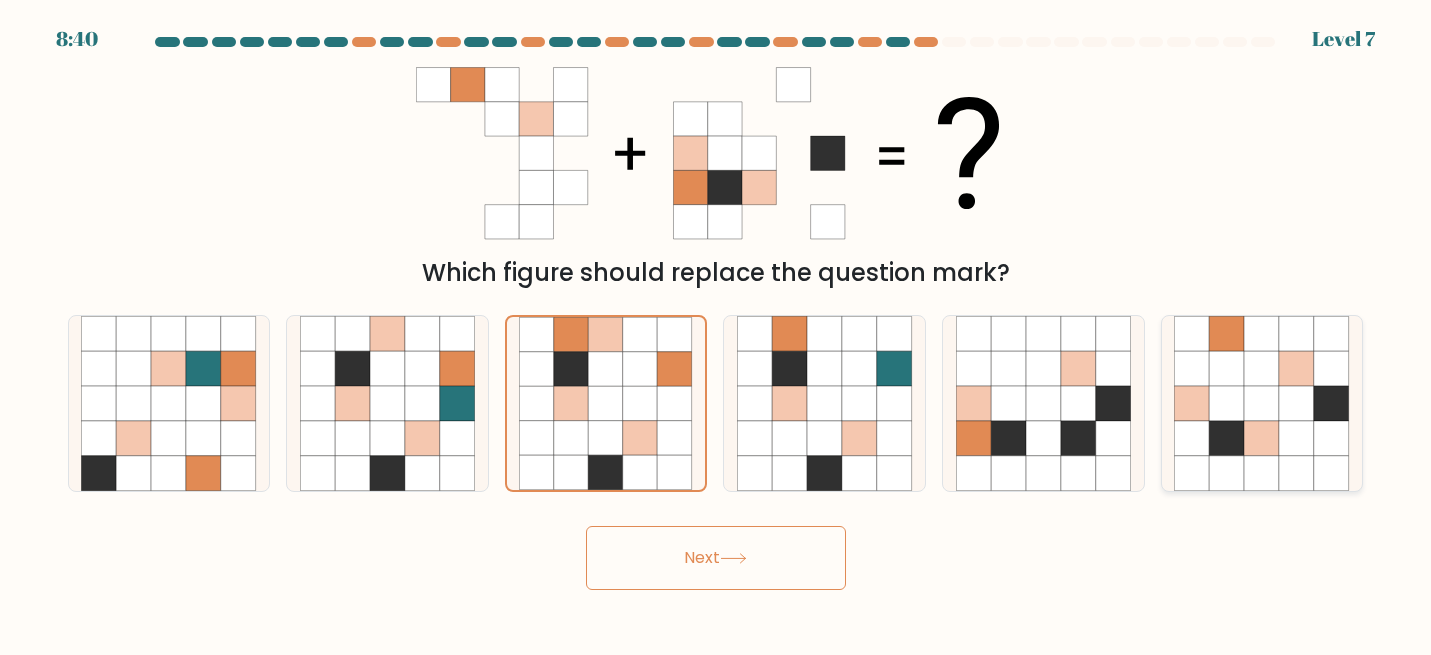 click at bounding box center [1192, 438] 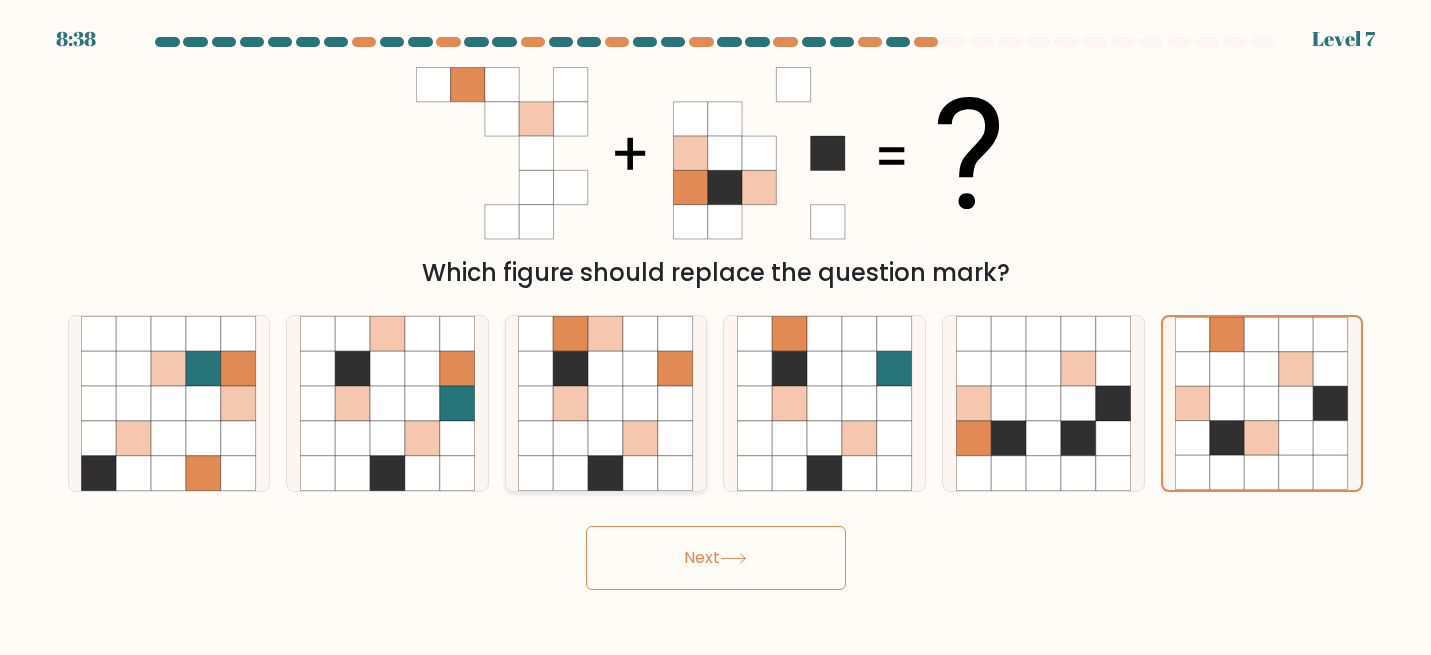 click at bounding box center (641, 438) 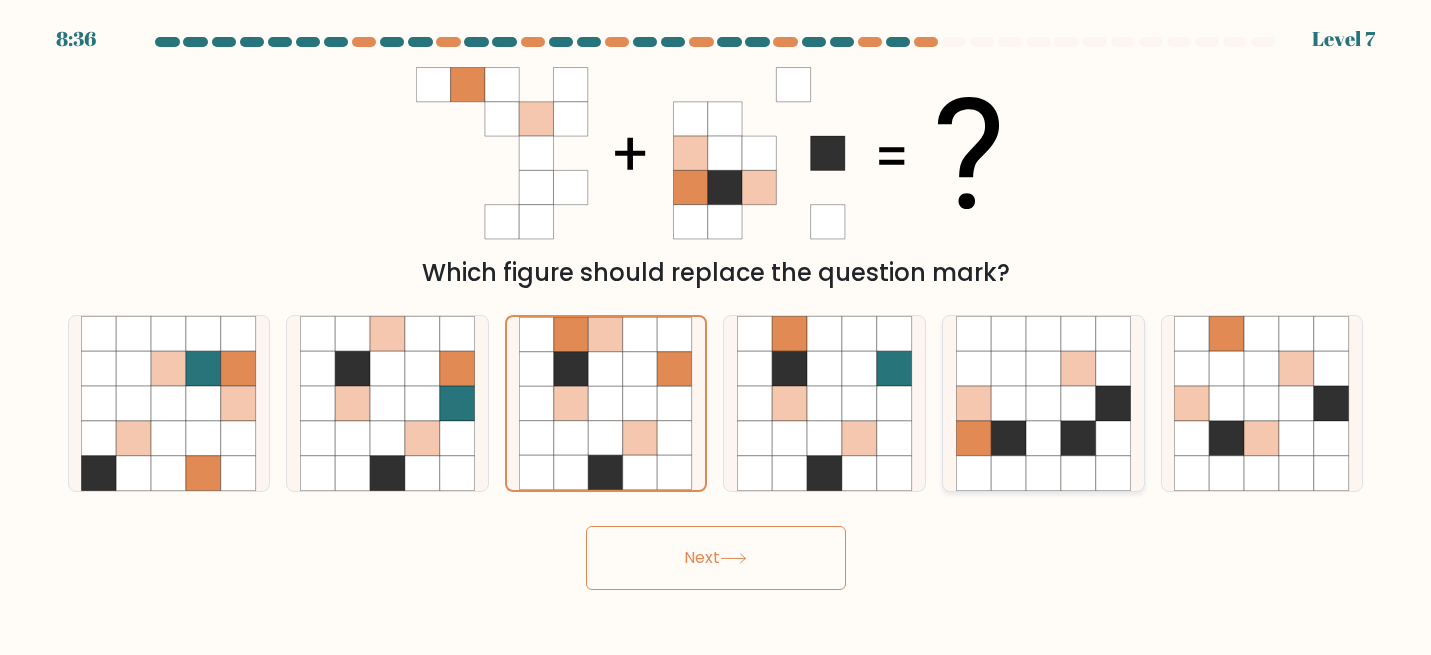 click at bounding box center (973, 473) 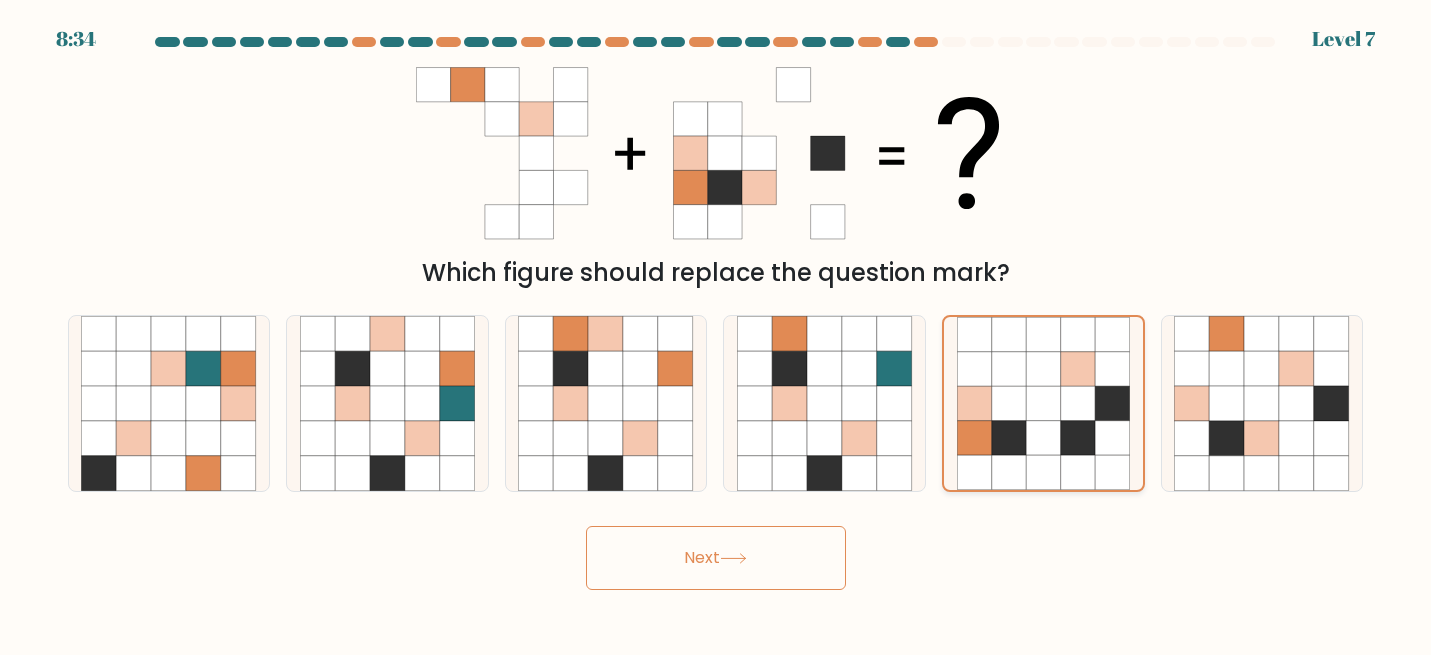 click at bounding box center (1043, 438) 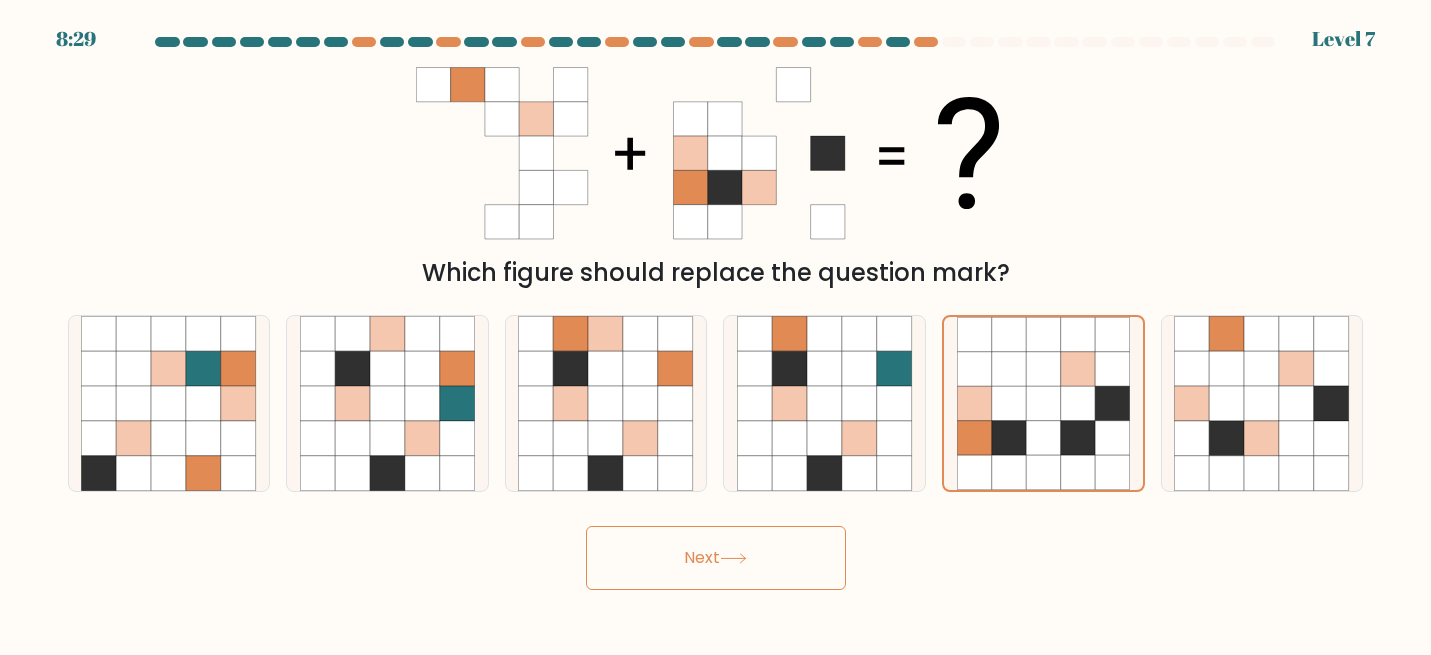 click on "Next" at bounding box center [716, 558] 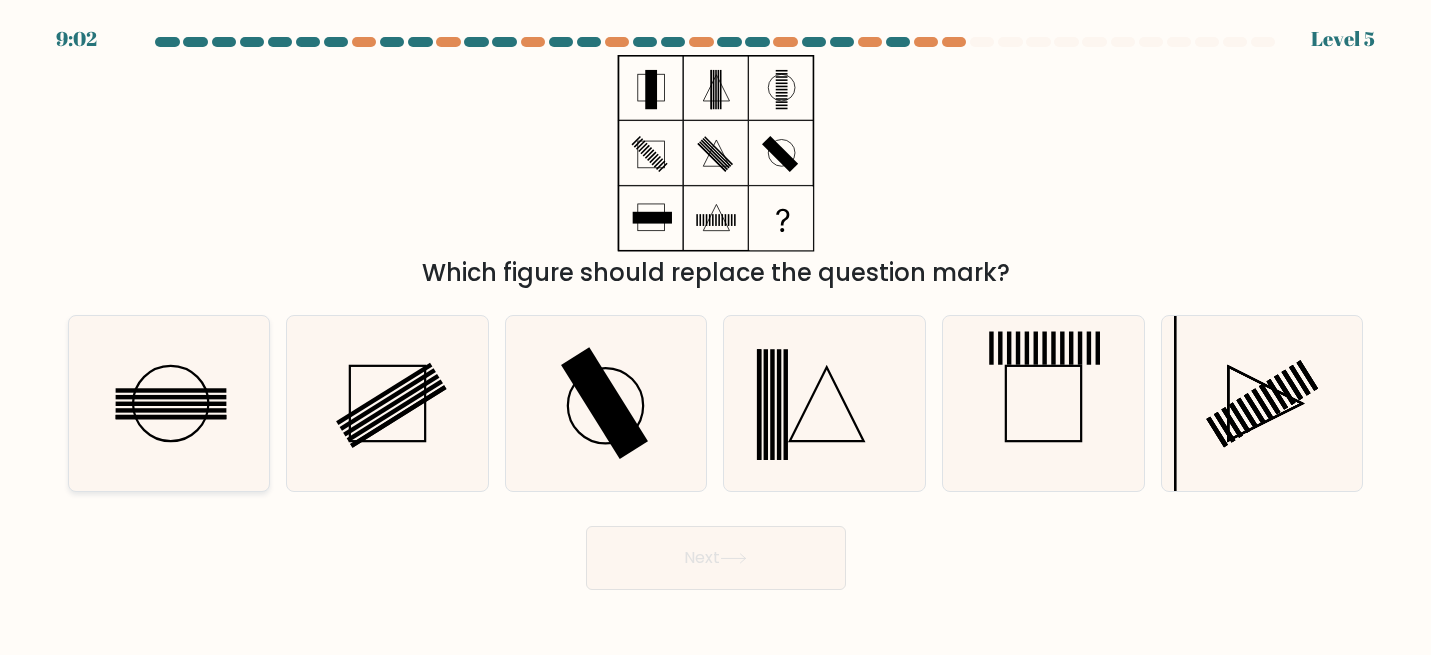 click at bounding box center [168, 403] 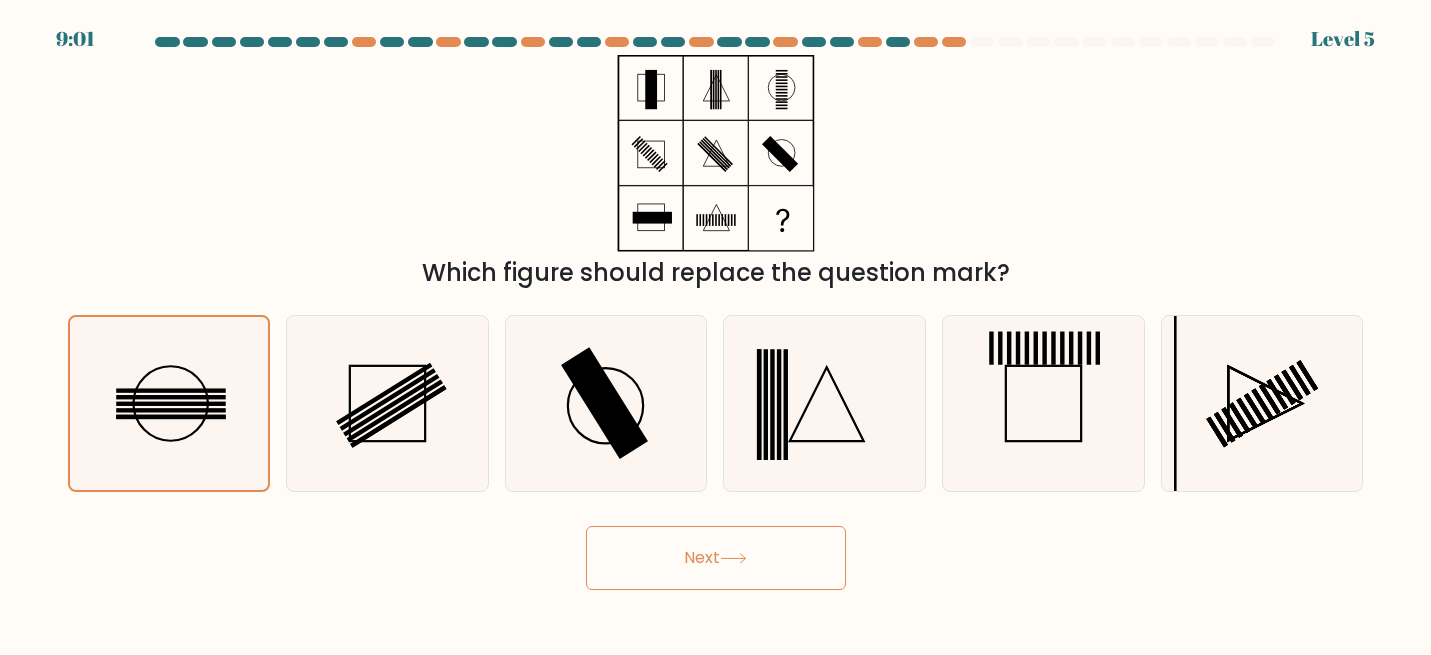 click at bounding box center (733, 558) 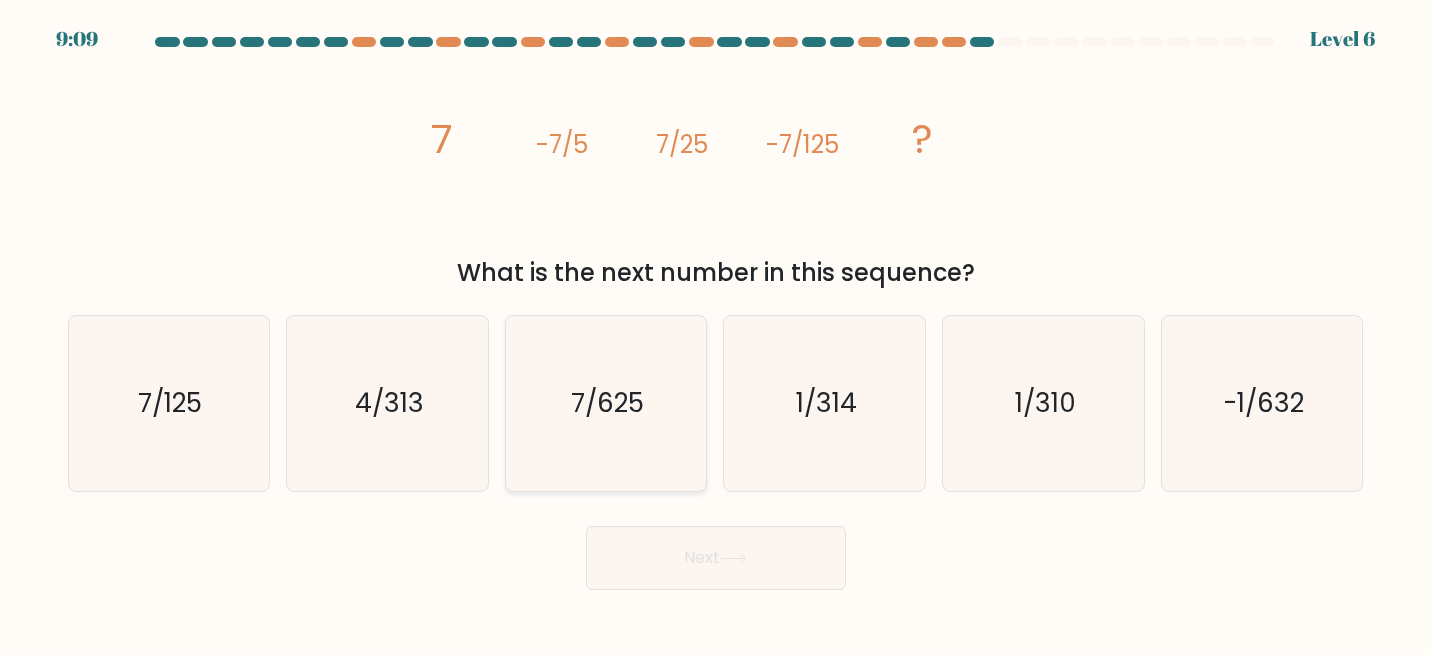 click on "7/625" at bounding box center (605, 403) 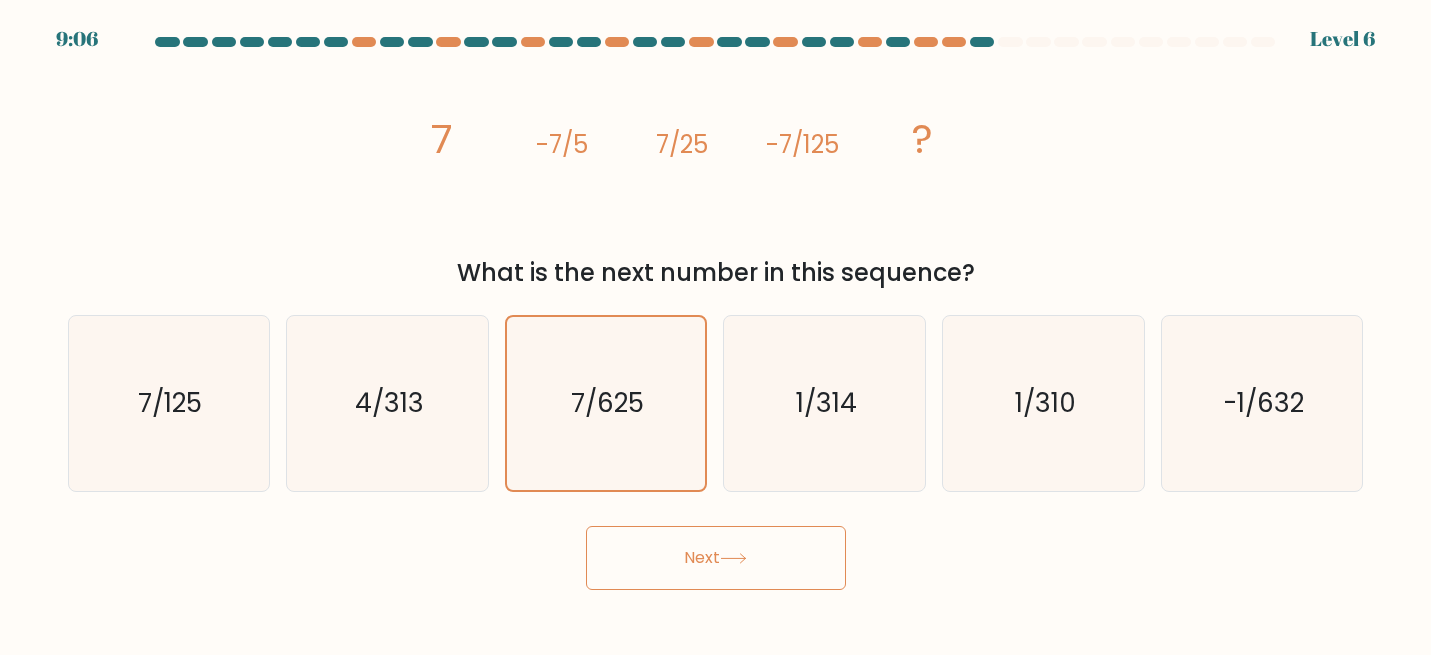 click at bounding box center [733, 558] 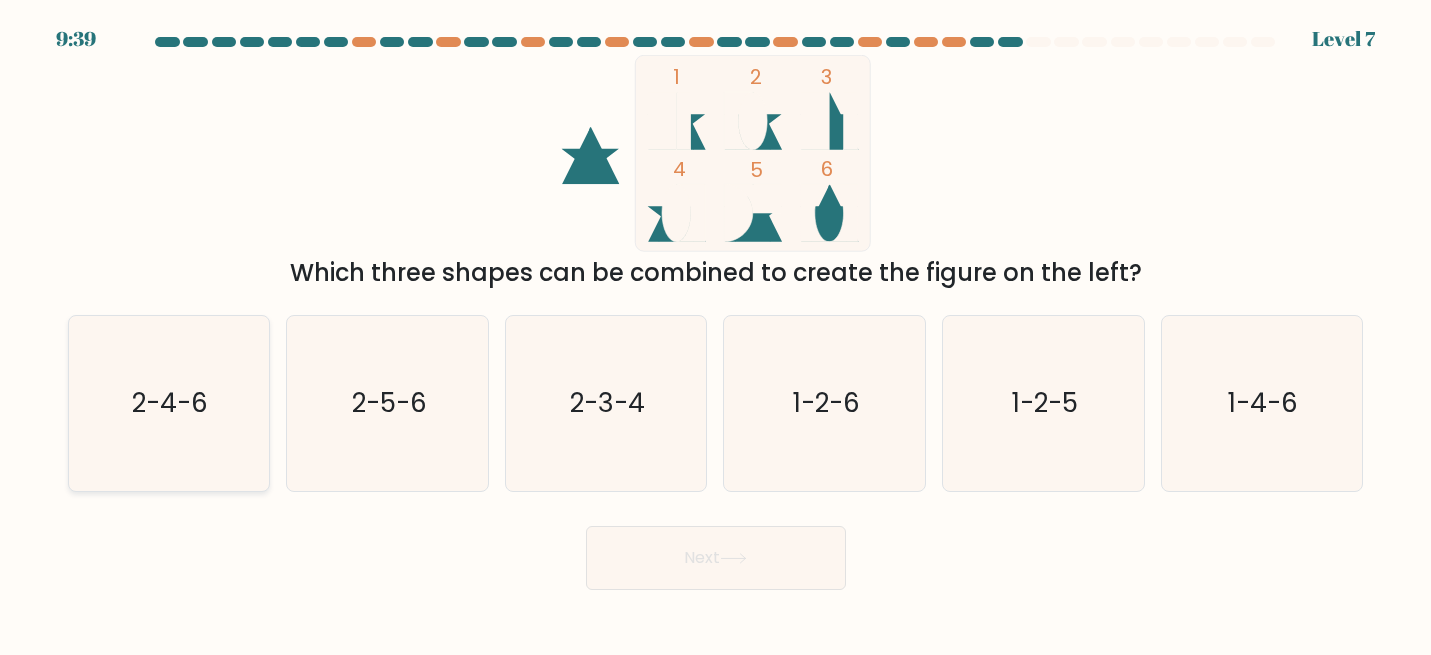 click on "2-4-6" at bounding box center (171, 402) 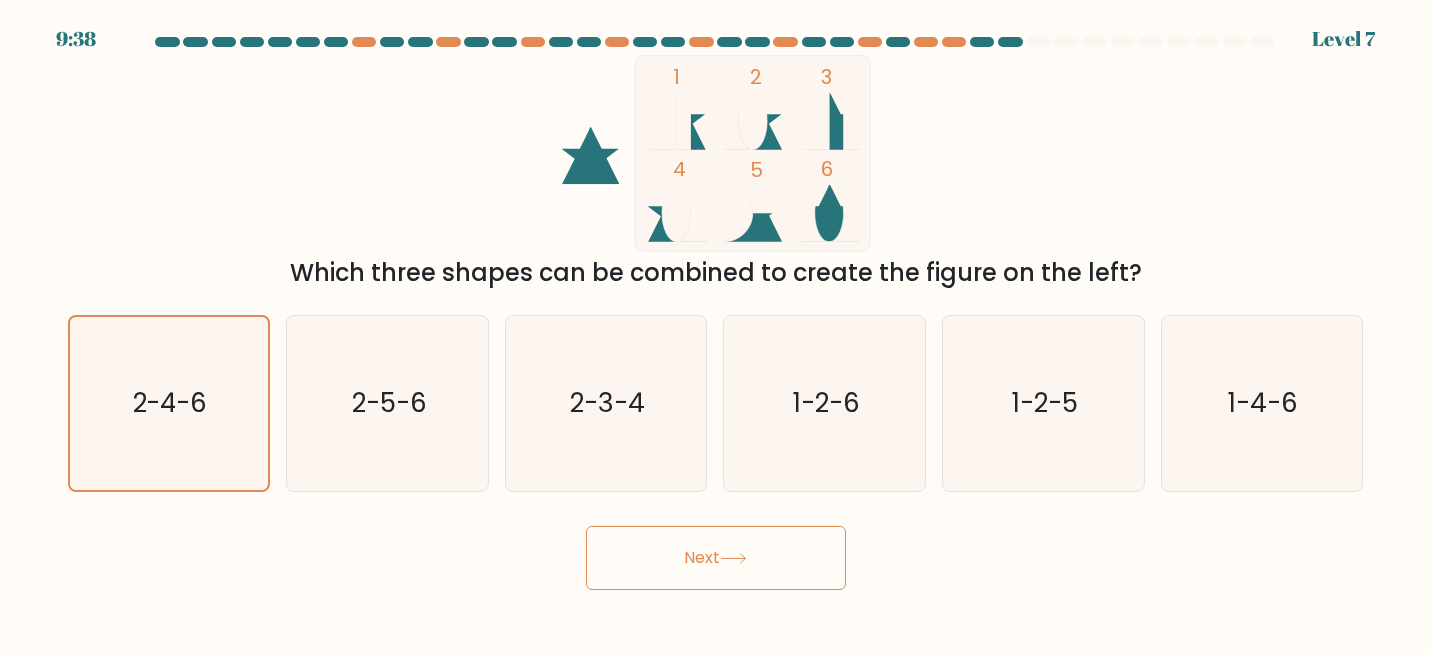 click on "Next" at bounding box center (716, 558) 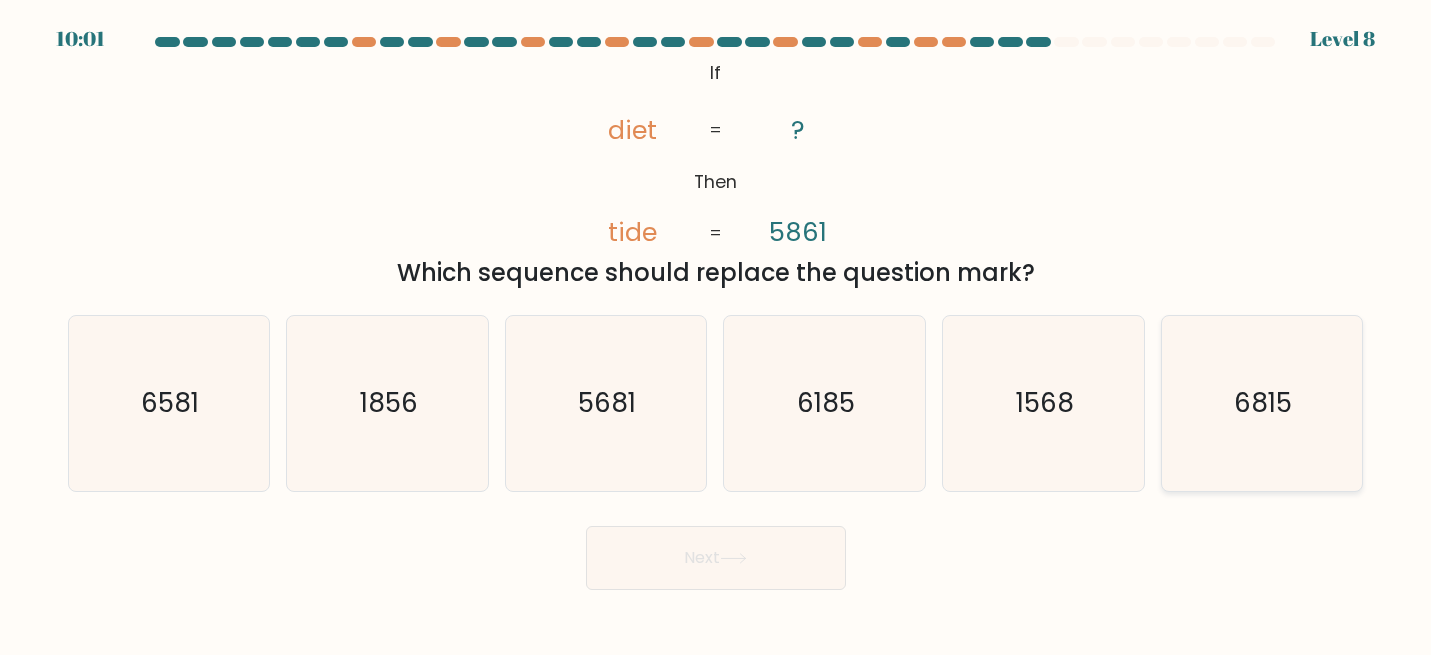 click on "6815" at bounding box center (1264, 402) 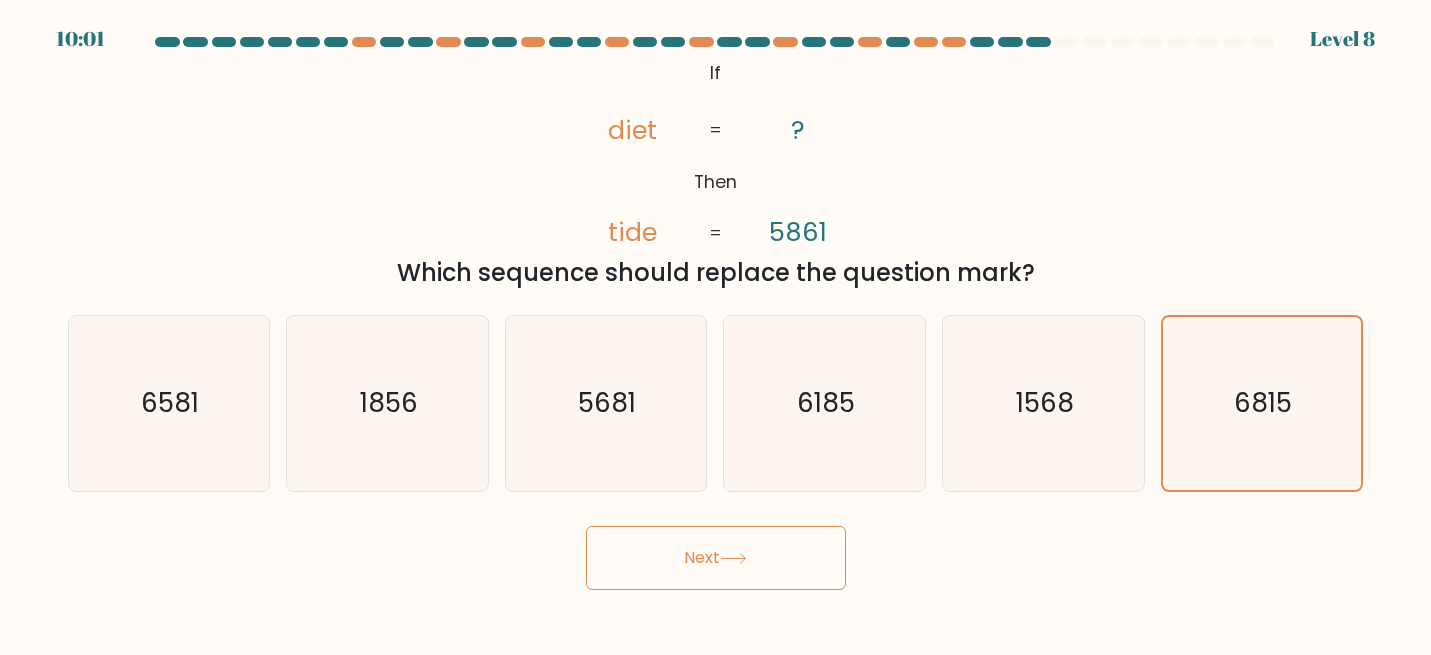 click on "Next" at bounding box center [716, 558] 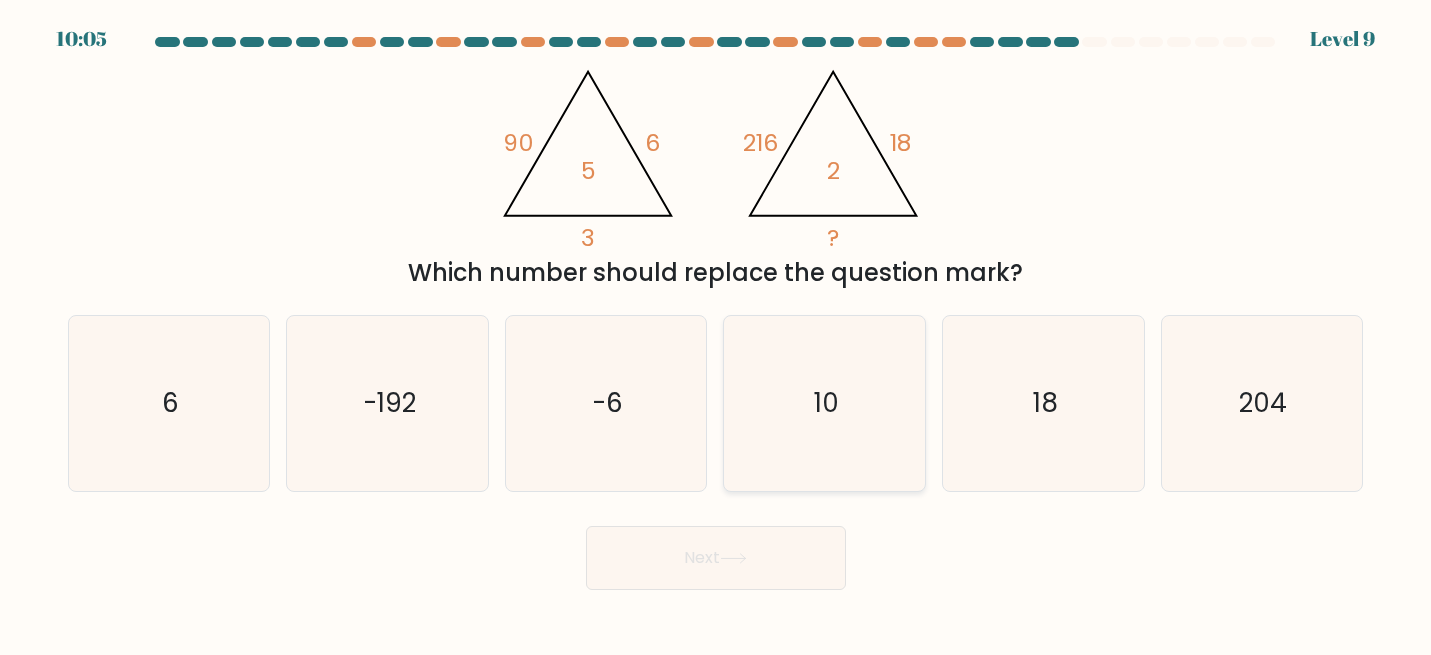 click on "10" at bounding box center [824, 403] 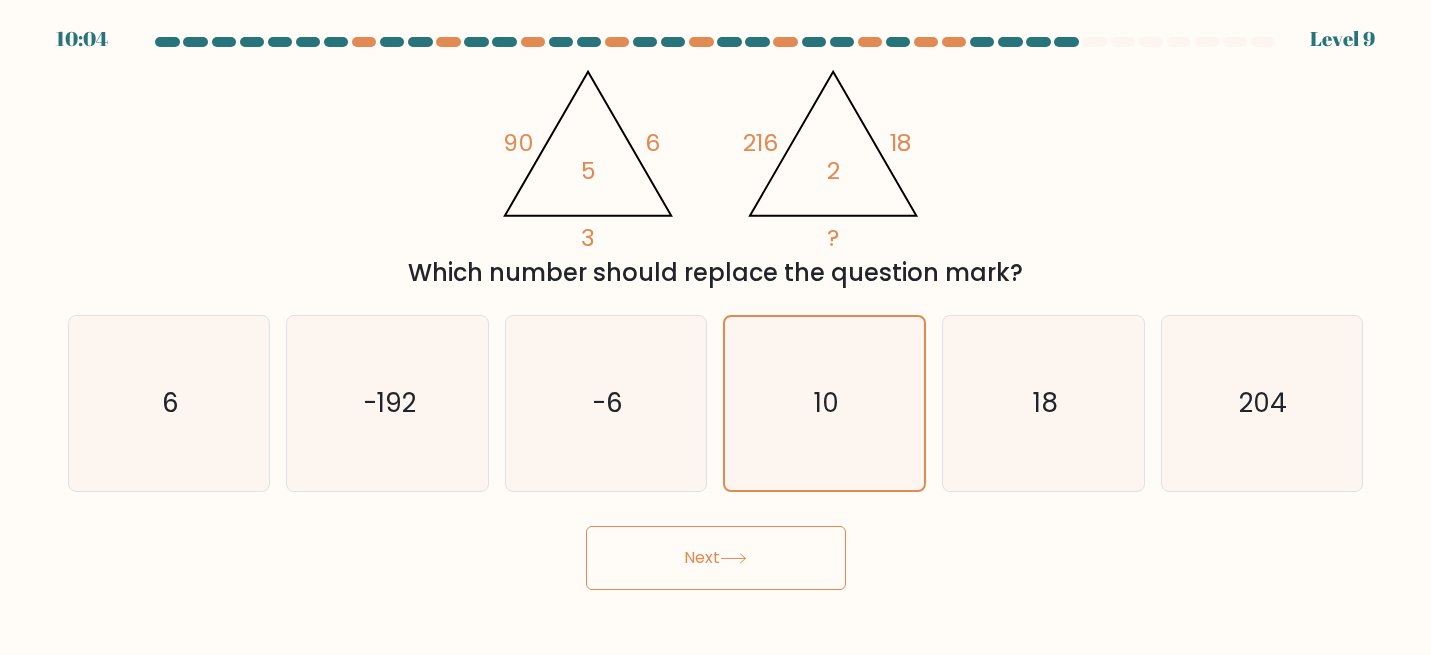 click on "Next" at bounding box center (716, 558) 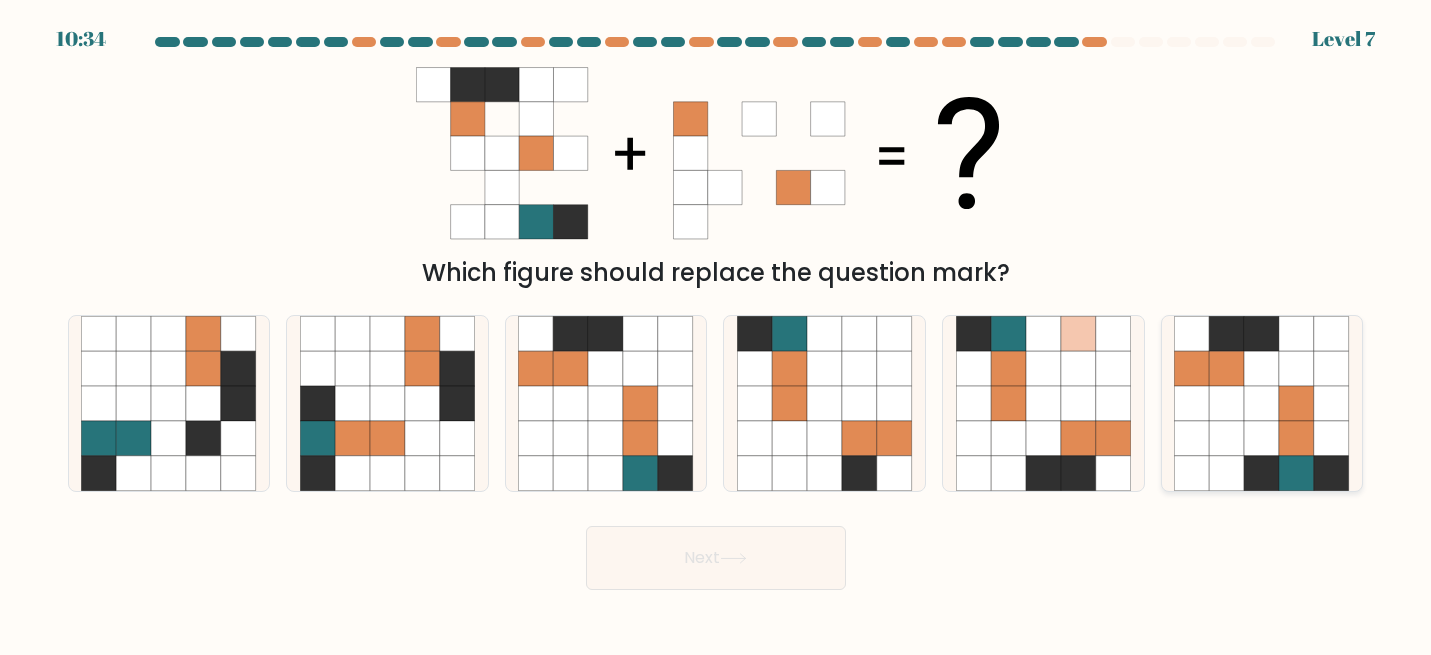 click at bounding box center [1262, 438] 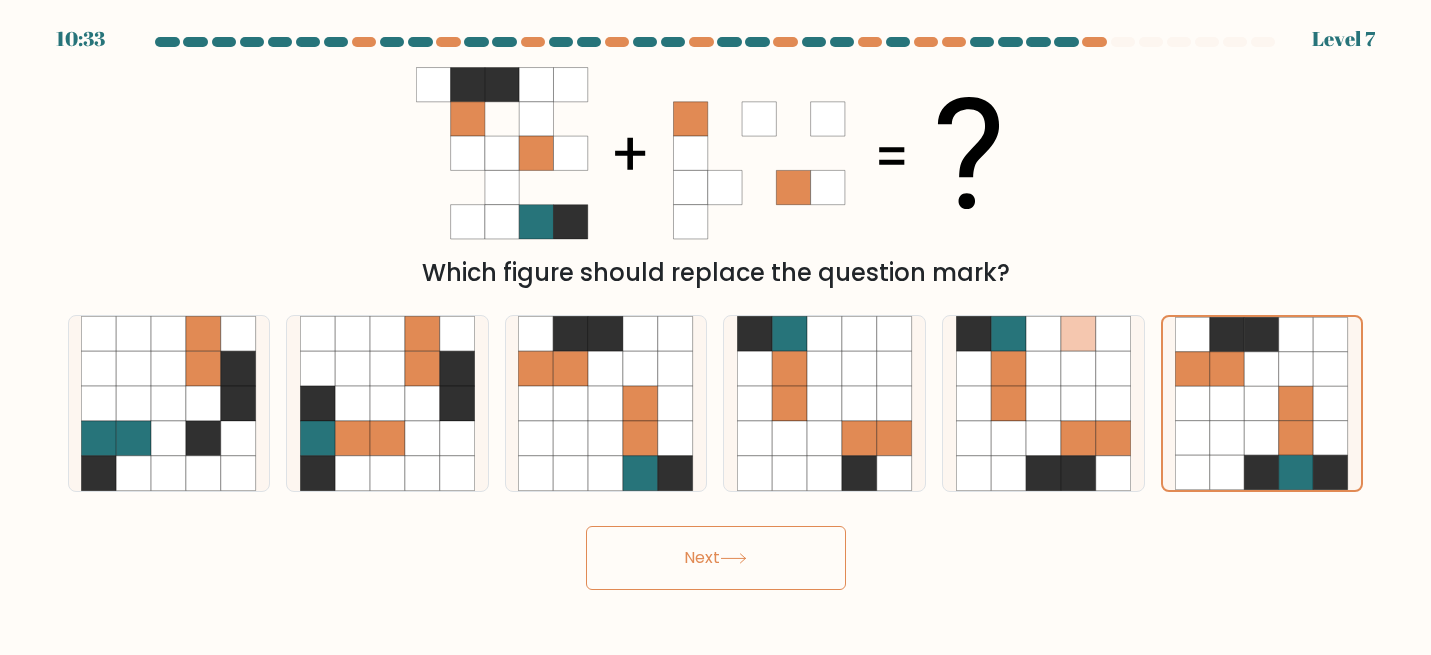 click on "Next" at bounding box center (716, 558) 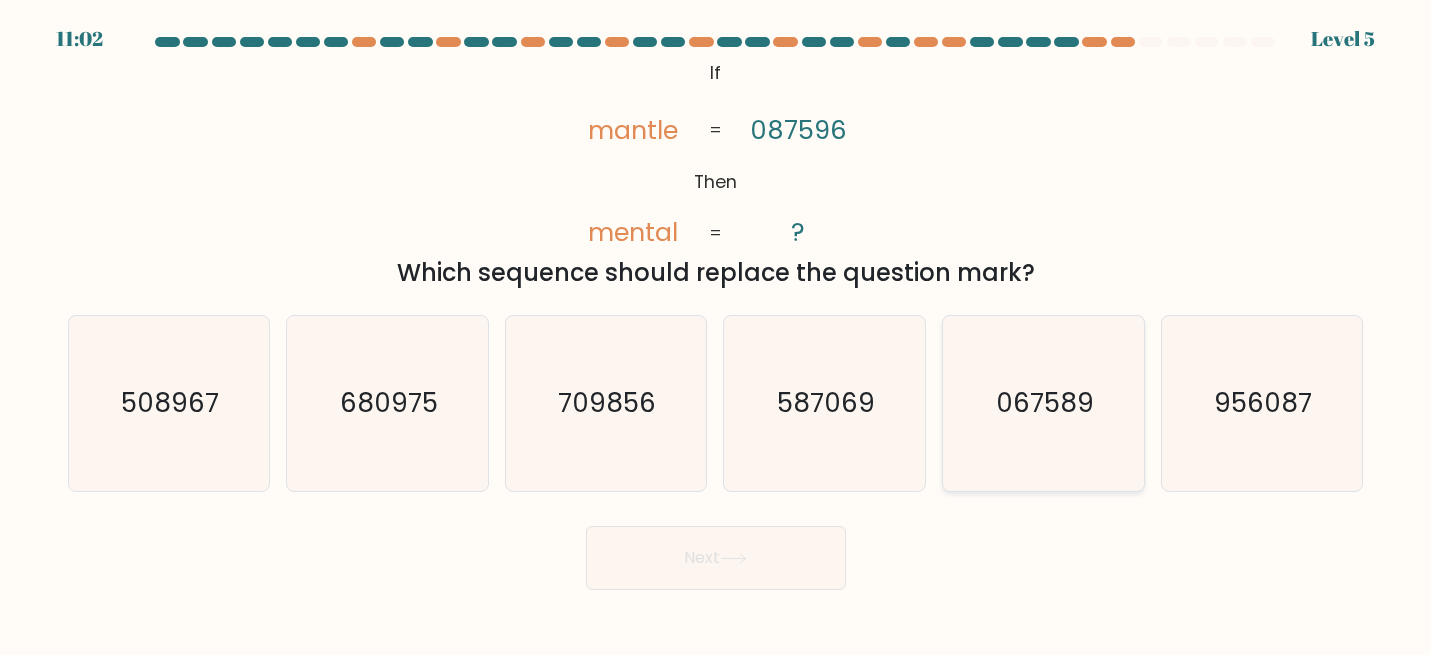 click on "067589" at bounding box center [1043, 403] 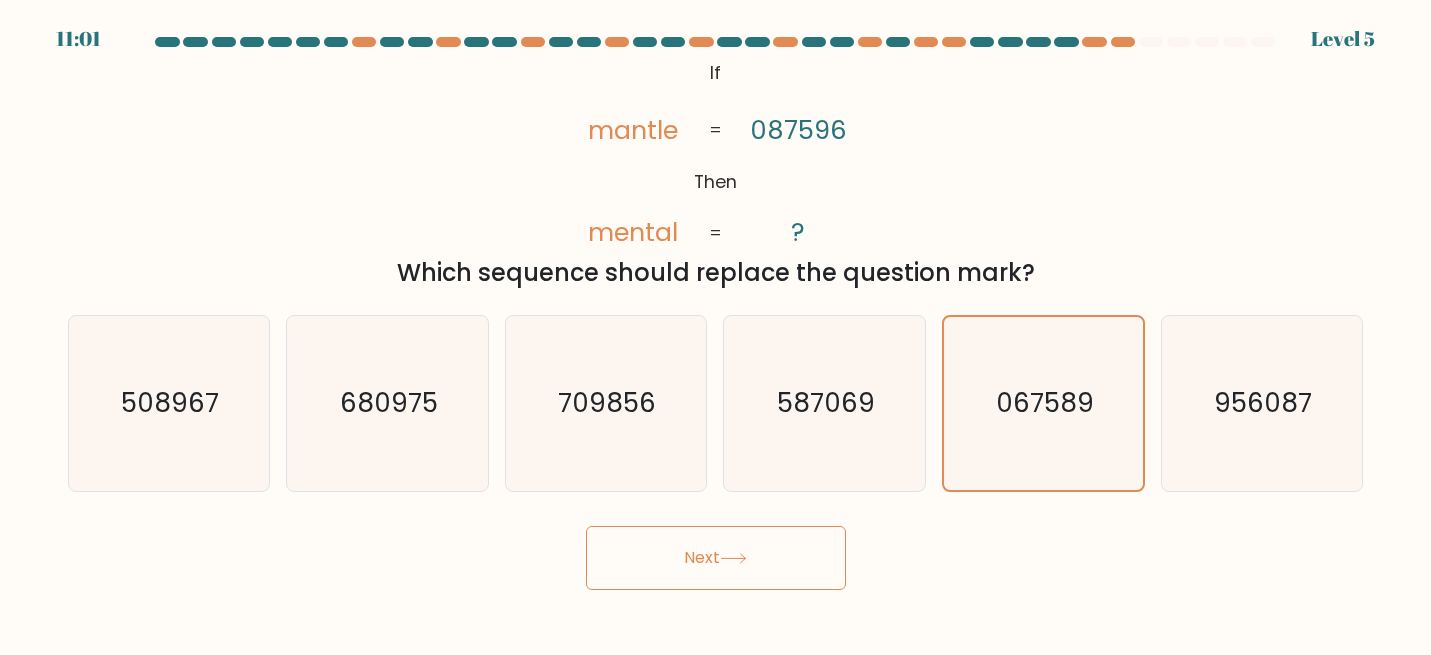 click on "Next" at bounding box center (716, 558) 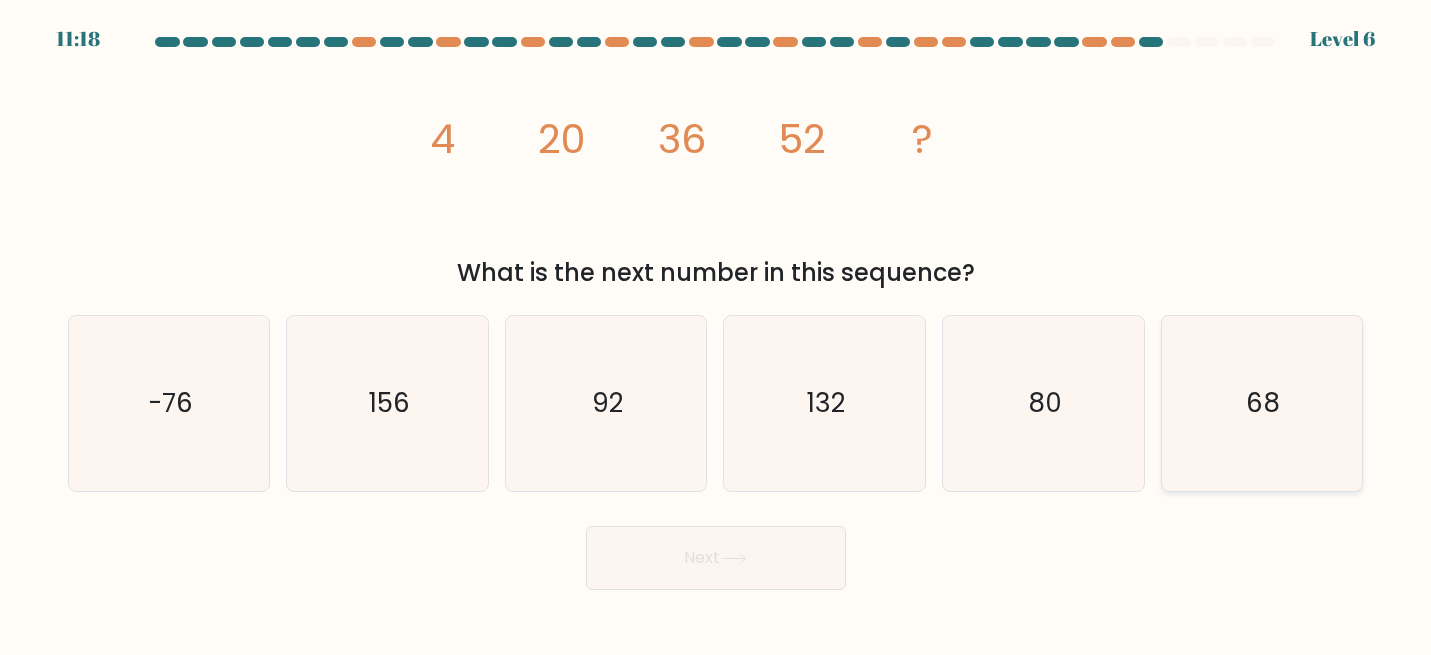 click on "68" at bounding box center [1261, 403] 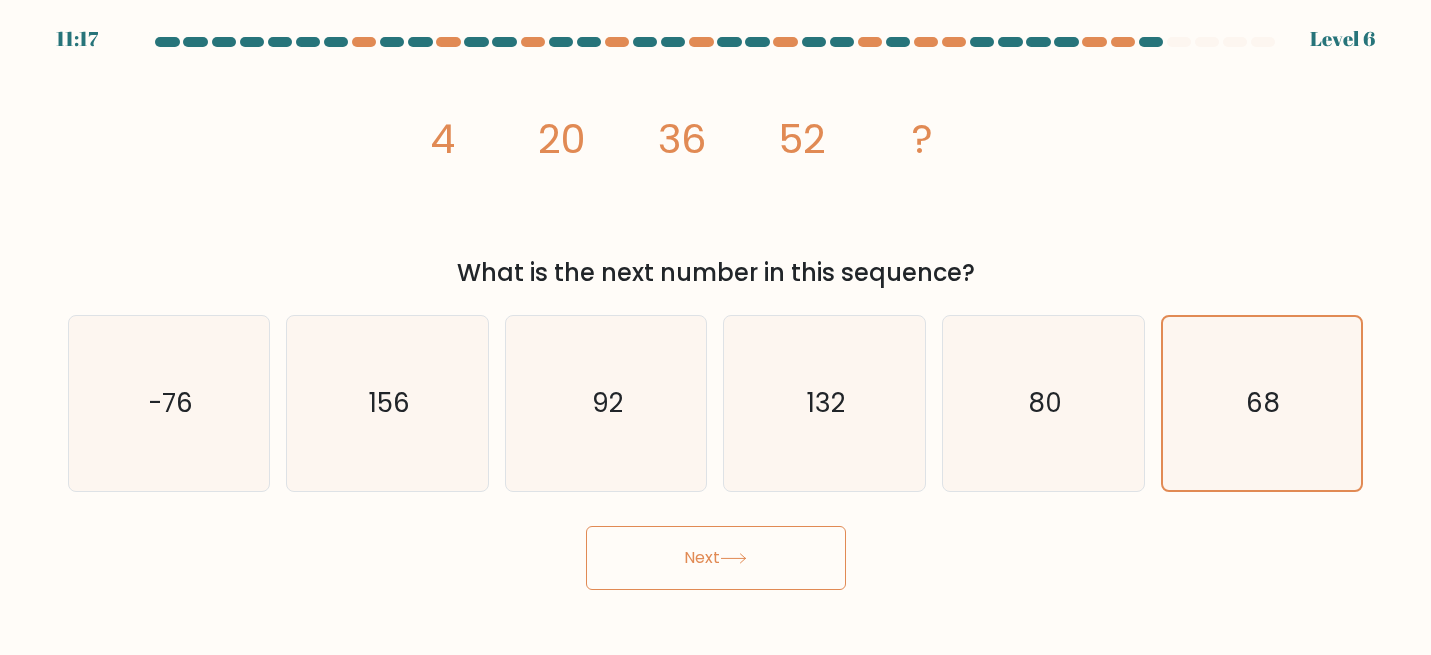 click on "Next" at bounding box center [716, 558] 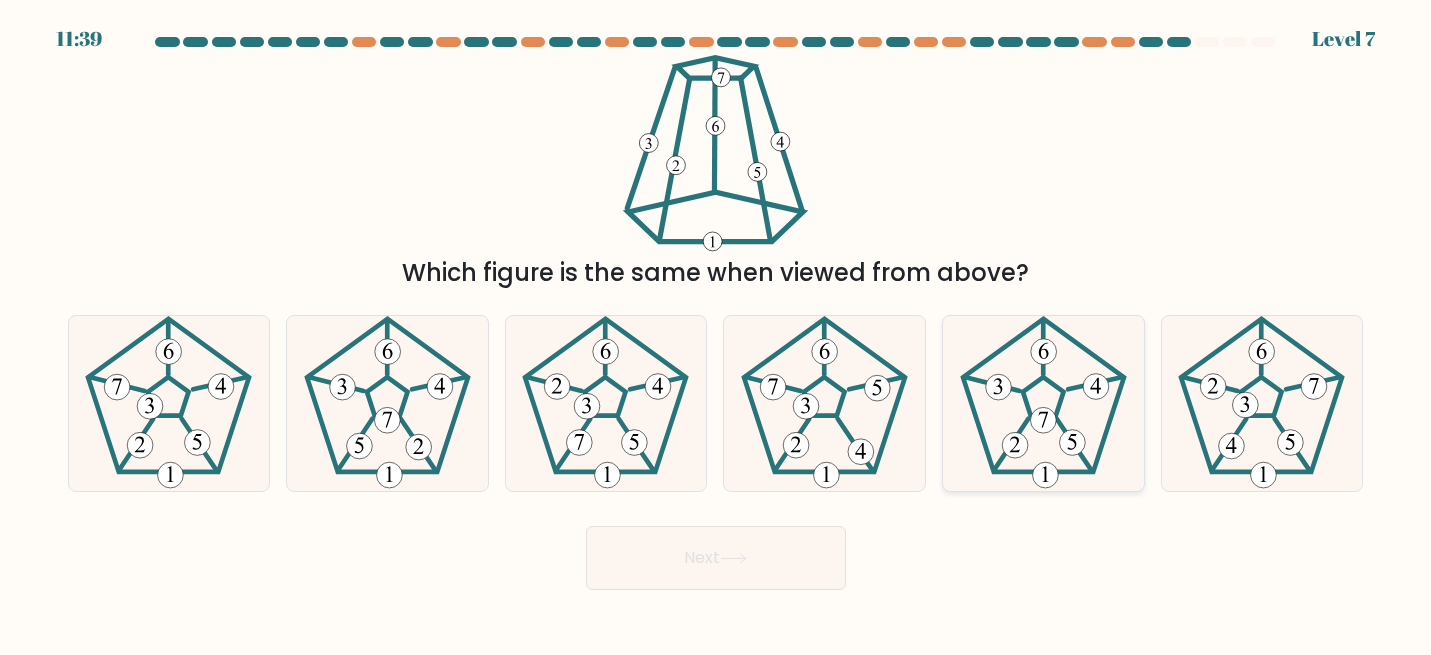 click at bounding box center (1043, 420) 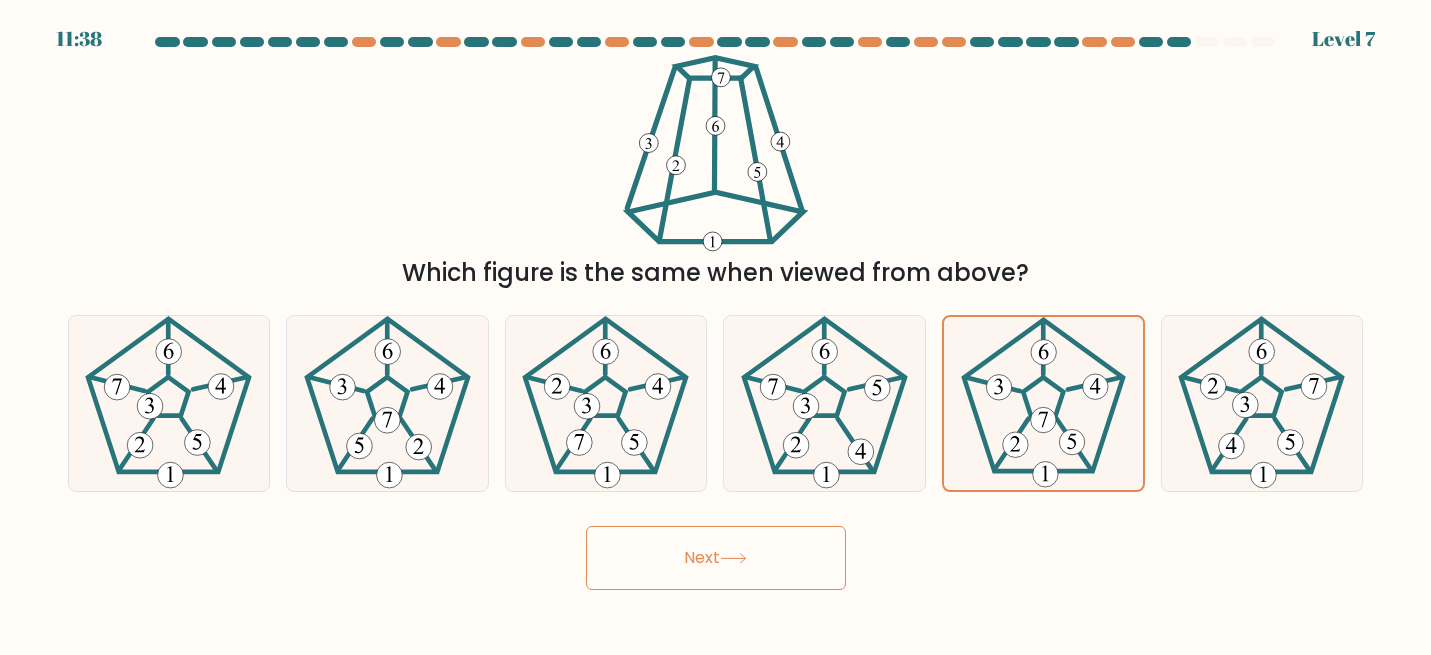 click on "Next" at bounding box center [716, 558] 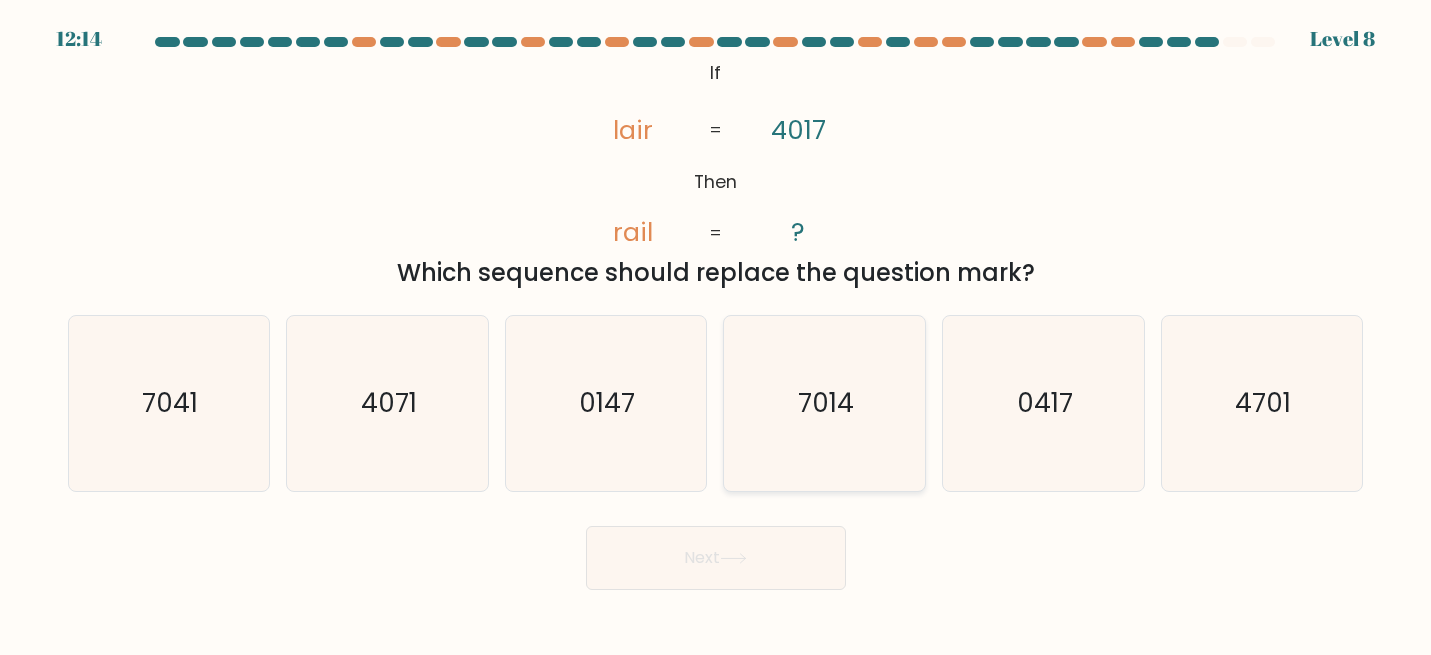click on "7014" at bounding box center [827, 402] 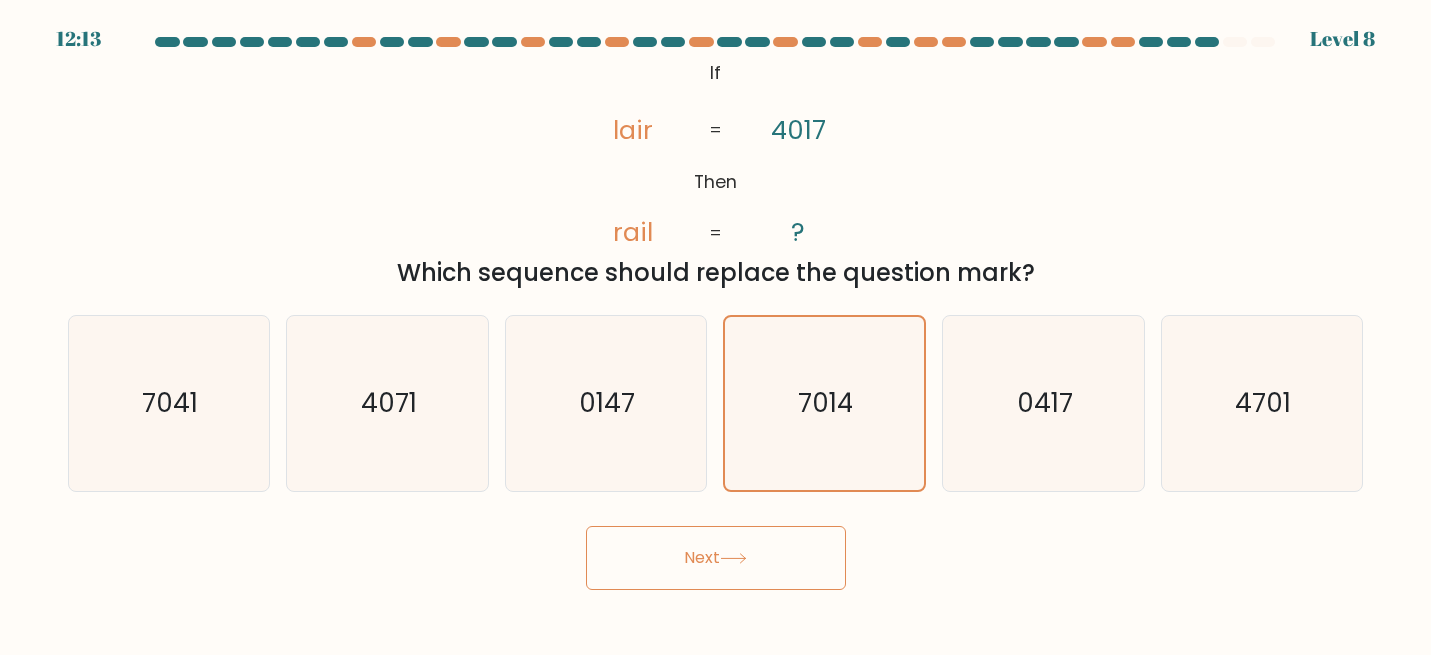 click on "Next" at bounding box center [716, 558] 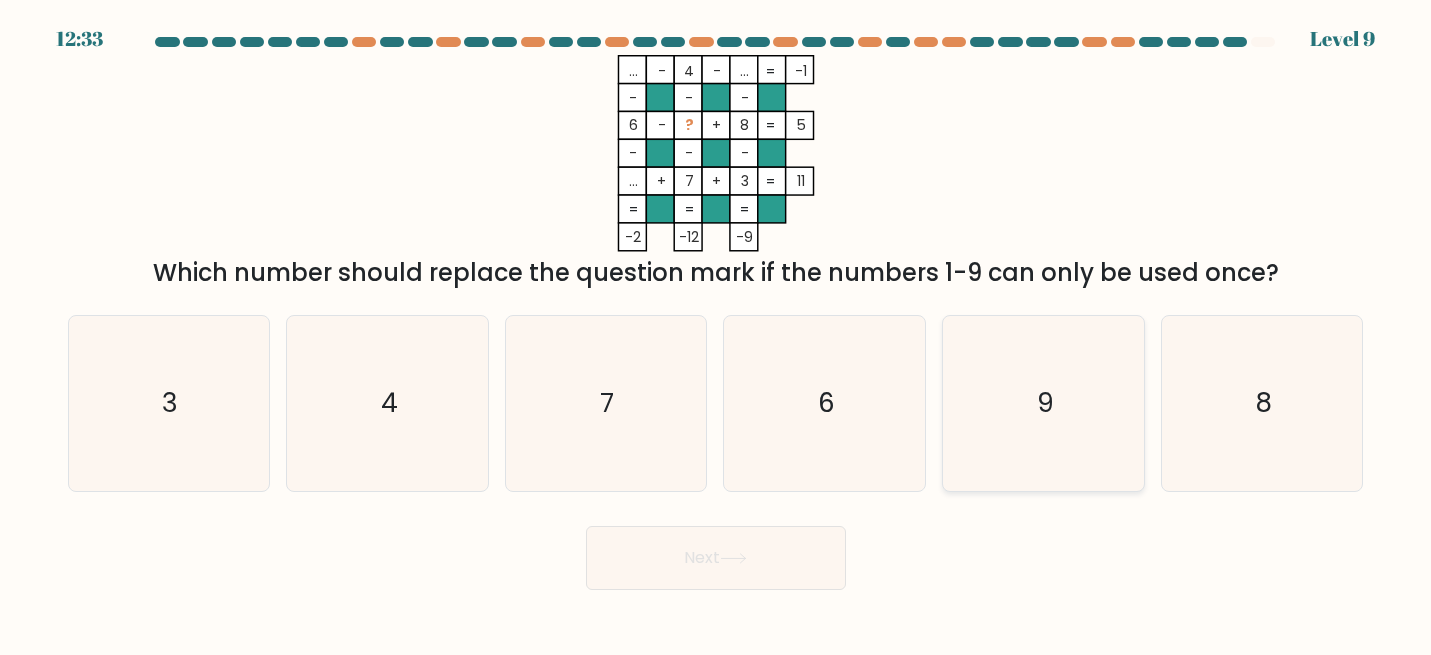 click on "9" at bounding box center (1043, 403) 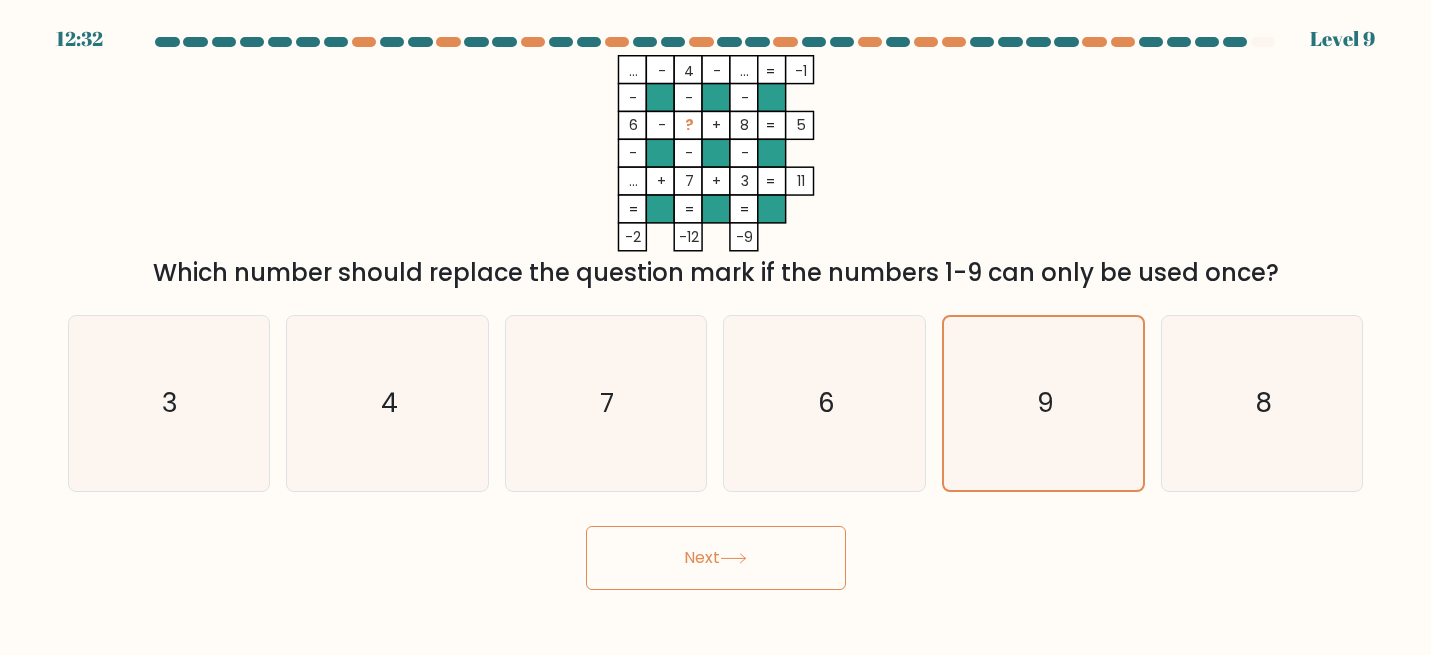 click on "Next" at bounding box center (716, 558) 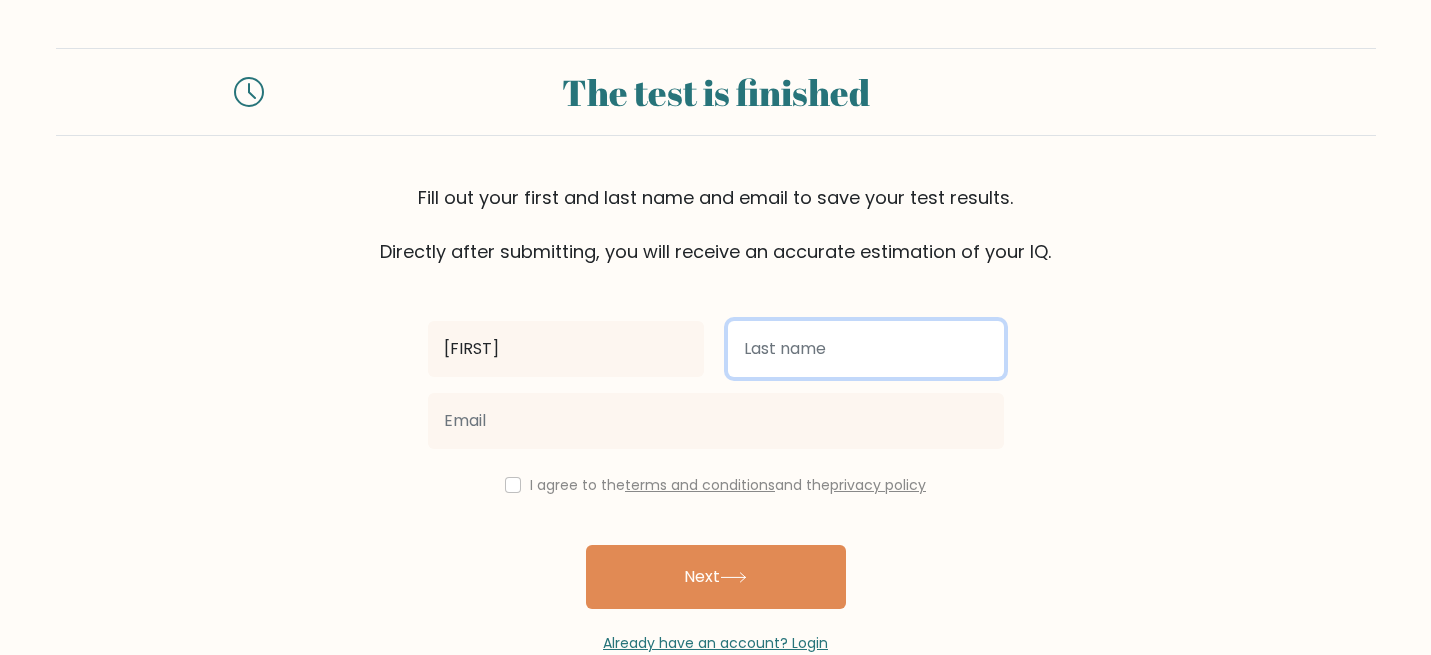 click at bounding box center [866, 349] 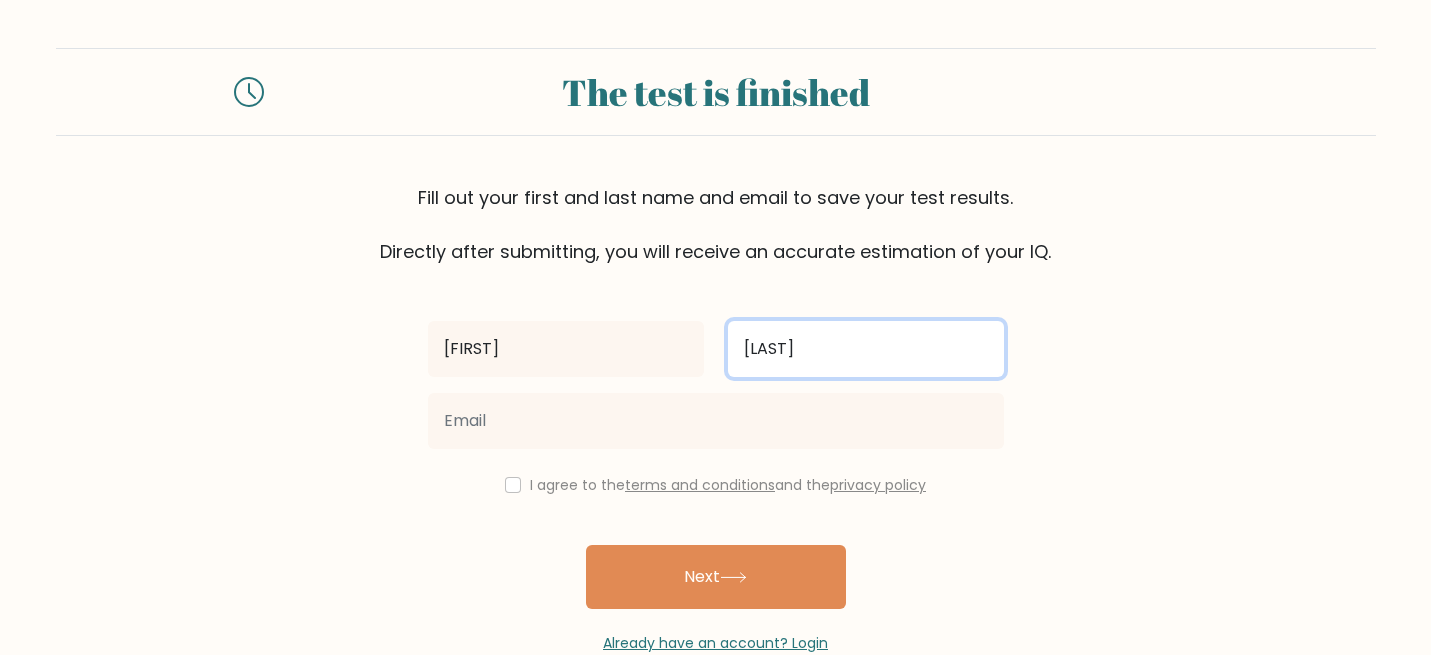 type on "[LAST]" 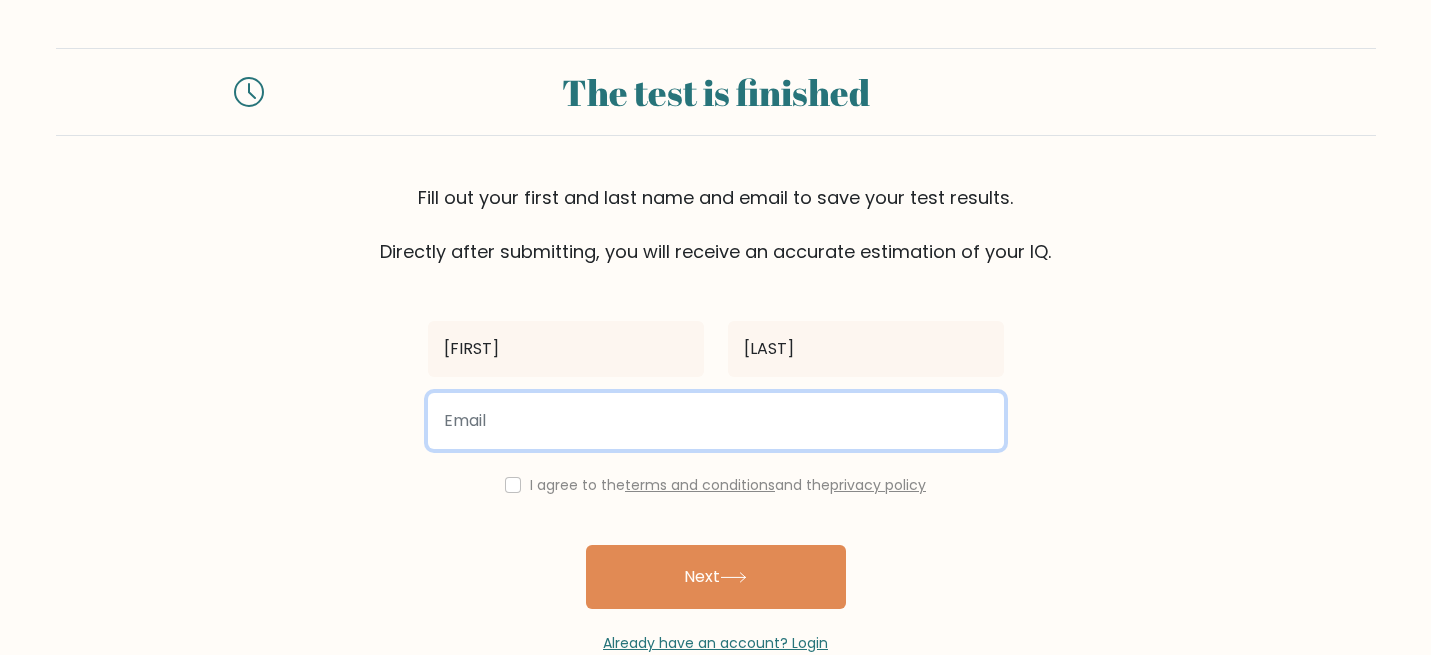 click at bounding box center [716, 421] 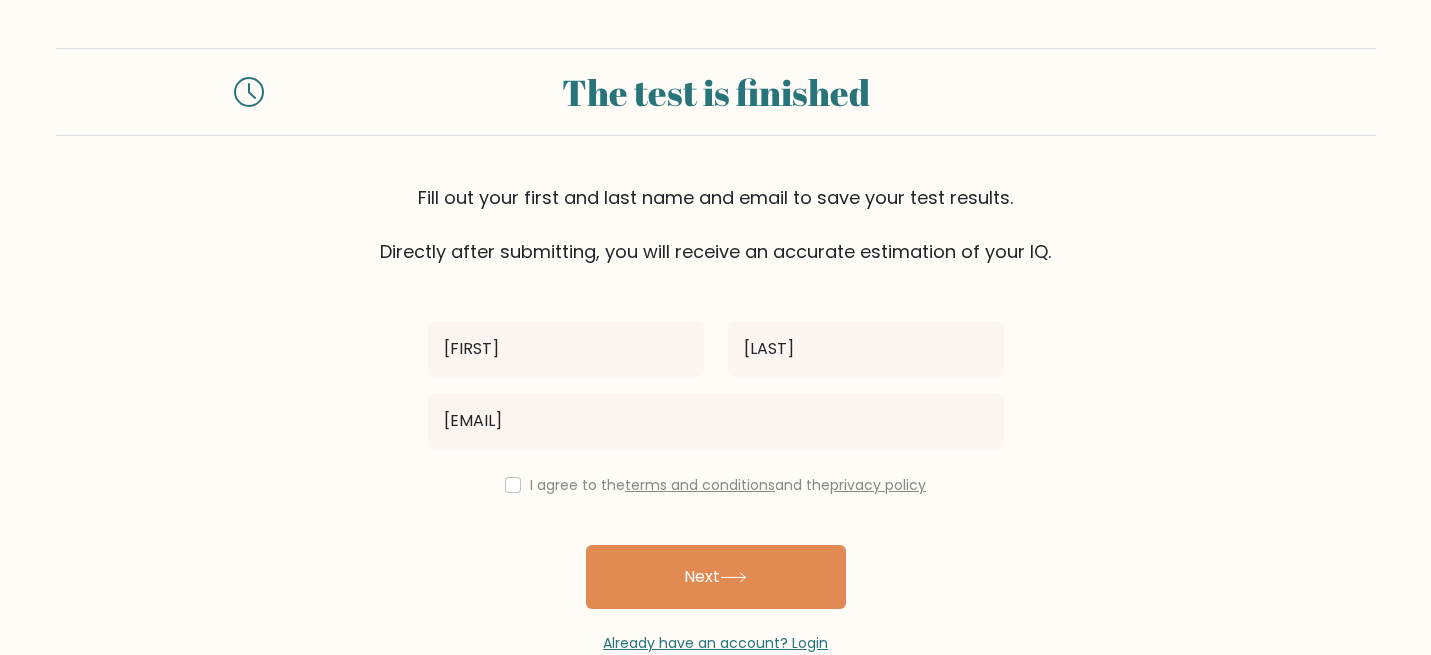 click on "I agree to the  terms and conditions  and the  privacy policy" at bounding box center [716, 485] 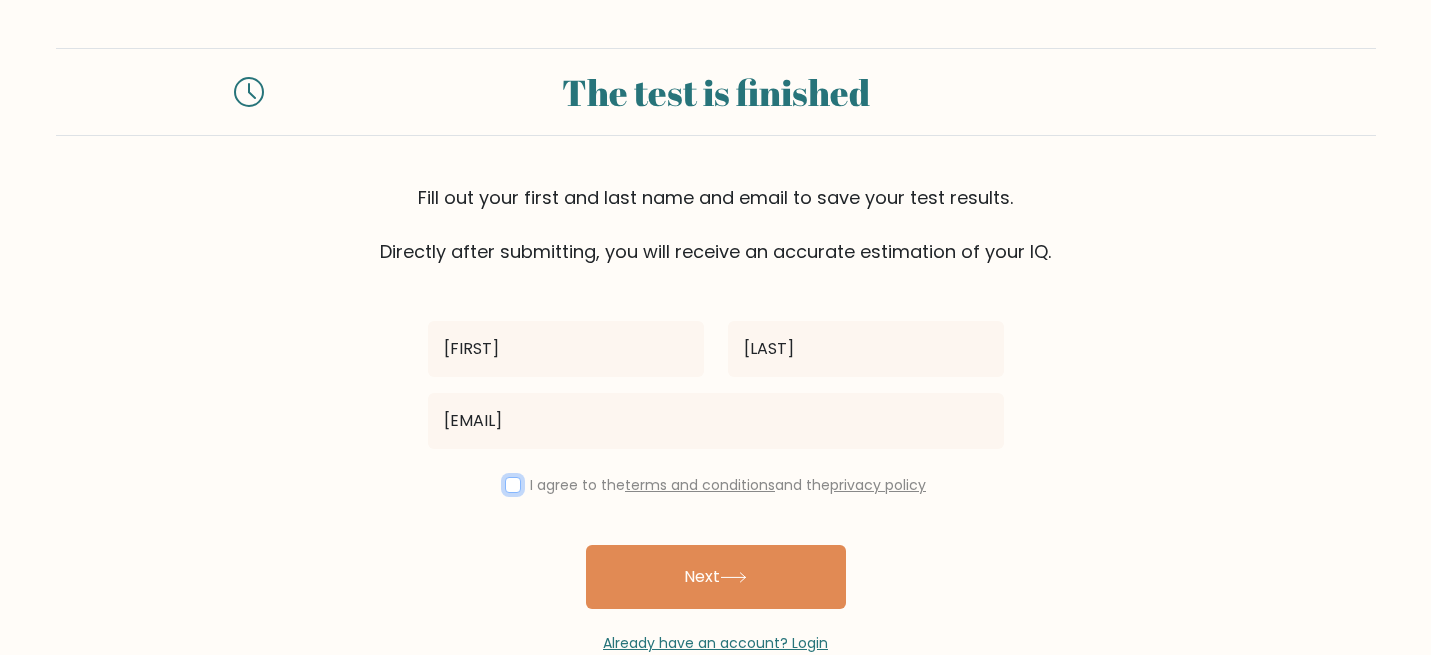click at bounding box center [513, 485] 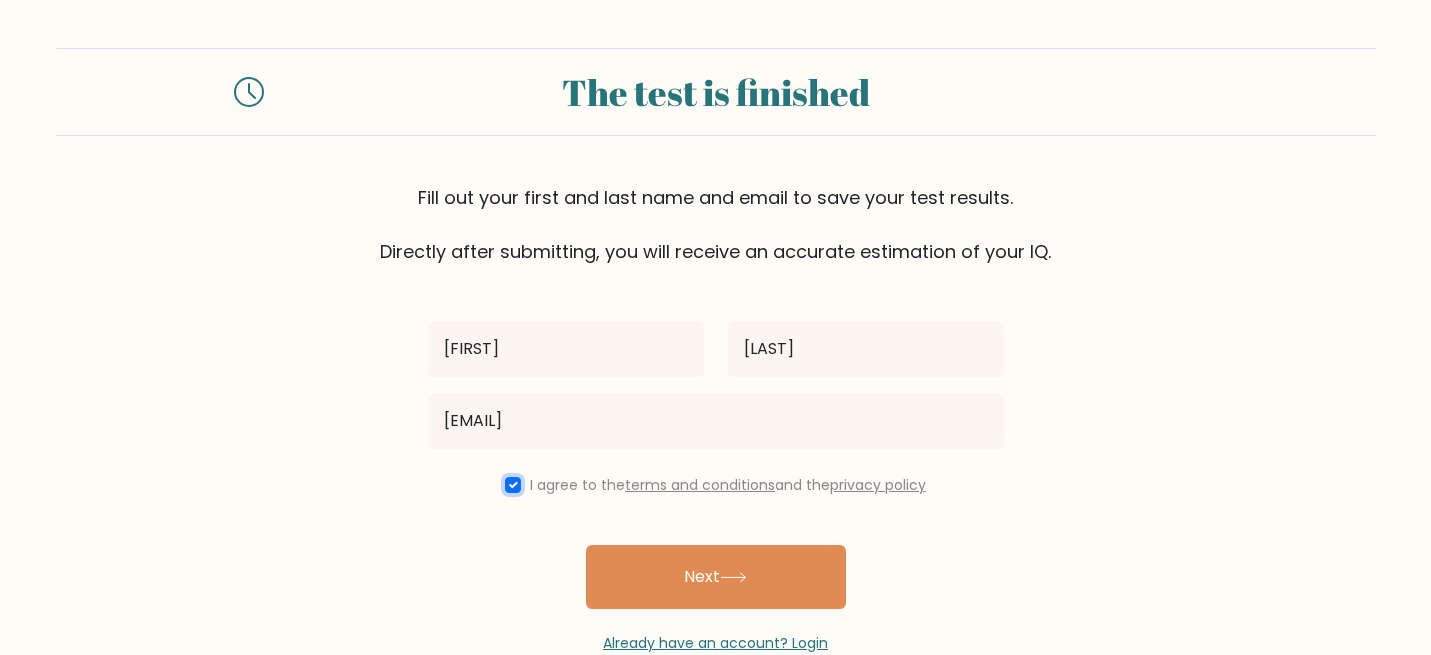 click at bounding box center [513, 485] 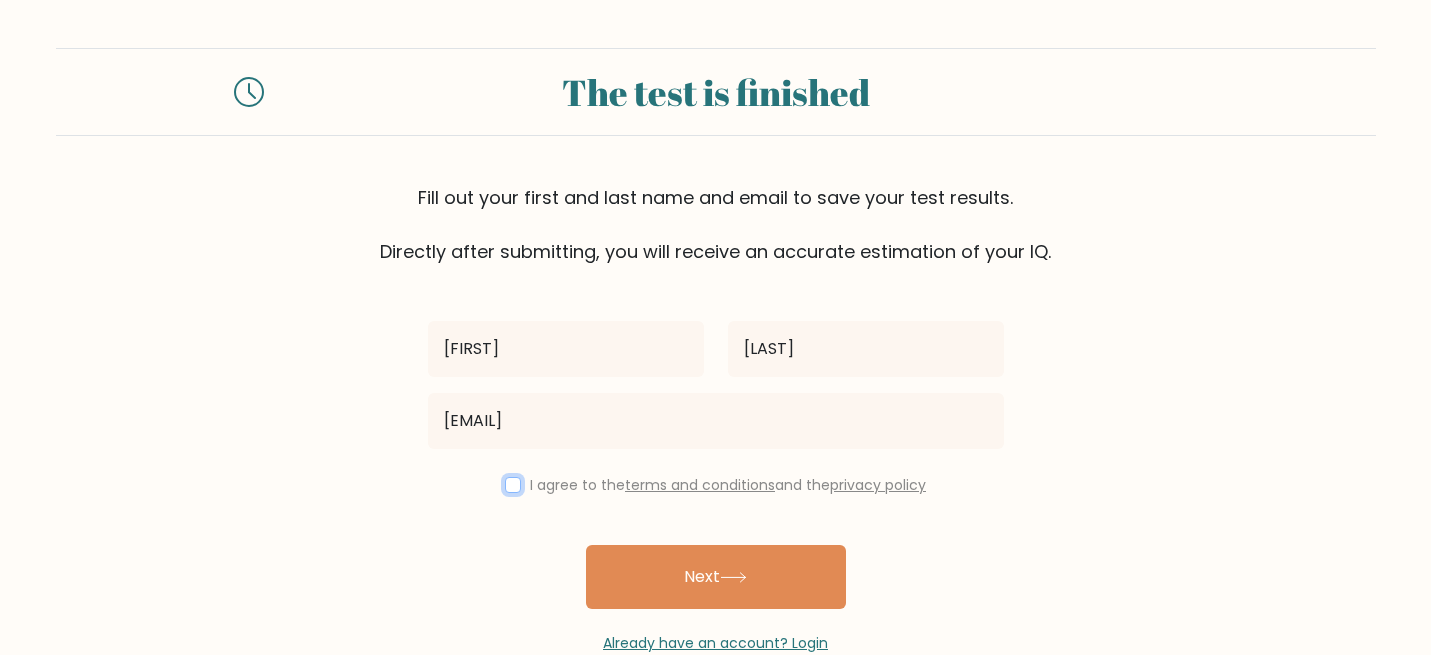 click at bounding box center [513, 485] 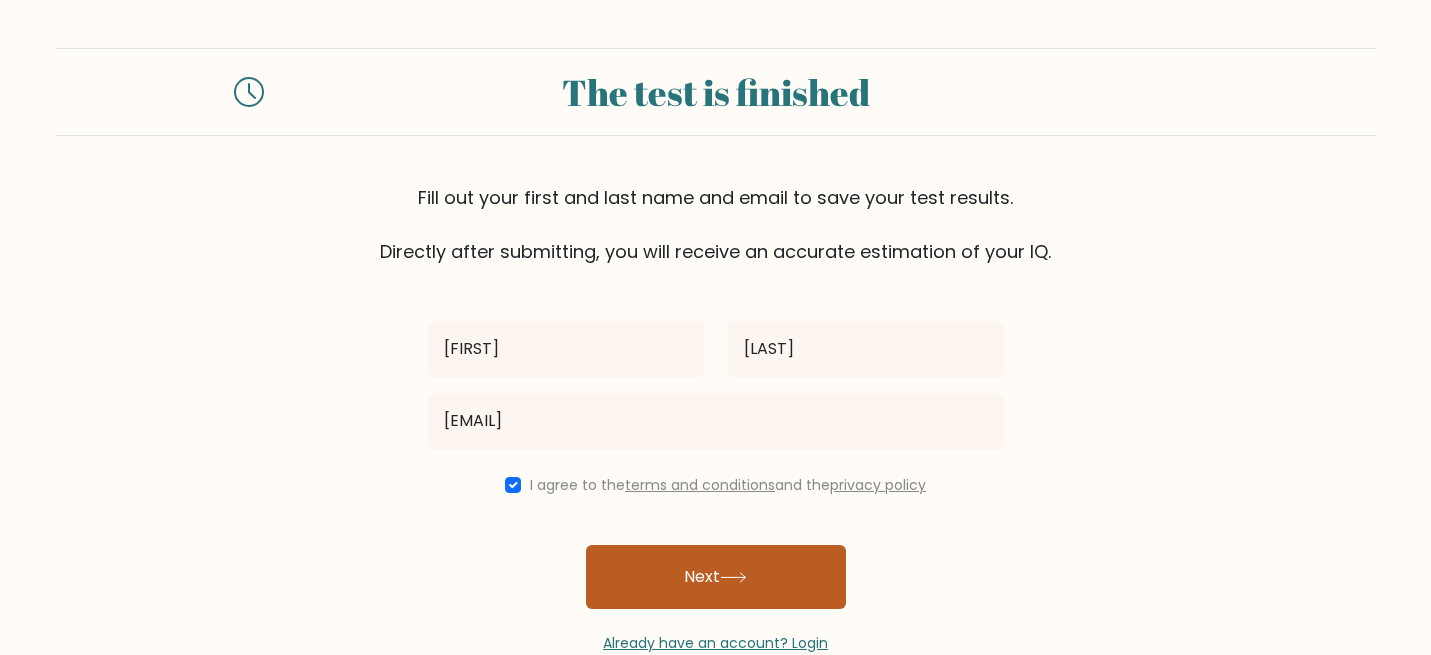 click on "Next" at bounding box center [716, 577] 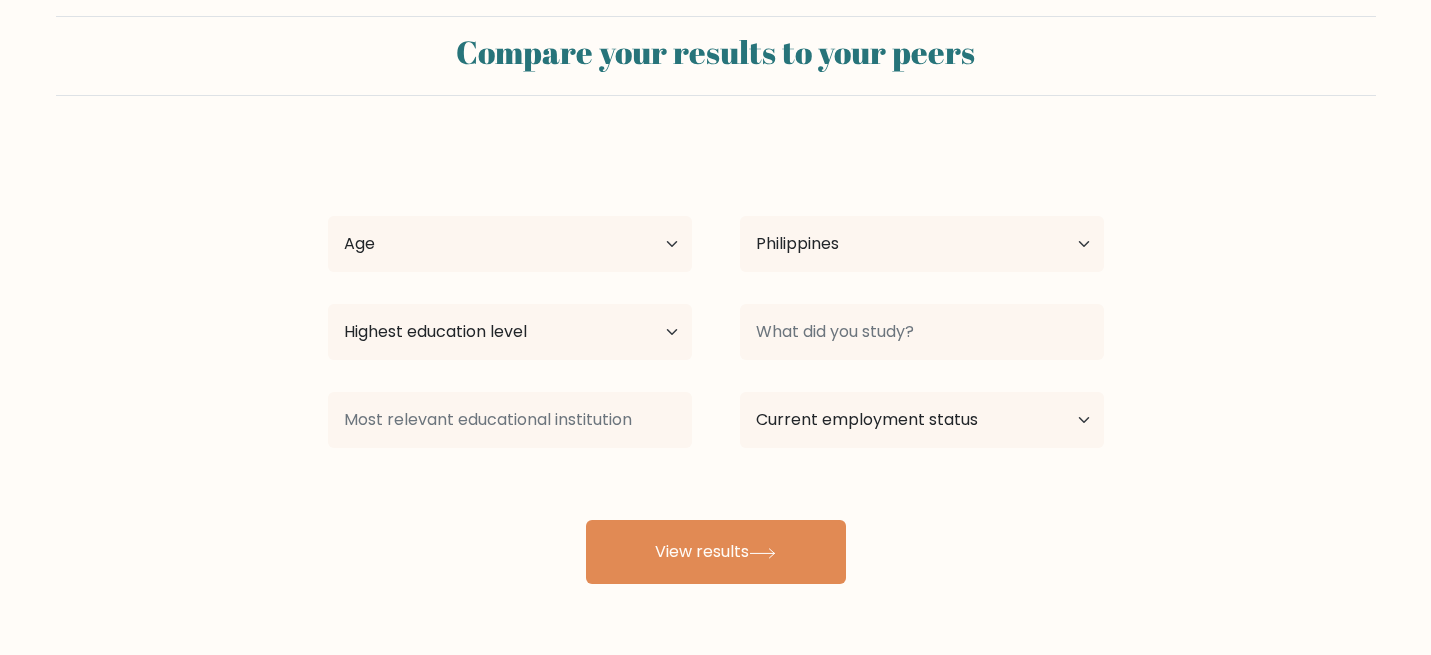 scroll, scrollTop: 27, scrollLeft: 0, axis: vertical 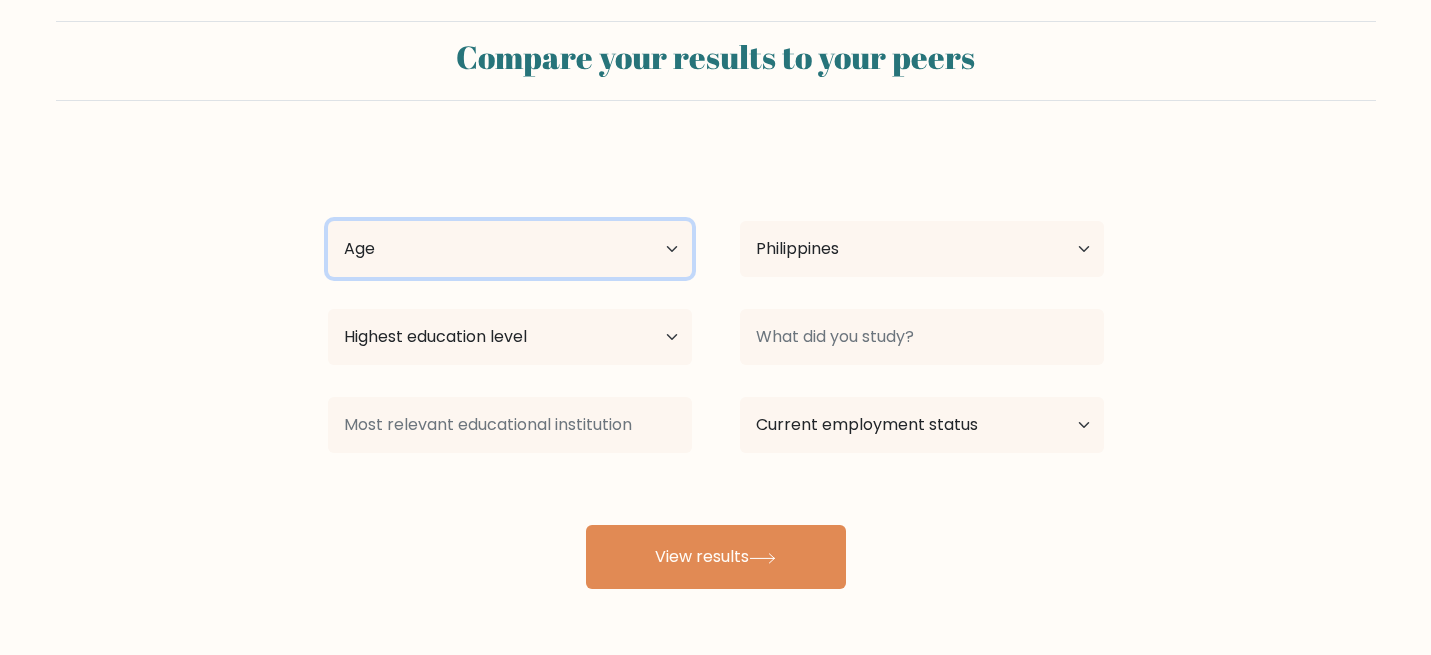click on "Age
Under 18 years old
18-24 years old
25-34 years old
35-44 years old
45-54 years old
55-64 years old
65 years old and above" at bounding box center (510, 249) 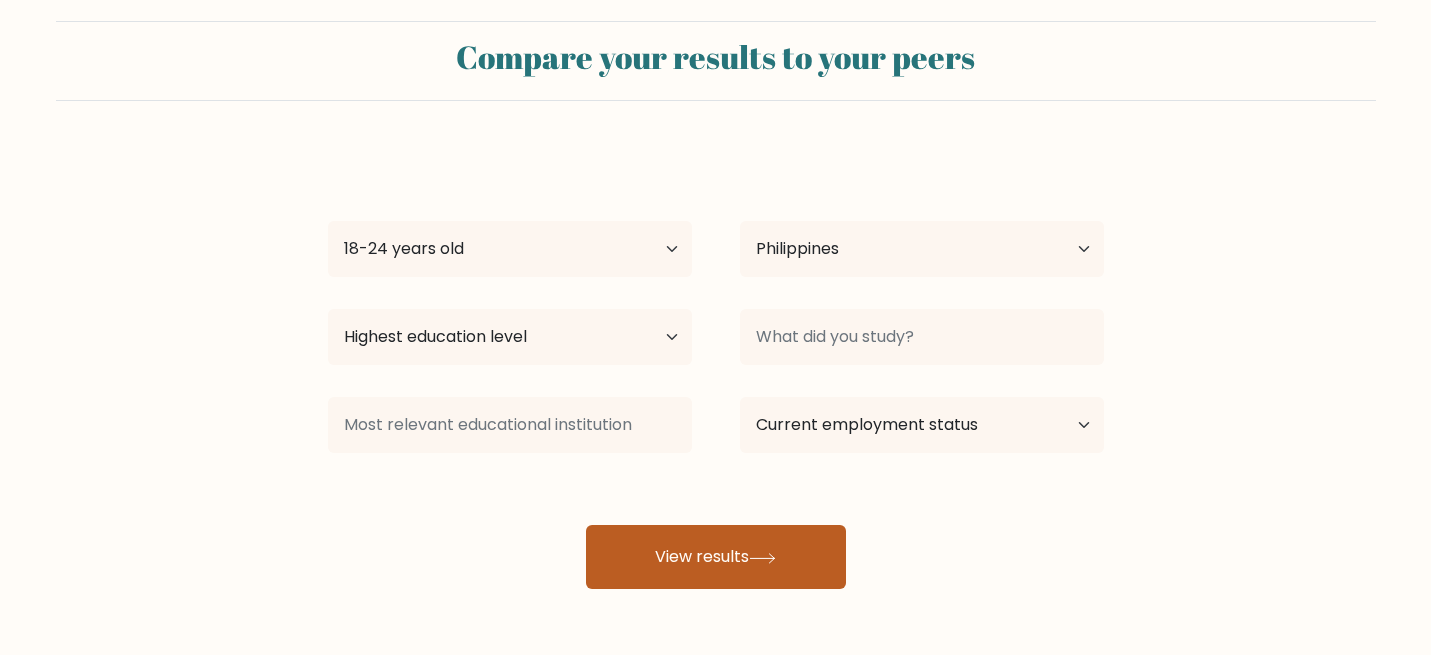 click on "View results" at bounding box center (716, 557) 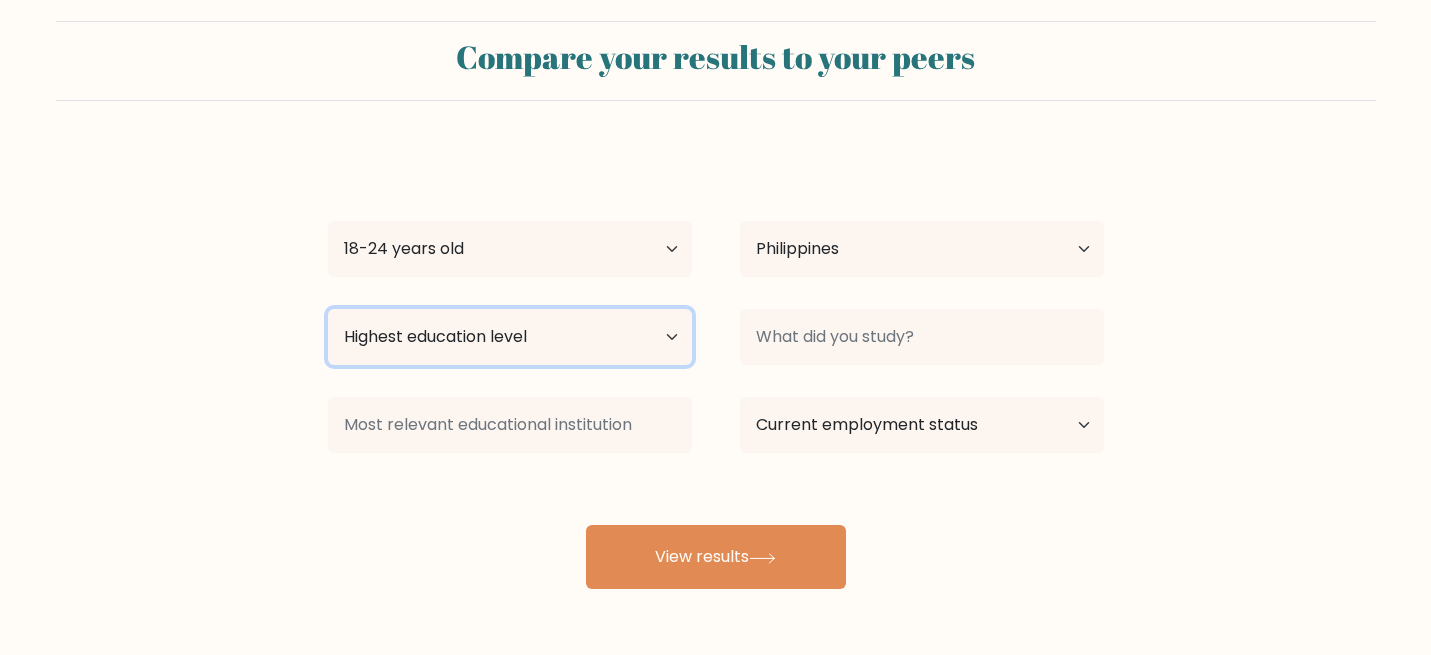 click on "Highest education level
No schooling
Primary
Lower Secondary
Upper Secondary
Occupation Specific
Bachelor's degree
Master's degree
Doctoral degree" at bounding box center (510, 337) 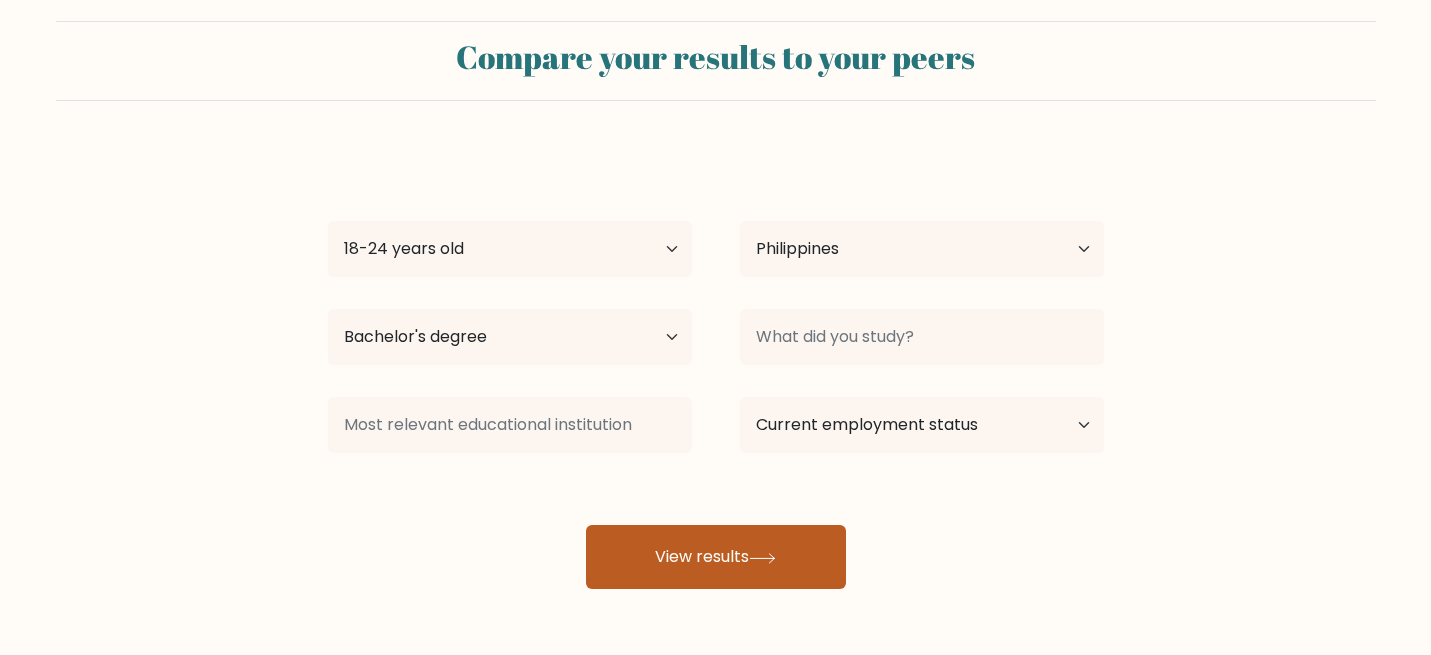 click on "View results" at bounding box center (716, 557) 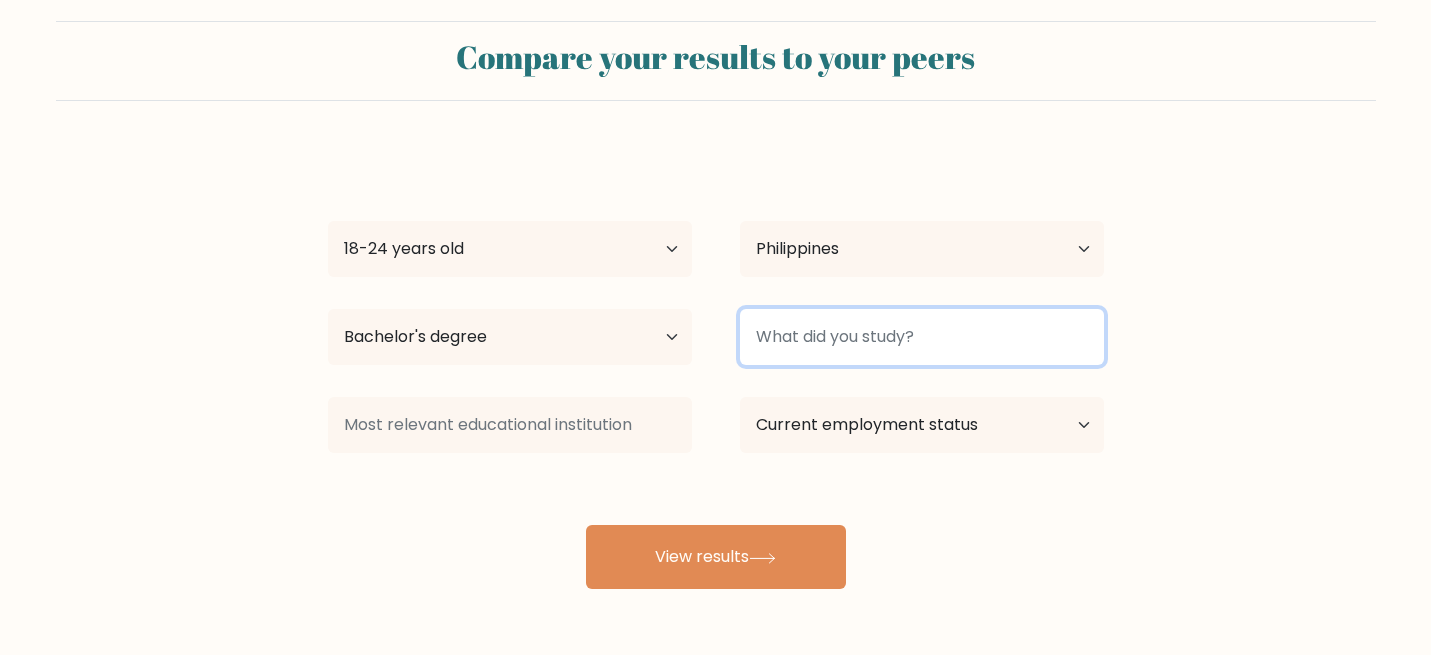 click at bounding box center [922, 337] 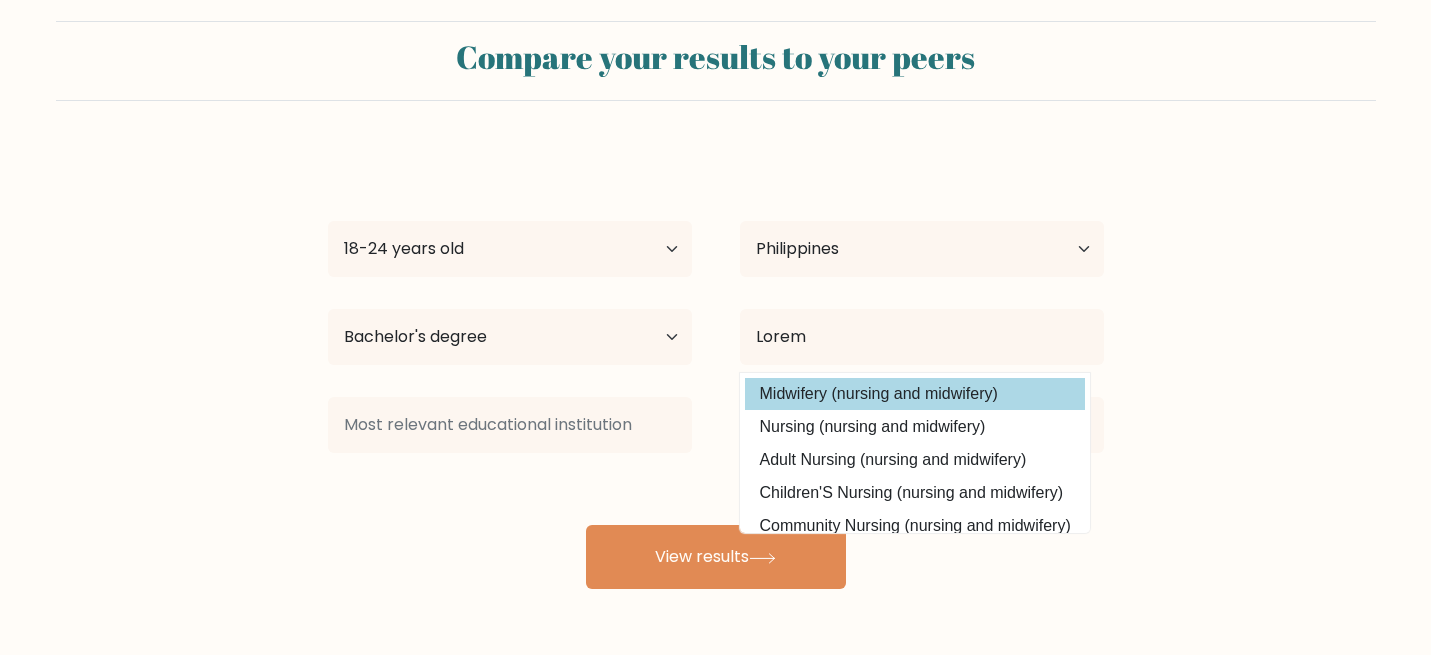 click on "Lore Ipsumd
Sita Cons
Adi
Elits 52 doeiu tem
32-56 incid utl
38-48 etdol mag
59-95 aliqu eni
62-28 admin ven
93-38 quisn exe
61 ullam lab nis aliqu
Exeacom
Consequatdu
Auteiru
Inrepre
Voluptat Velit
Essecil
Fugiat
Nullapar
Excepteurs
Occaeca cup Nonproi
Suntculpa
Quioffi
Deser
Mollitani
Idestla
Perspiciat
Undeomn
Istenat
Errorvolup
Accusant
Dolorem
Laudant
Totamr
Aperi
Eaqueip
Quaeab
Illoinv
Veritat, Quas Architect bea Vita
Dictae nem Enimipsamqu
Voluptas
Aspern Autodi
Fugitc" at bounding box center [716, 369] 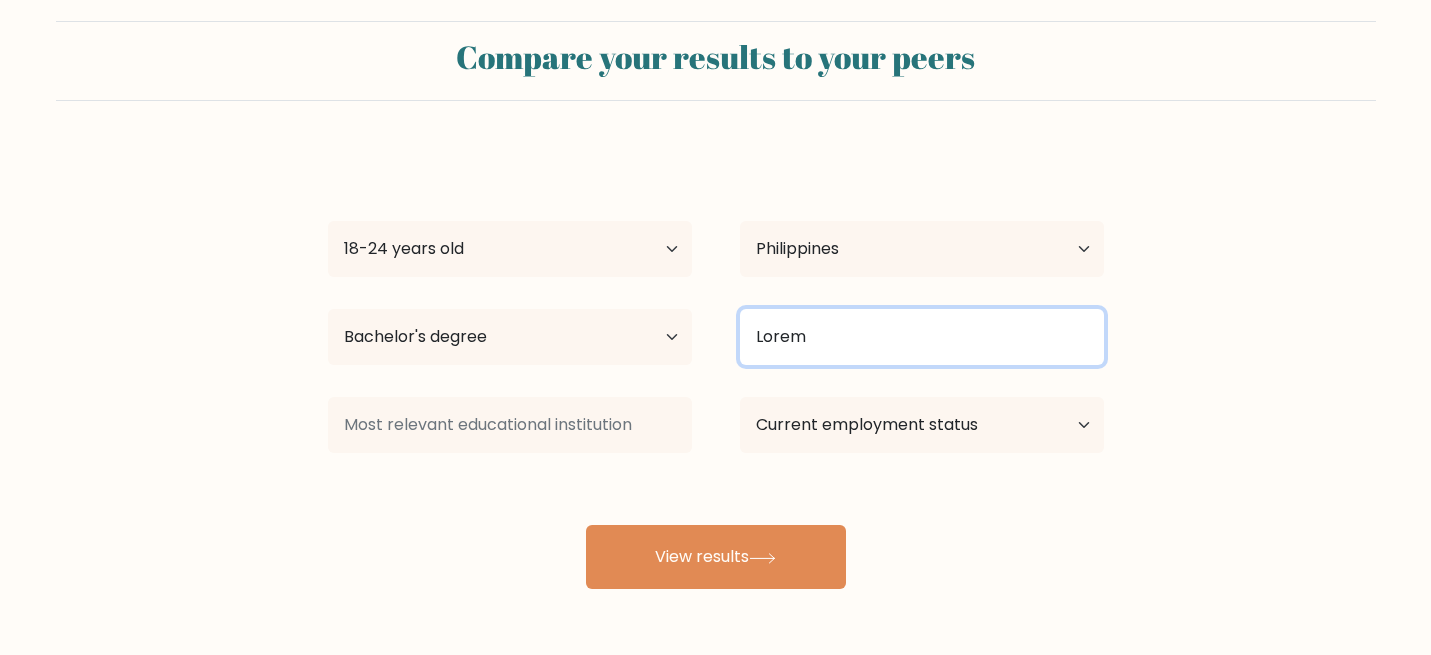 click on "Lorem" at bounding box center (922, 337) 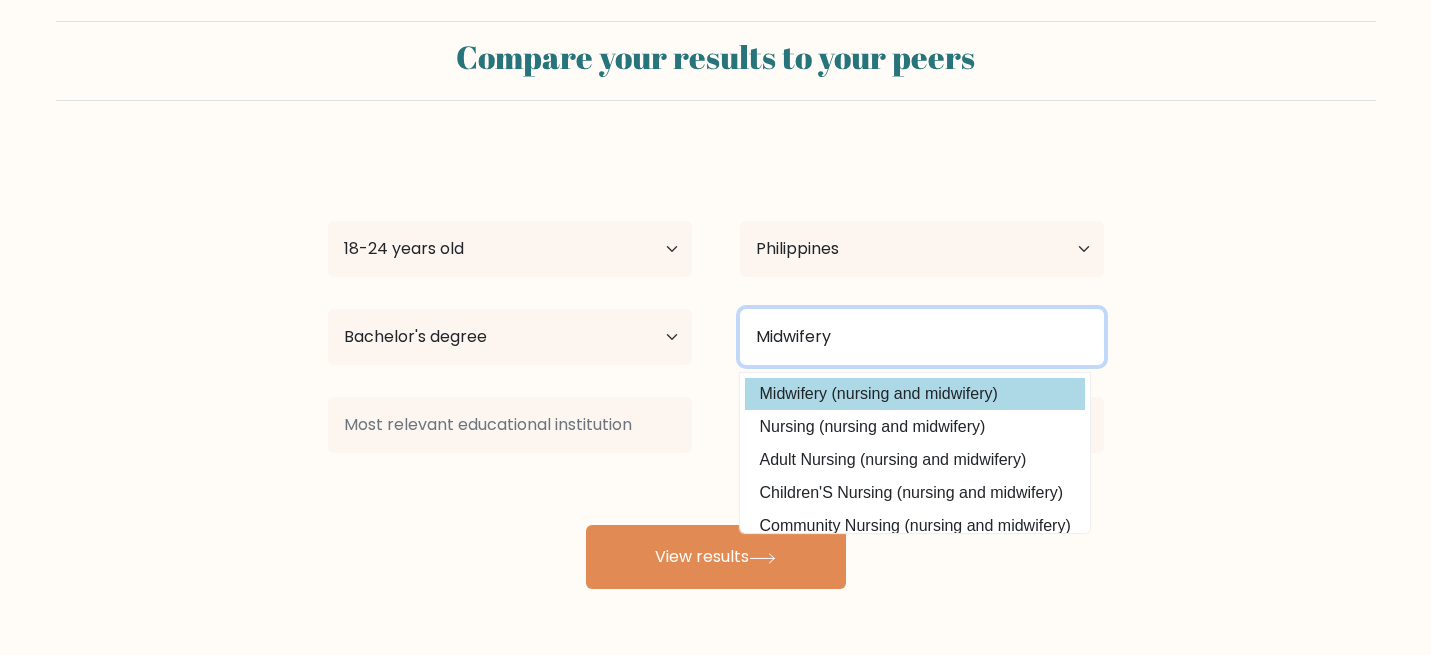 type on "Midwifery" 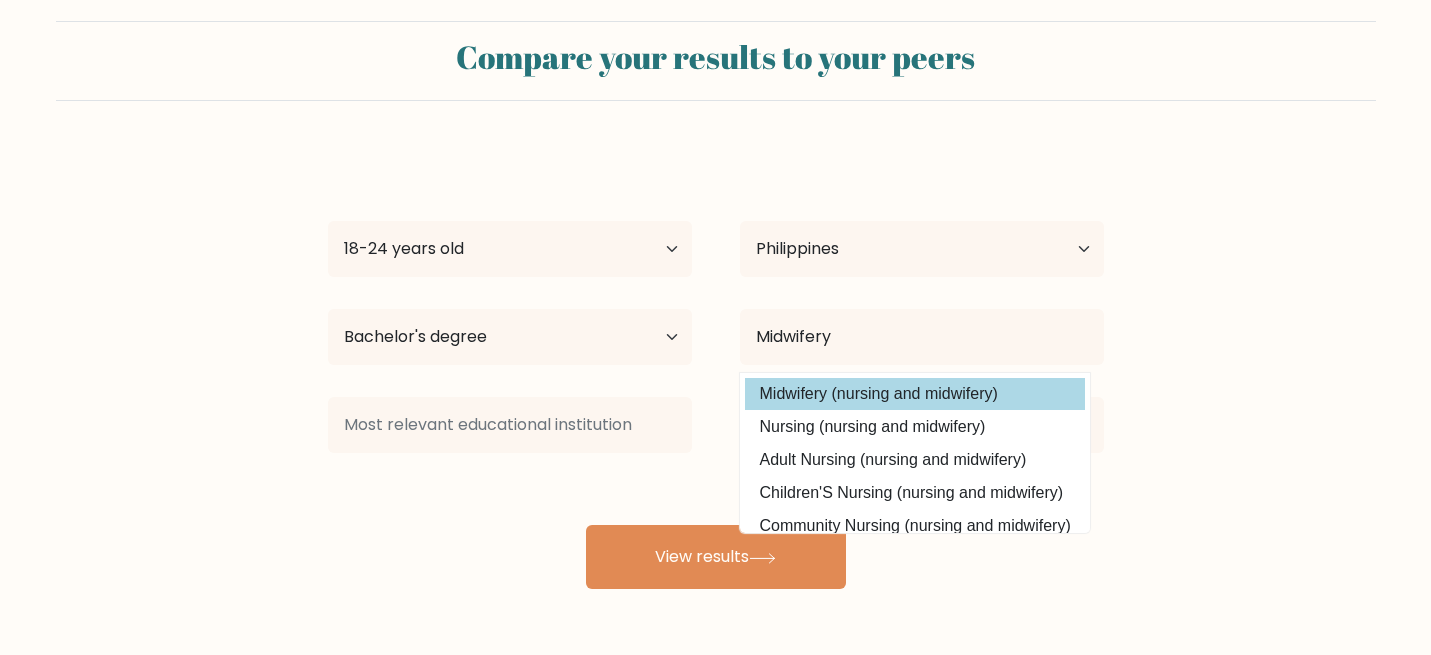 click on "Lore Ipsumd
Sita Cons
Adi
Elits 52 doeiu tem
32-56 incid utl
38-48 etdol mag
59-95 aliqu eni
62-28 admin ven
93-38 quisn exe
61 ullam lab nis aliqu
Exeacom
Consequatdu
Auteiru
Inrepre
Voluptat Velit
Essecil
Fugiat
Nullapar
Excepteurs
Occaeca cup Nonproi
Suntculpa
Quioffi
Deser
Mollitani
Idestla
Perspiciat
Undeomn
Istenat
Errorvolup
Accusant
Dolorem
Laudant
Totamr
Aperi
Eaqueip
Quaeab
Illoinv
Veritat, Quas Architect bea Vita
Dictae nem Enimipsamqu
Voluptas
Aspern Autodi
Fugitc" at bounding box center (716, 369) 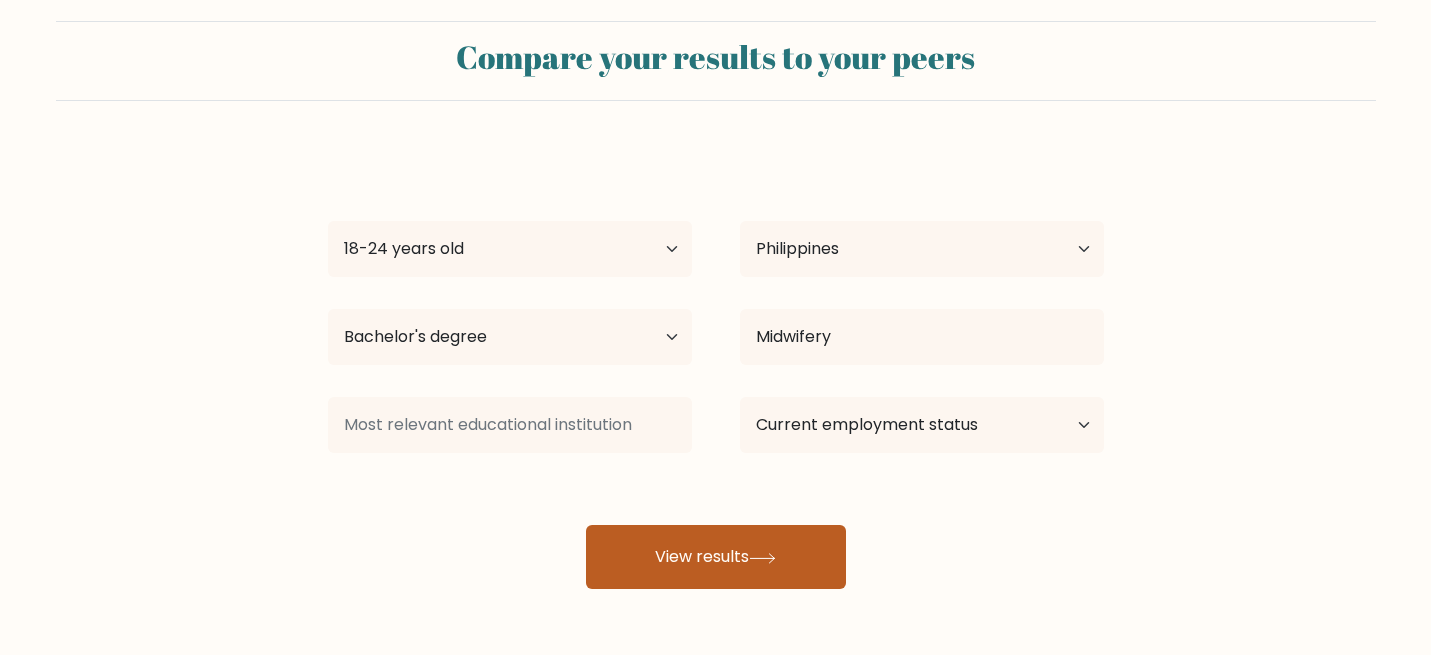 click on "View results" at bounding box center (716, 557) 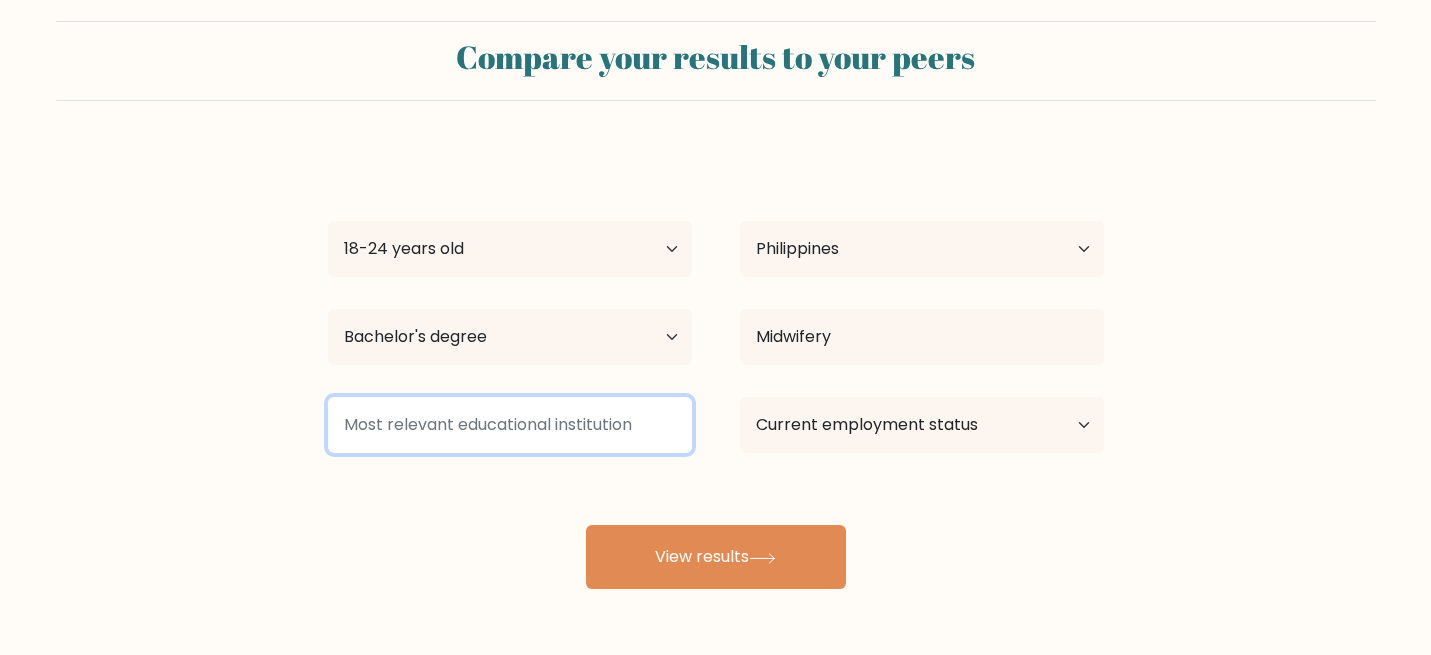 click at bounding box center [510, 425] 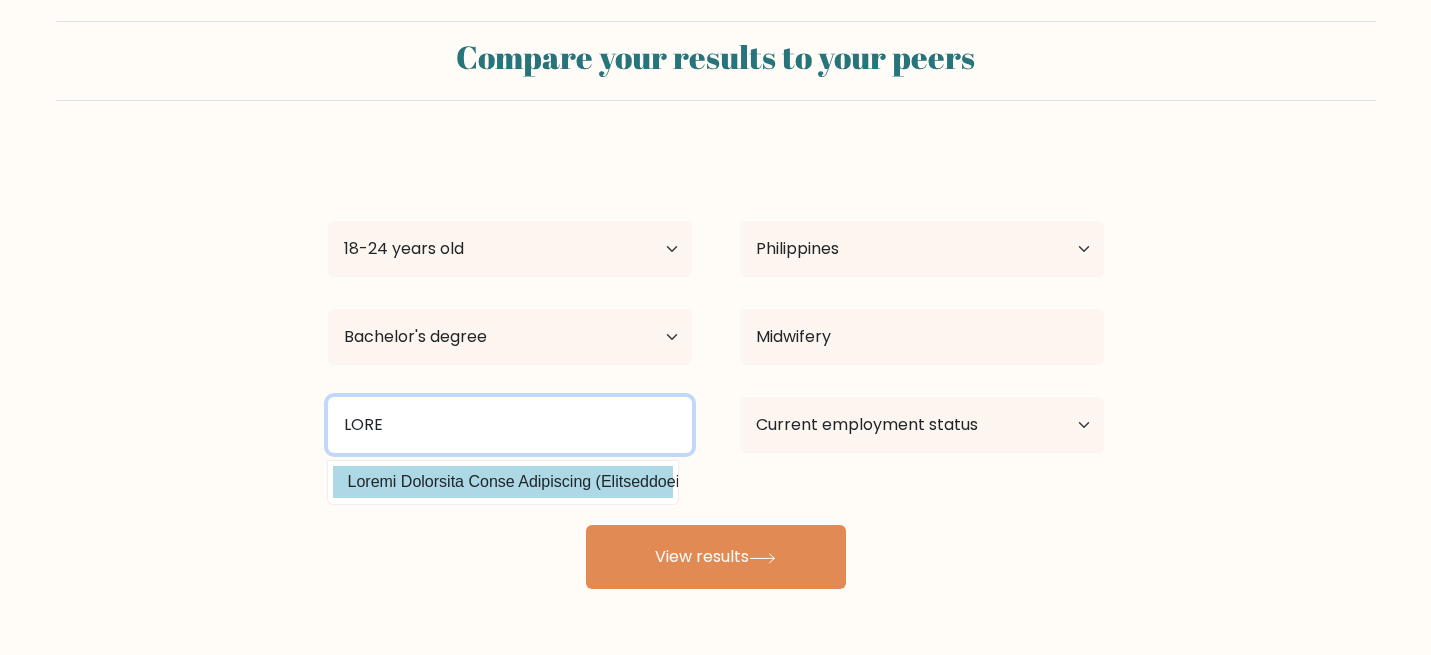 type on "LORE" 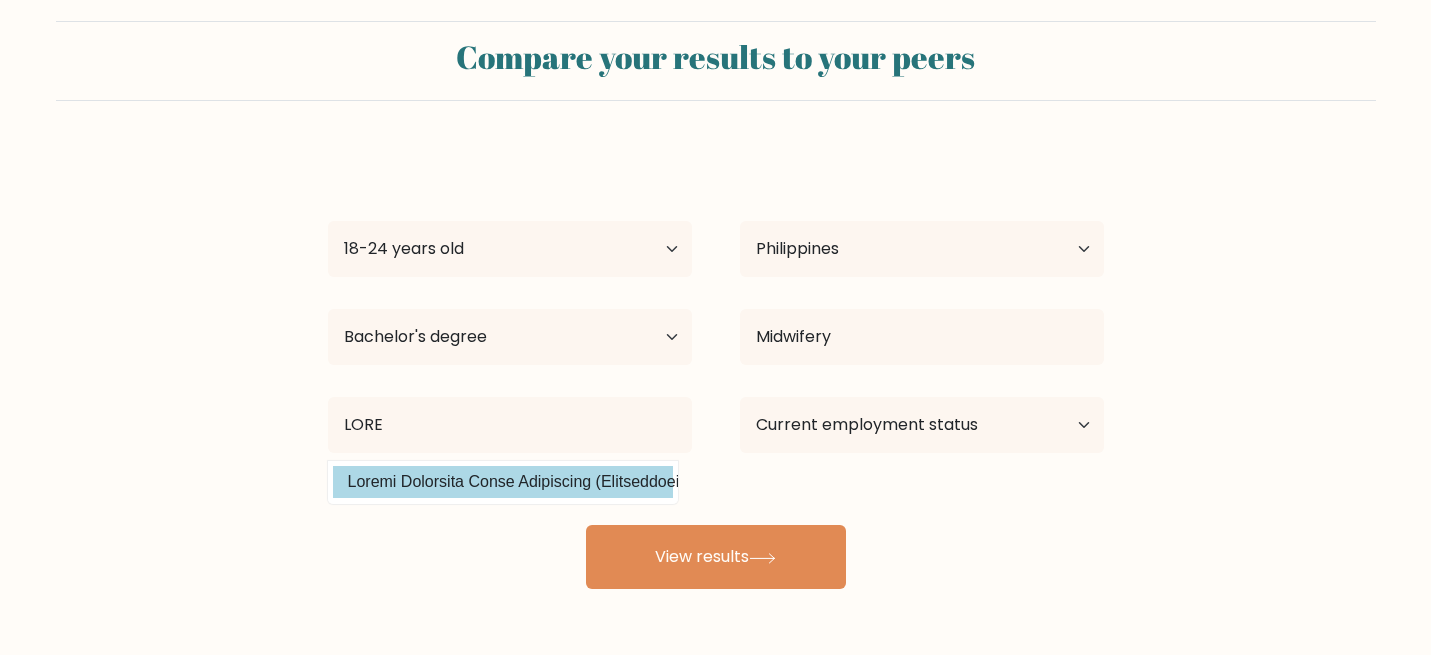 click on "Lore Ipsumd
Sita Cons
Adi
Elits 52 doeiu tem
32-56 incid utl
38-48 etdol mag
59-95 aliqu eni
62-28 admin ven
93-38 quisn exe
61 ullam lab nis aliqu
Exeacom
Consequatdu
Auteiru
Inrepre
Voluptat Velit
Essecil
Fugiat
Nullapar
Excepteurs
Occaeca cup Nonproi
Suntculpa
Quioffi
Deser
Mollitani
Idestla
Perspiciat
Undeomn
Istenat
Errorvolup
Accusant
Dolorem
Laudant
Totamr
Aperi
Eaqueip
Quaeab
Illoinv
Veritat, Quas Architect bea Vita
Dictae nem Enimipsamqu
Voluptas
Aspern Autodi
Fugitc" at bounding box center (716, 369) 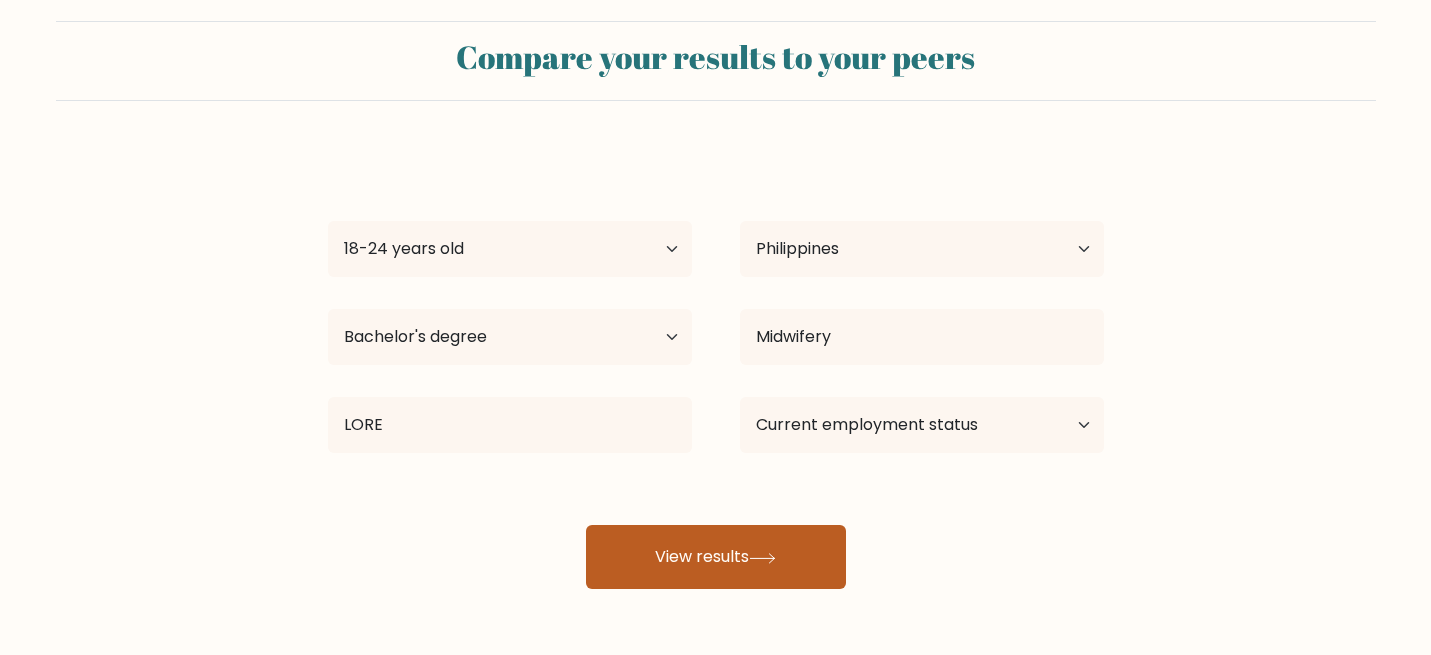 click on "View results" at bounding box center [716, 557] 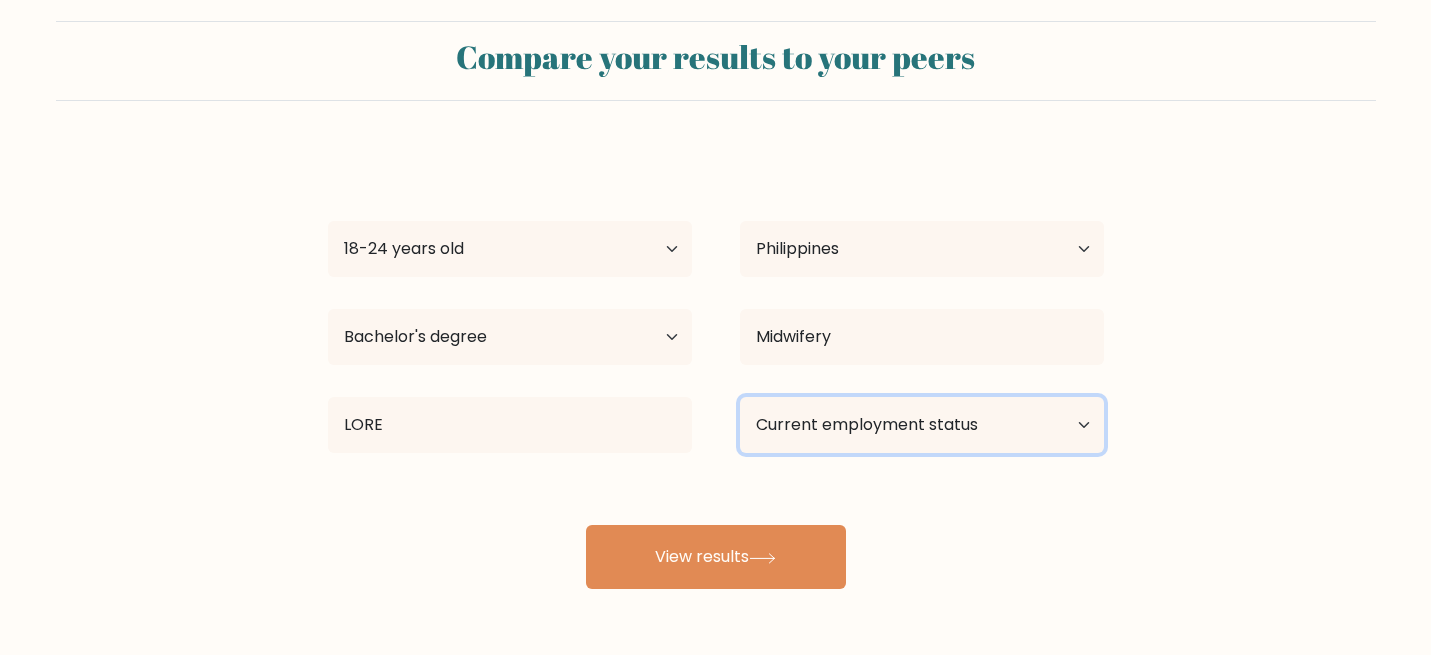 click on "Current employment status
Employed
Student
Retired
Other / prefer not to answer" at bounding box center [922, 425] 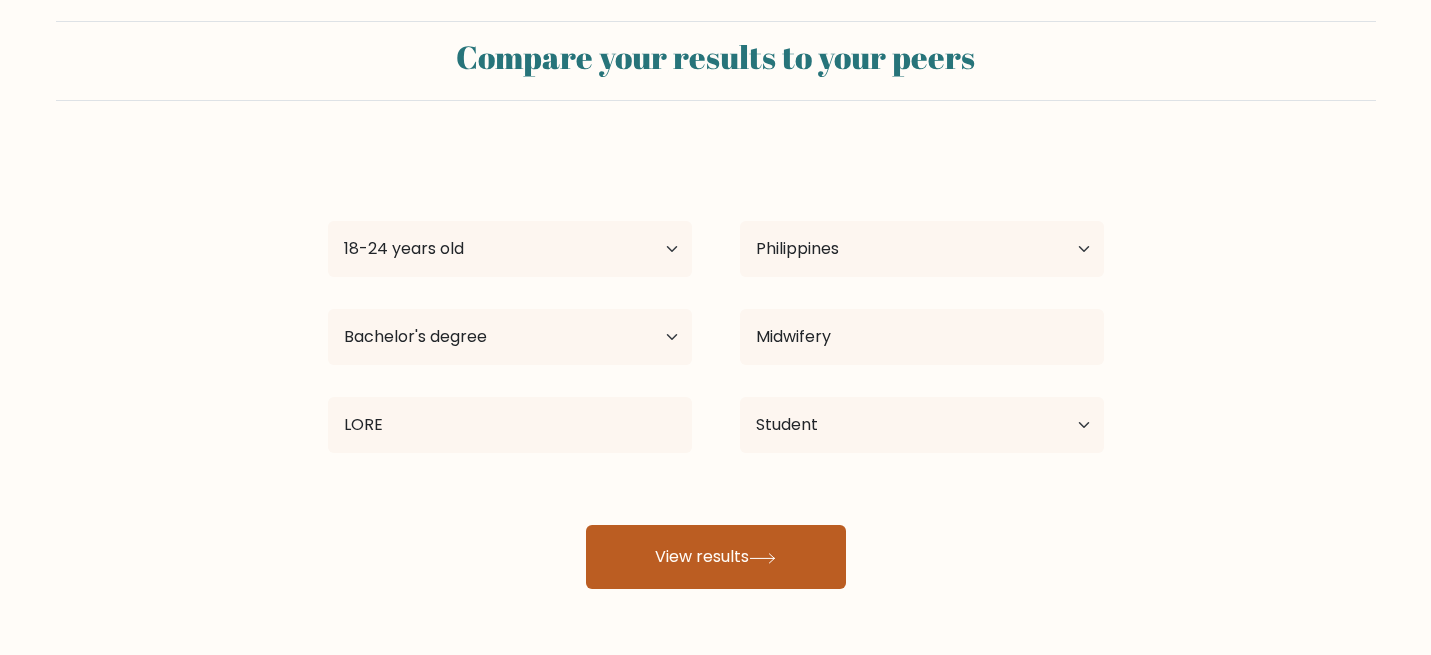 click on "View results" at bounding box center (716, 557) 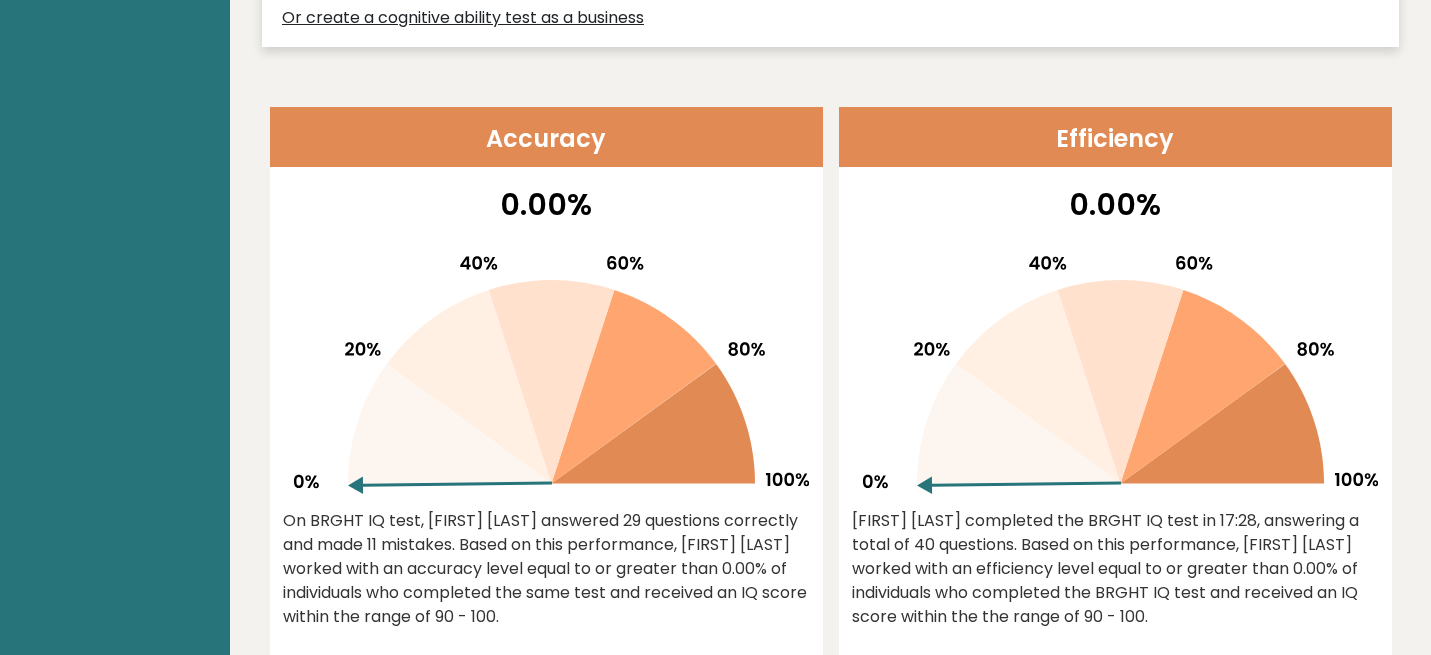 scroll, scrollTop: 0, scrollLeft: 0, axis: both 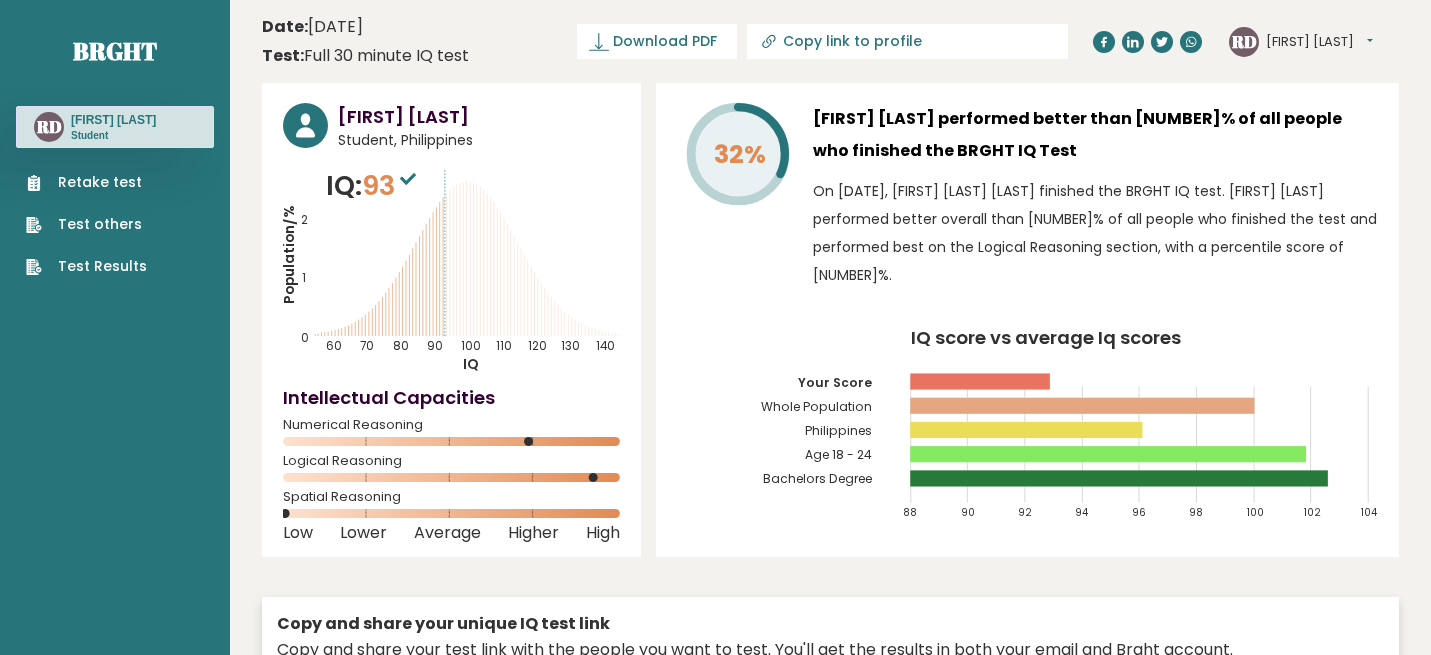 click on "Student,
Philippines" at bounding box center [479, 140] 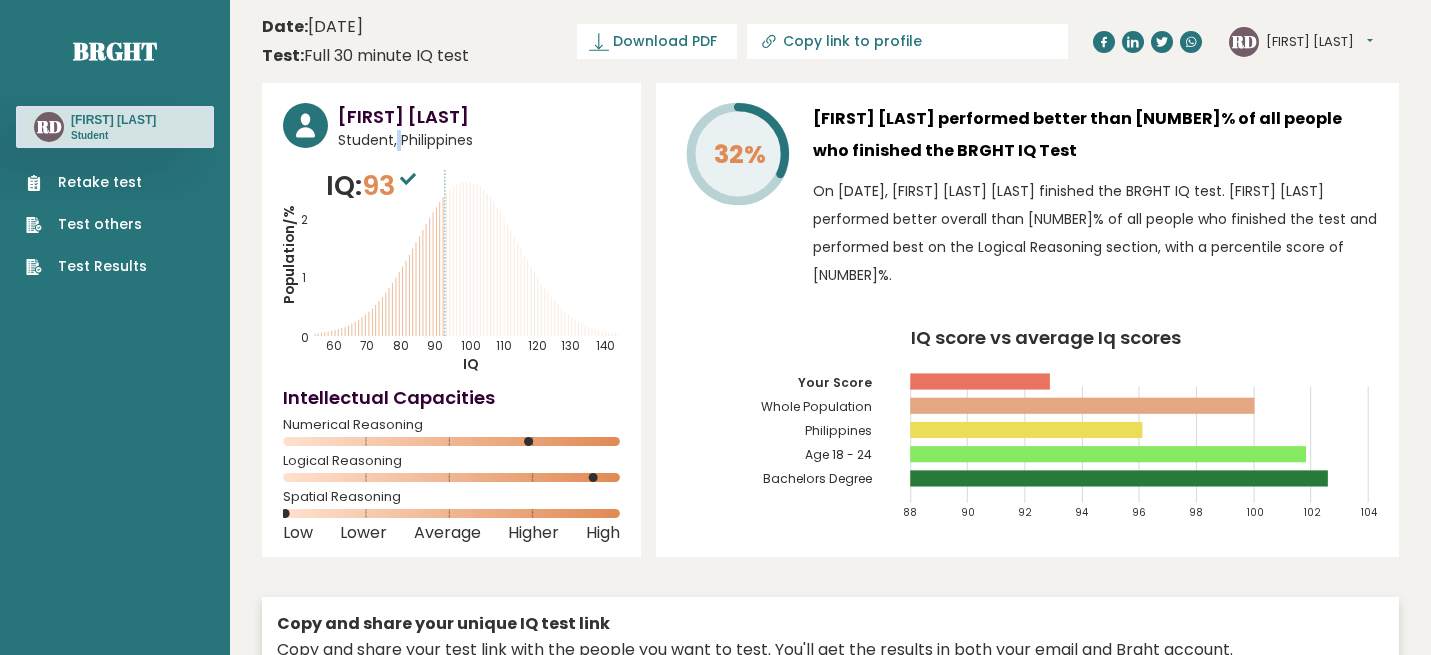 drag, startPoint x: 392, startPoint y: 145, endPoint x: 339, endPoint y: 136, distance: 53.75872 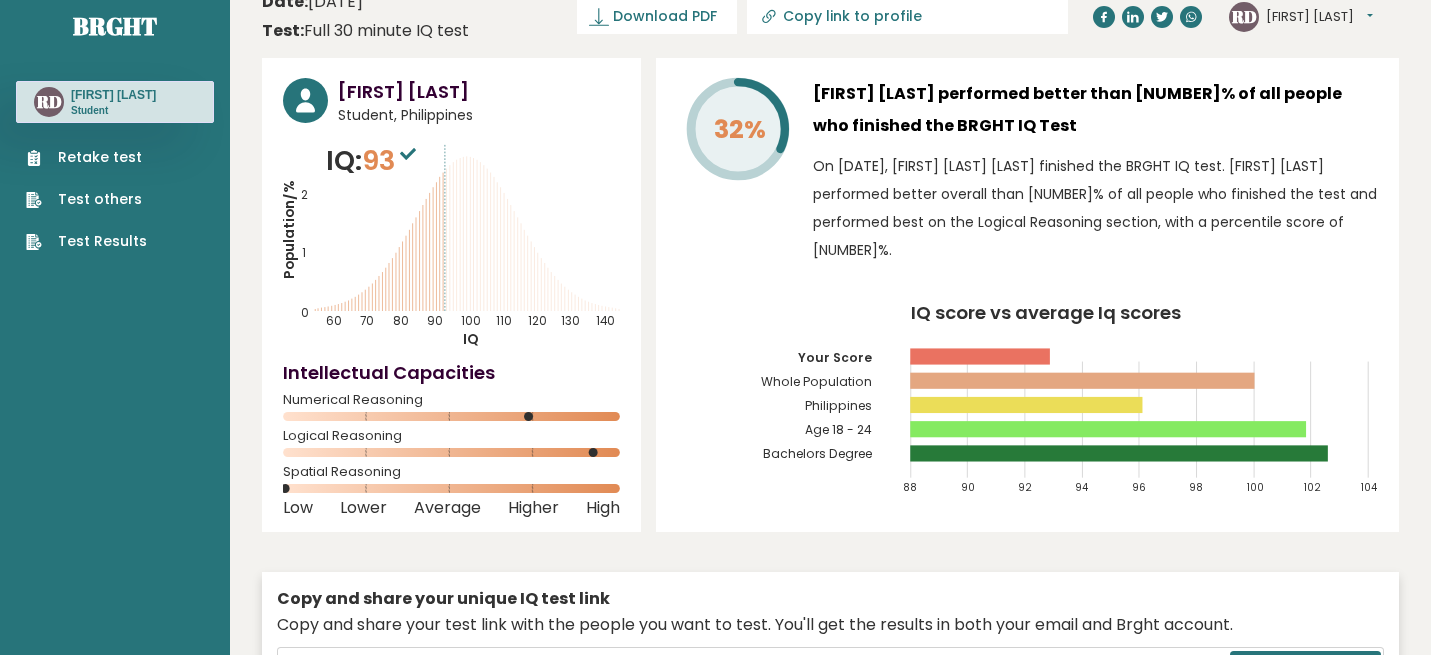 scroll, scrollTop: 0, scrollLeft: 0, axis: both 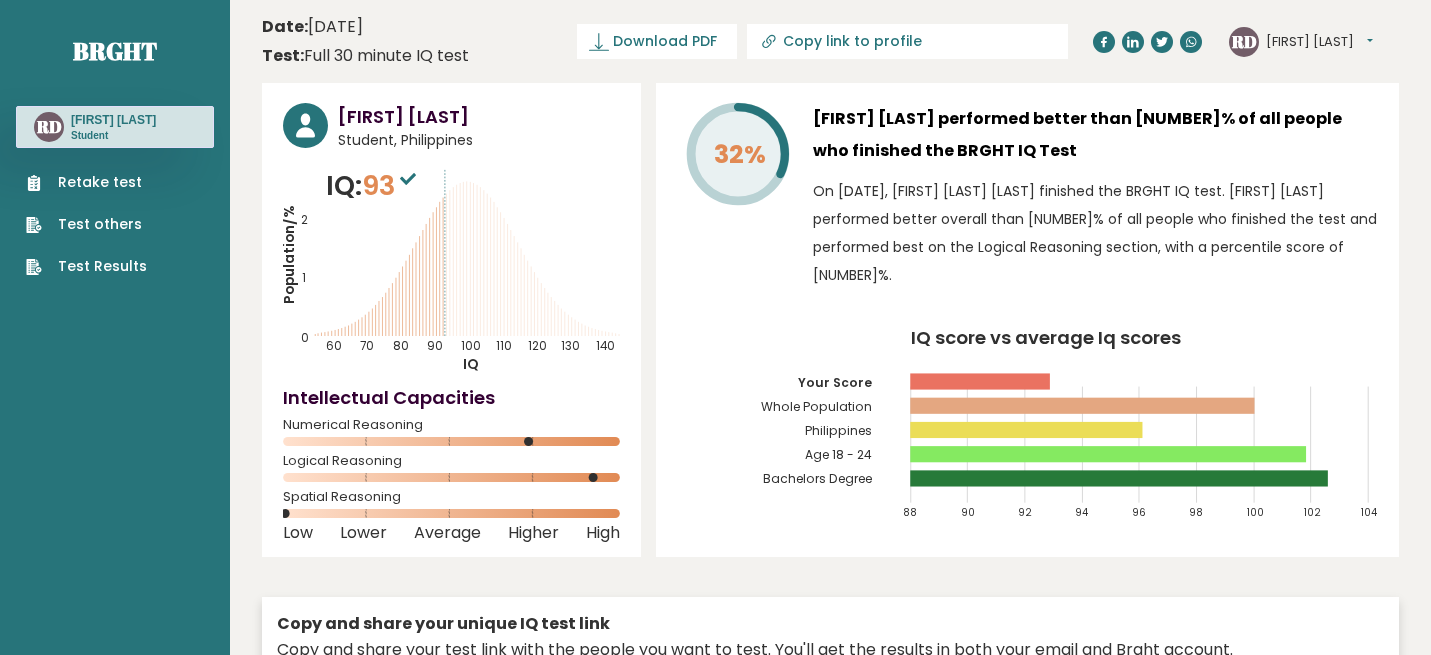 click on "[FIRST] [LAST]" at bounding box center (1319, 42) 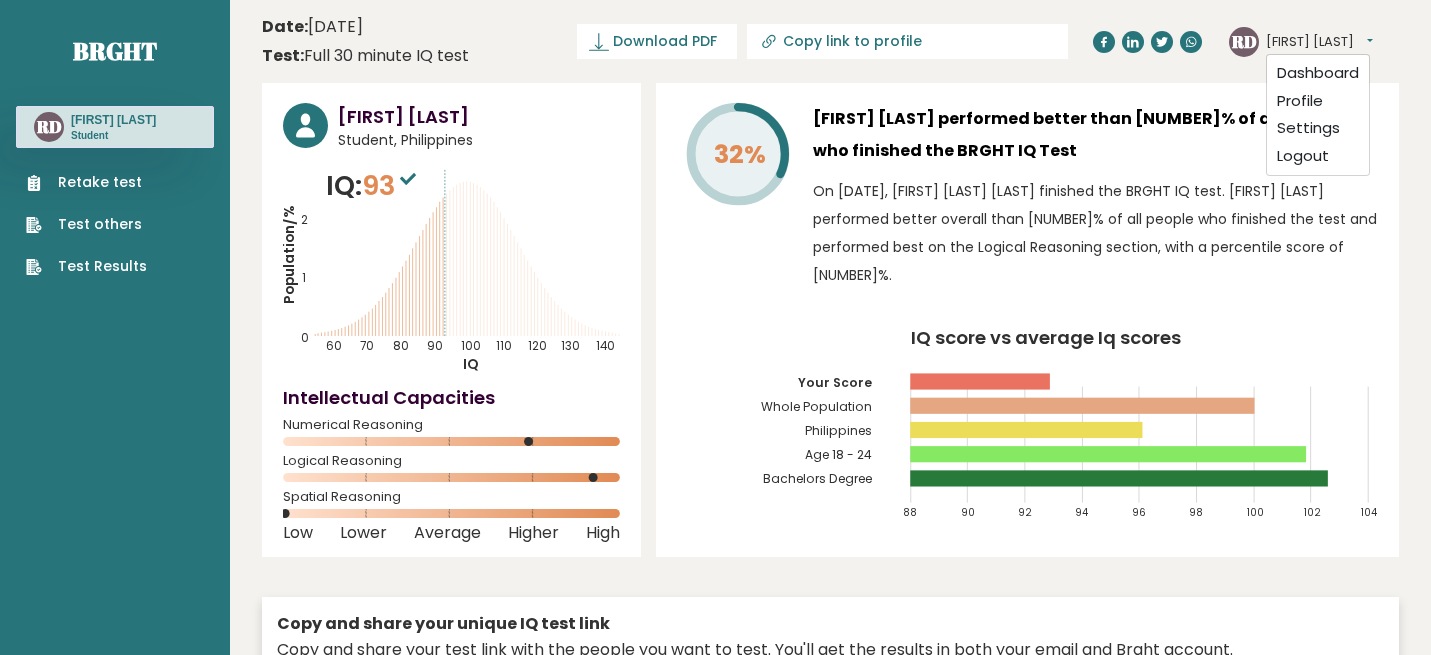 click on "[FIRST] [LAST]" at bounding box center [1319, 42] 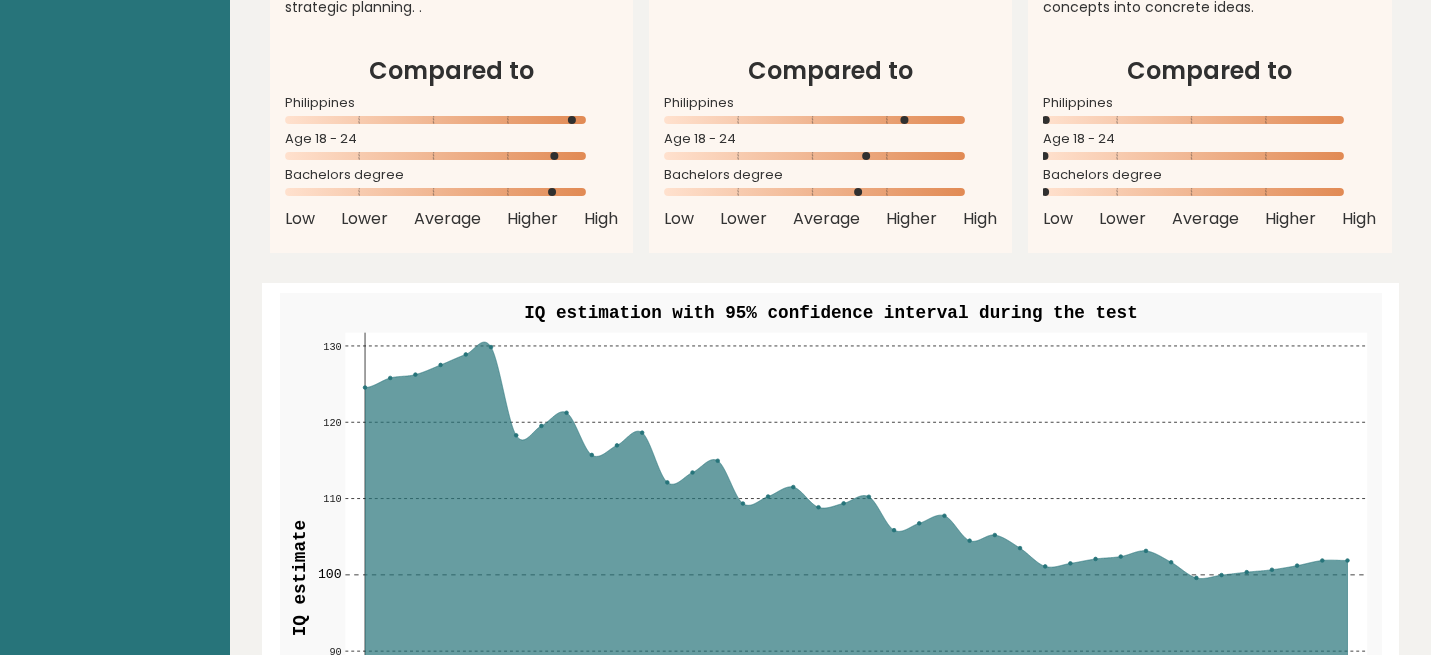 scroll, scrollTop: 2067, scrollLeft: 0, axis: vertical 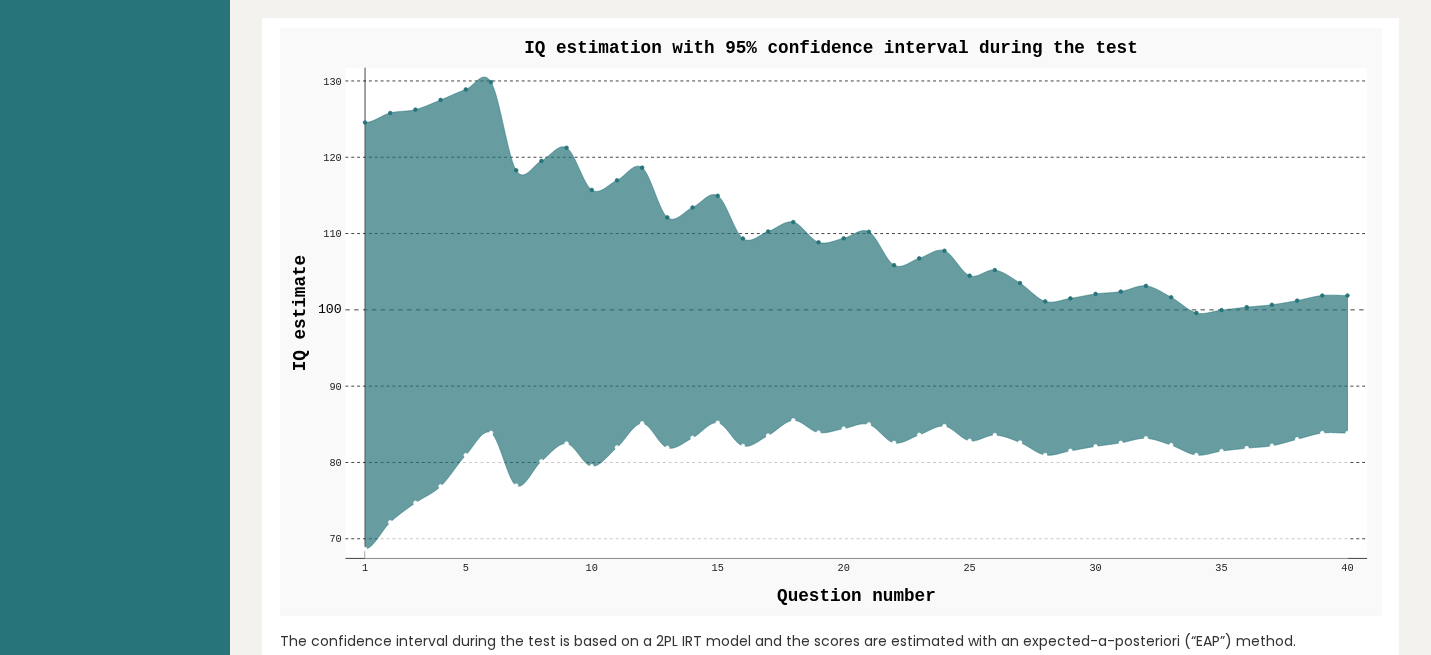 type 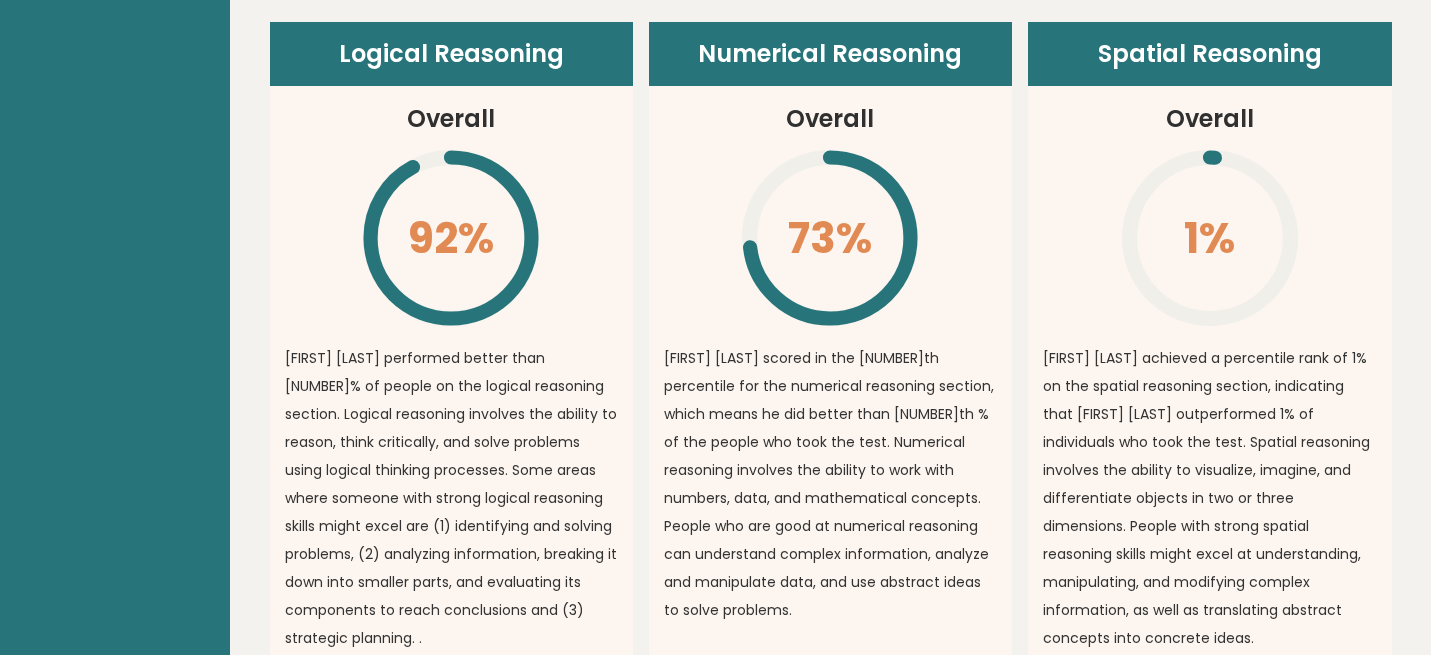 scroll, scrollTop: 1439, scrollLeft: 0, axis: vertical 